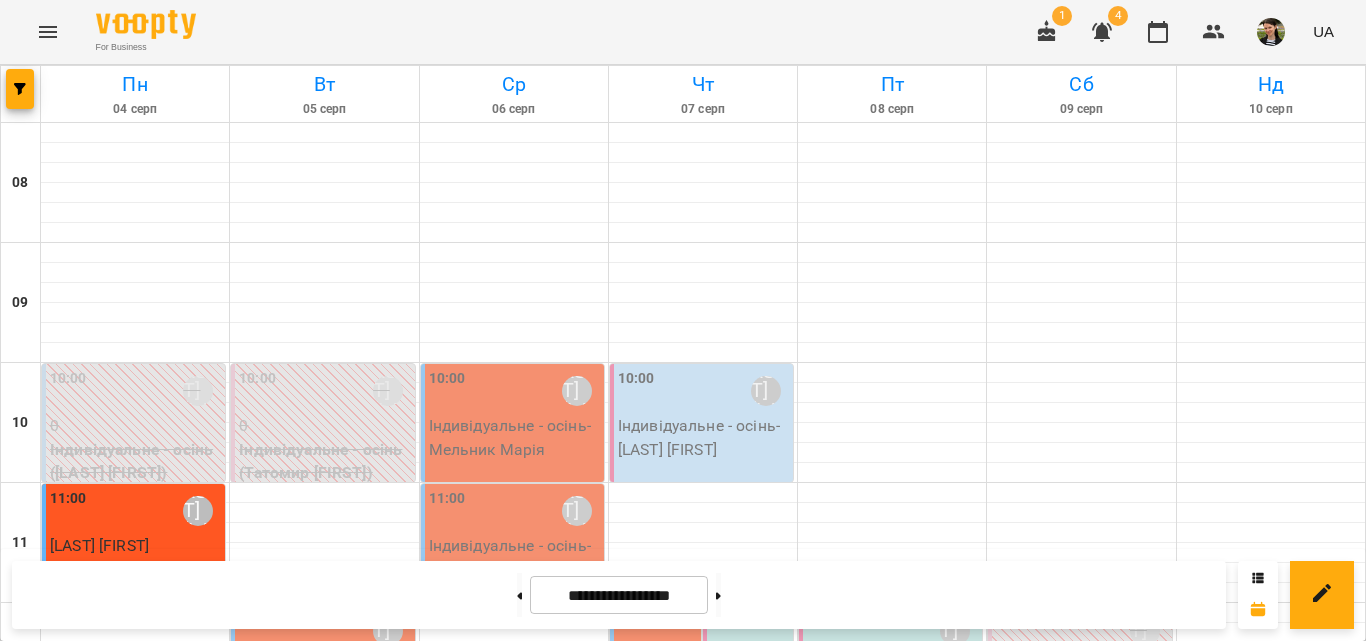 scroll, scrollTop: 0, scrollLeft: 0, axis: both 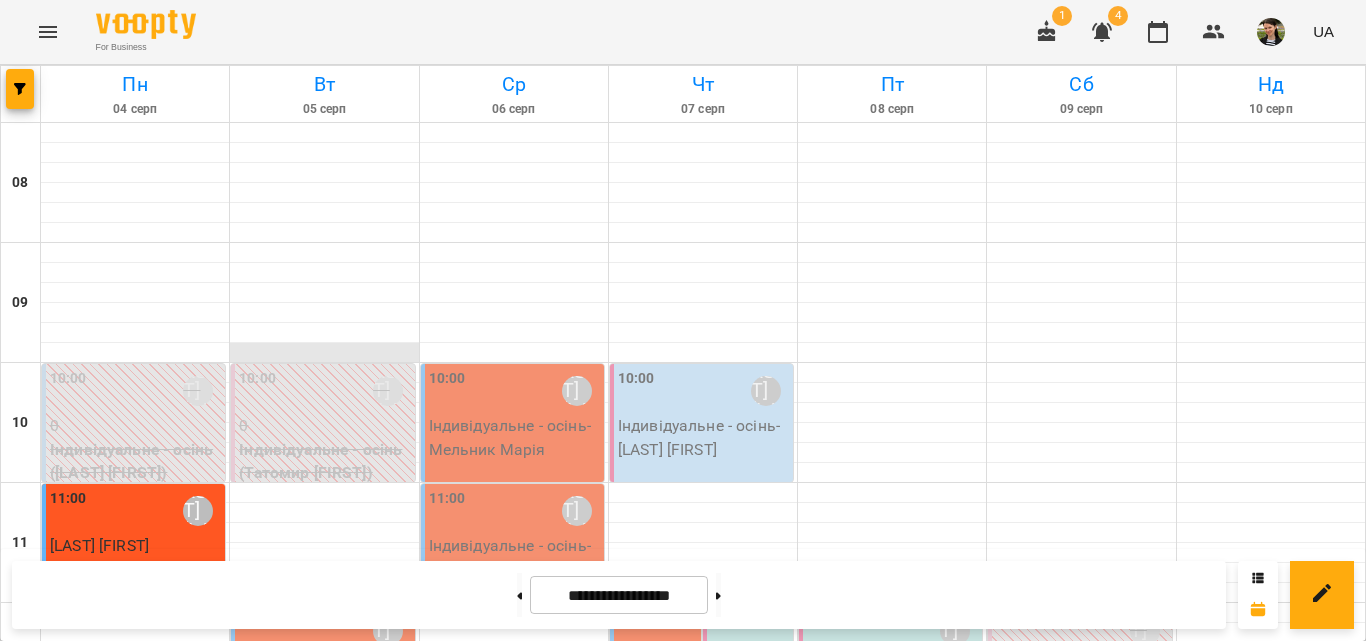 click at bounding box center (324, 353) 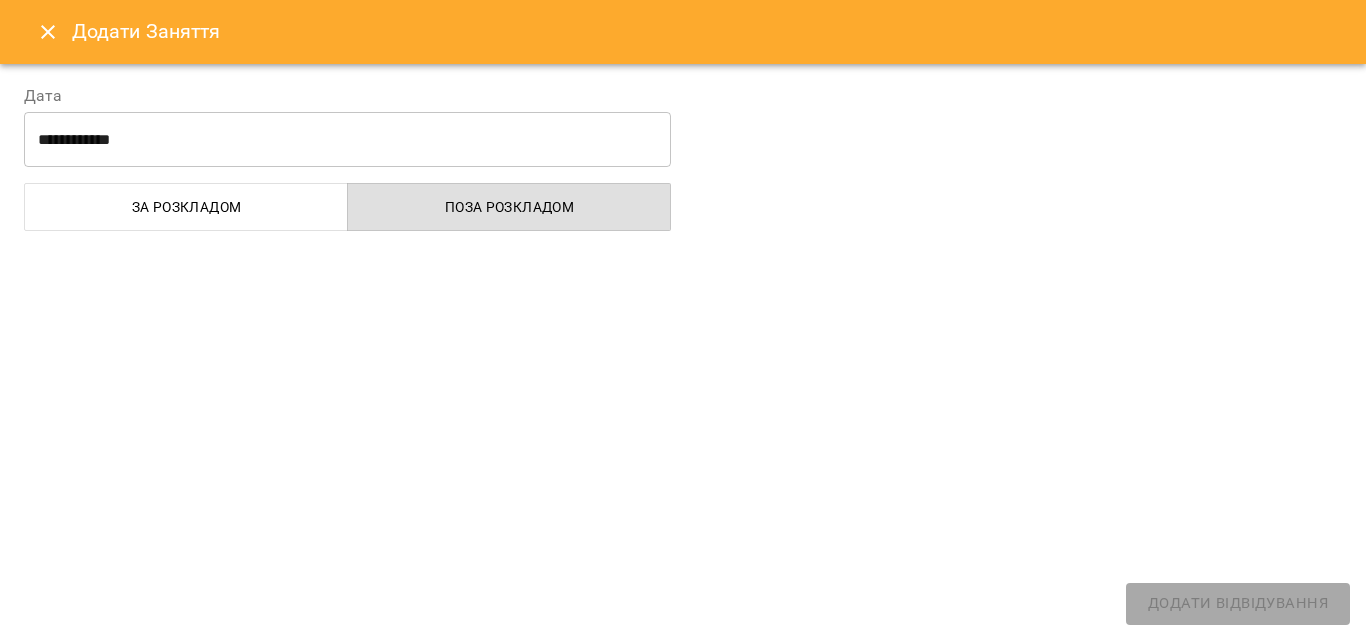 scroll, scrollTop: 300, scrollLeft: 0, axis: vertical 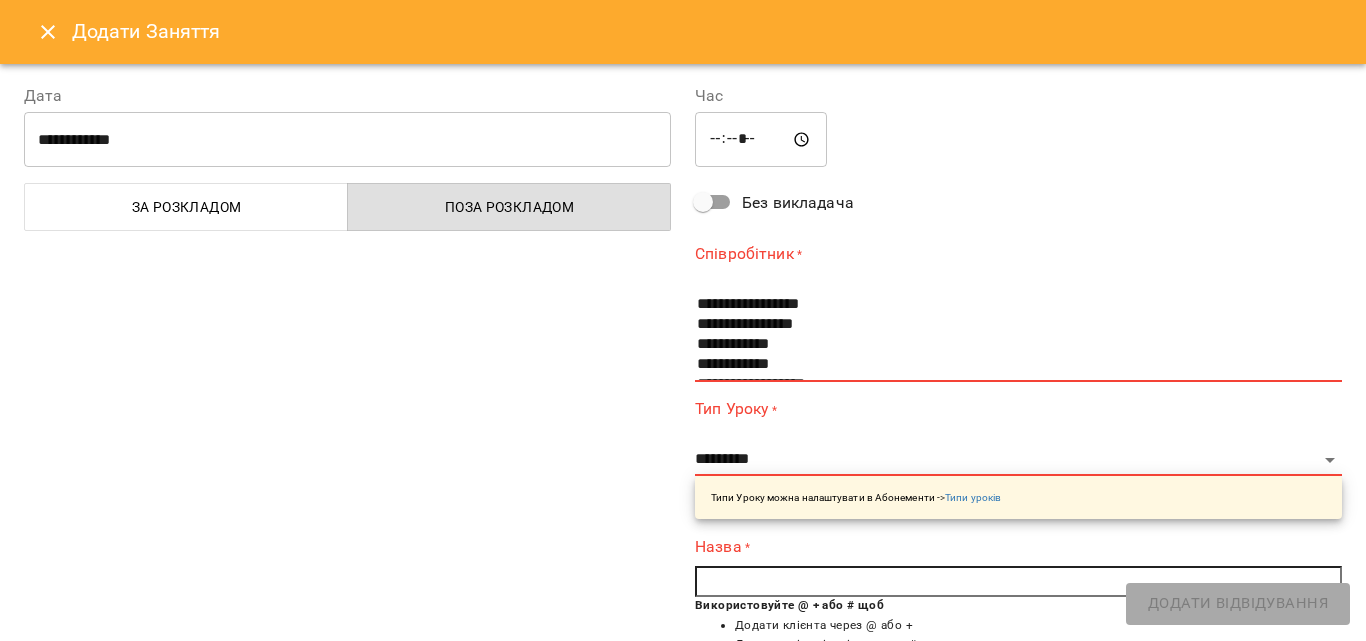 click 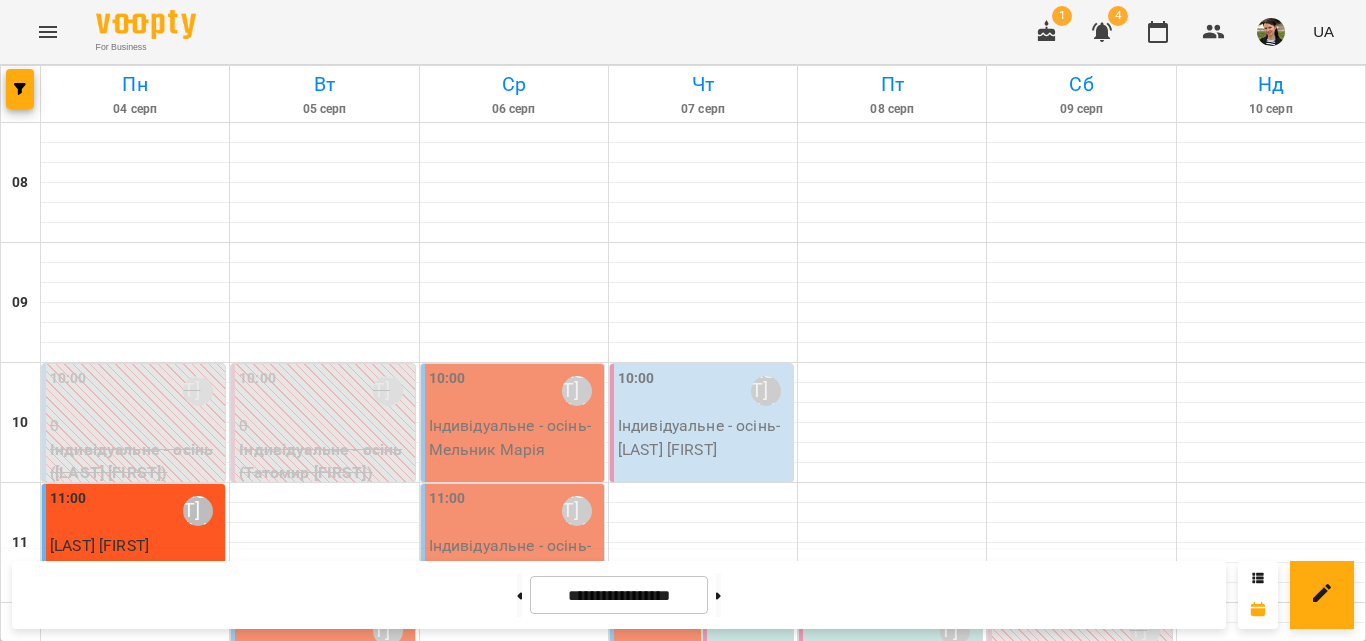 click on "12:00 Анастасія Сидорук" at bounding box center (324, 631) 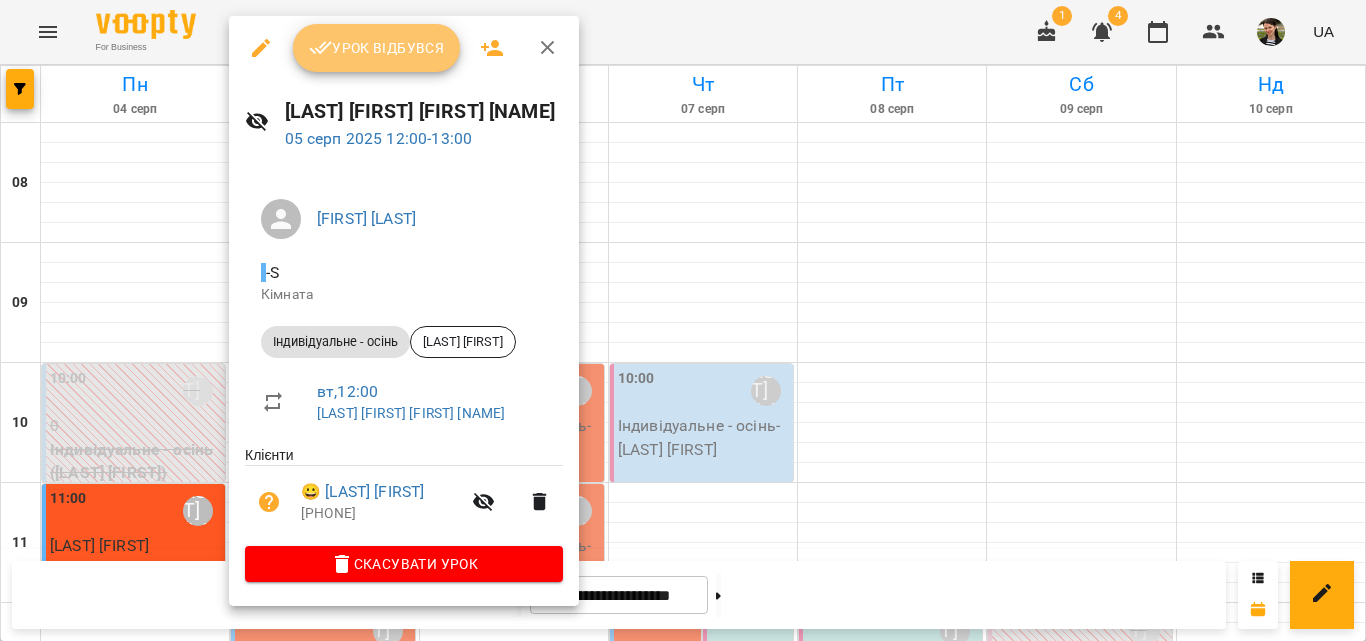 click on "Урок відбувся" at bounding box center (377, 48) 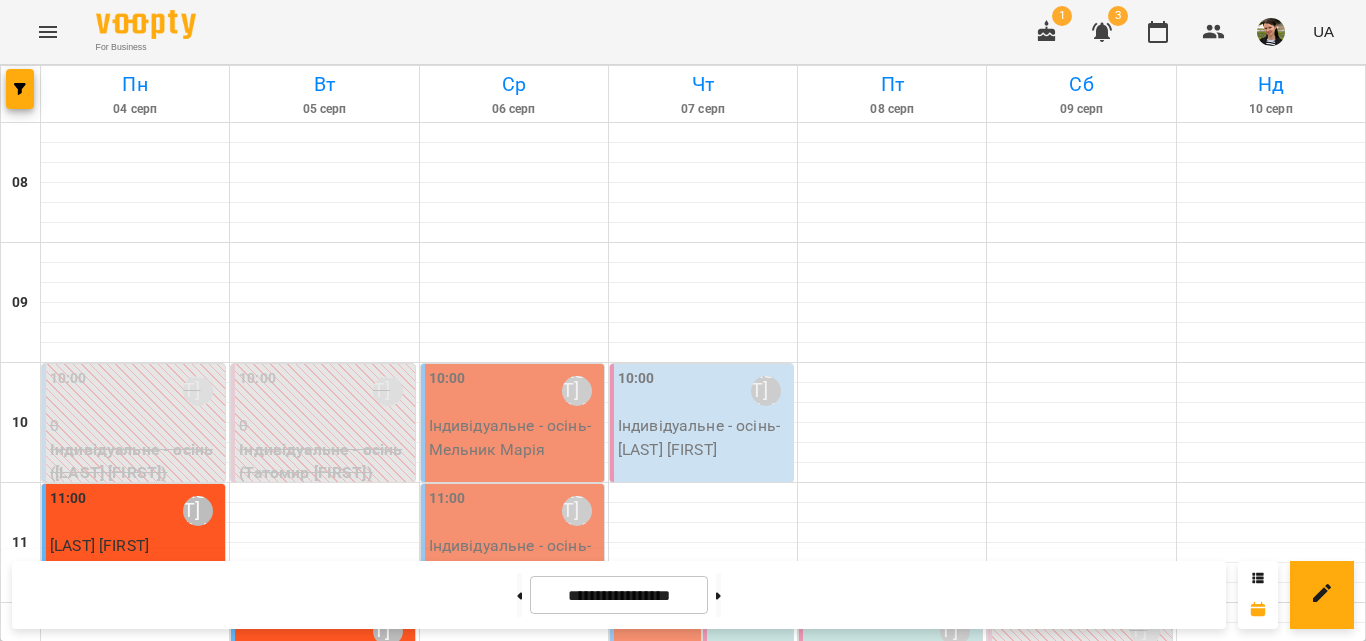 scroll, scrollTop: 600, scrollLeft: 0, axis: vertical 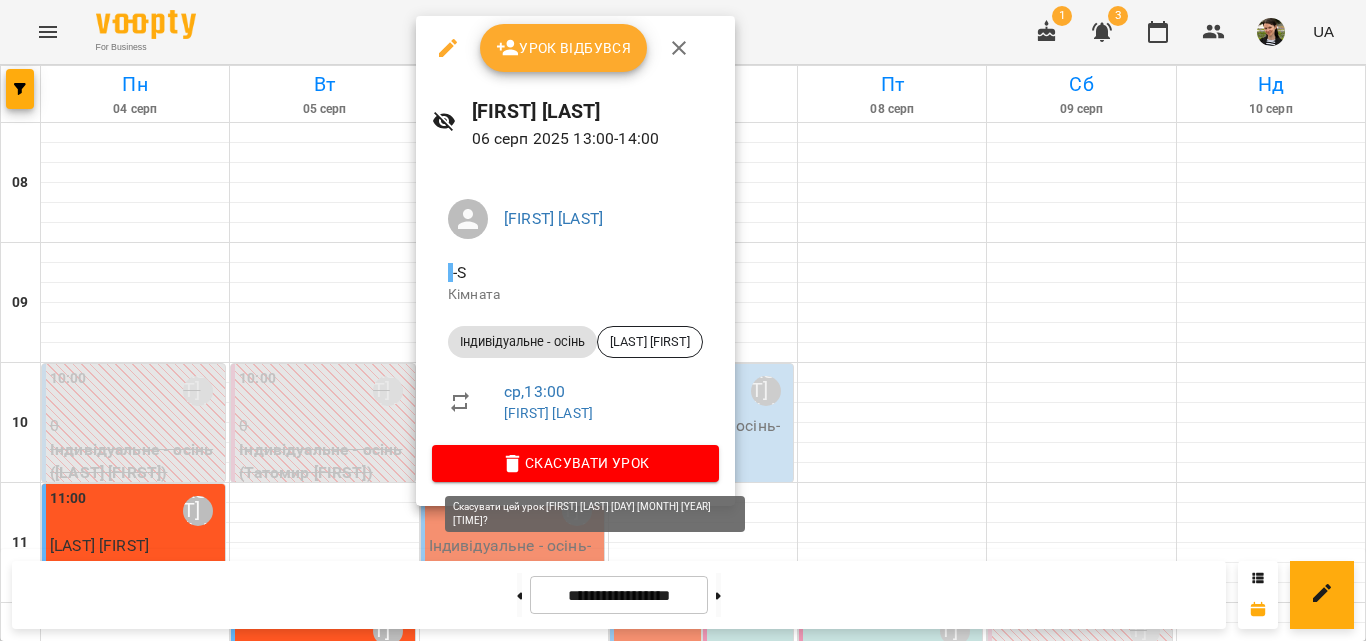 click on "Скасувати Урок" at bounding box center (575, 463) 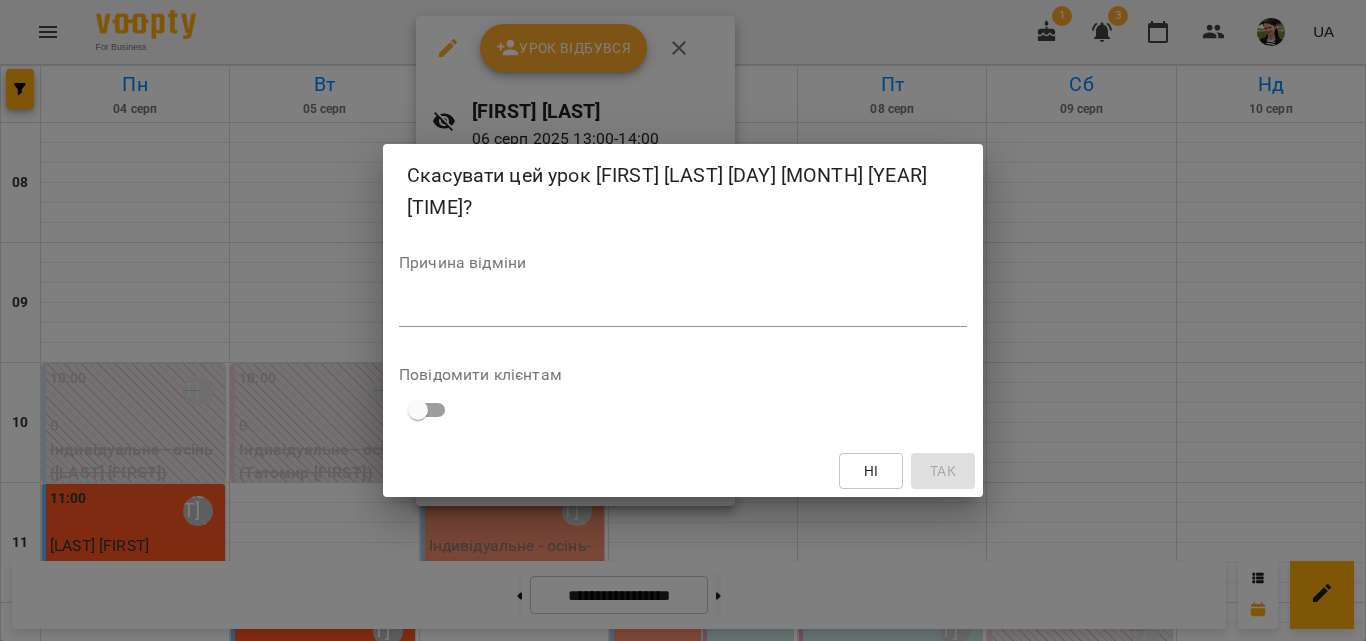 click at bounding box center [683, 310] 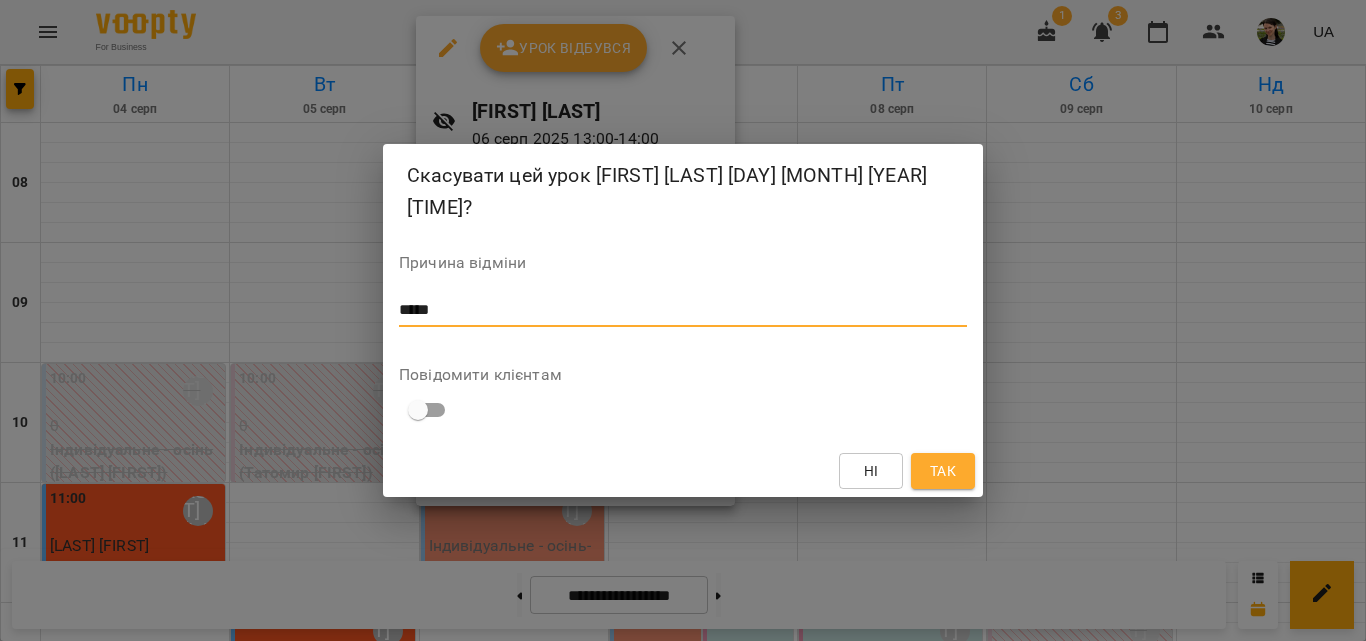 type on "*****" 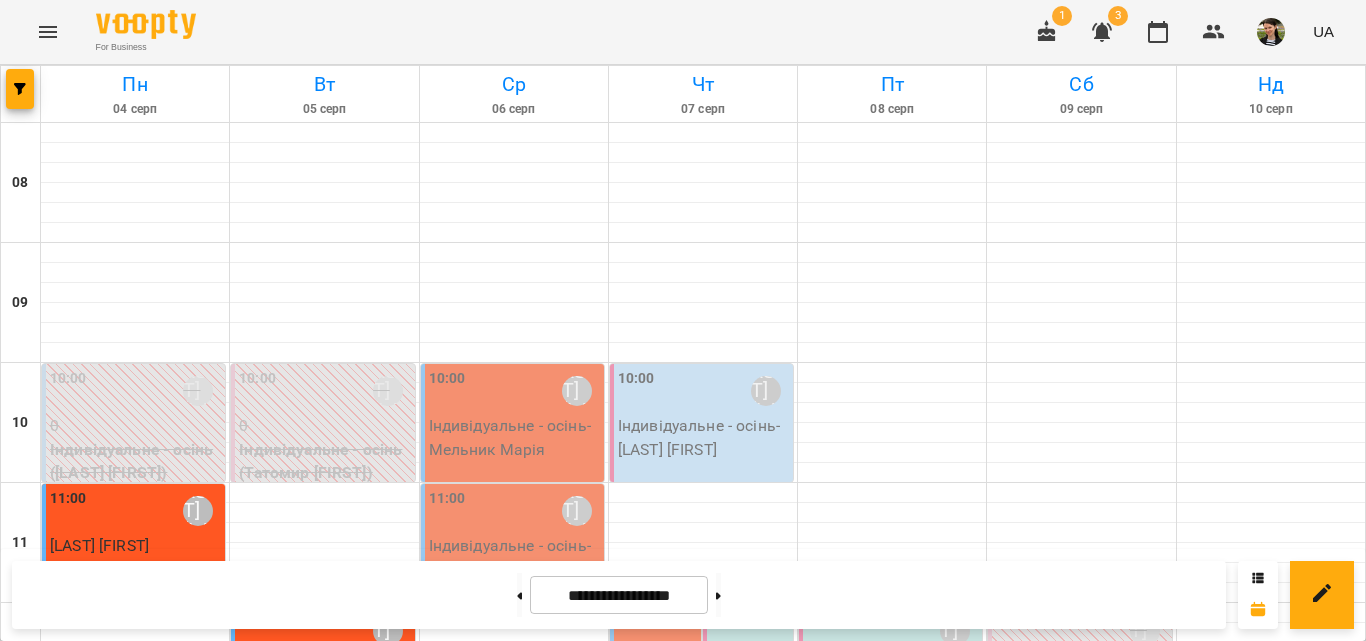 scroll, scrollTop: 700, scrollLeft: 0, axis: vertical 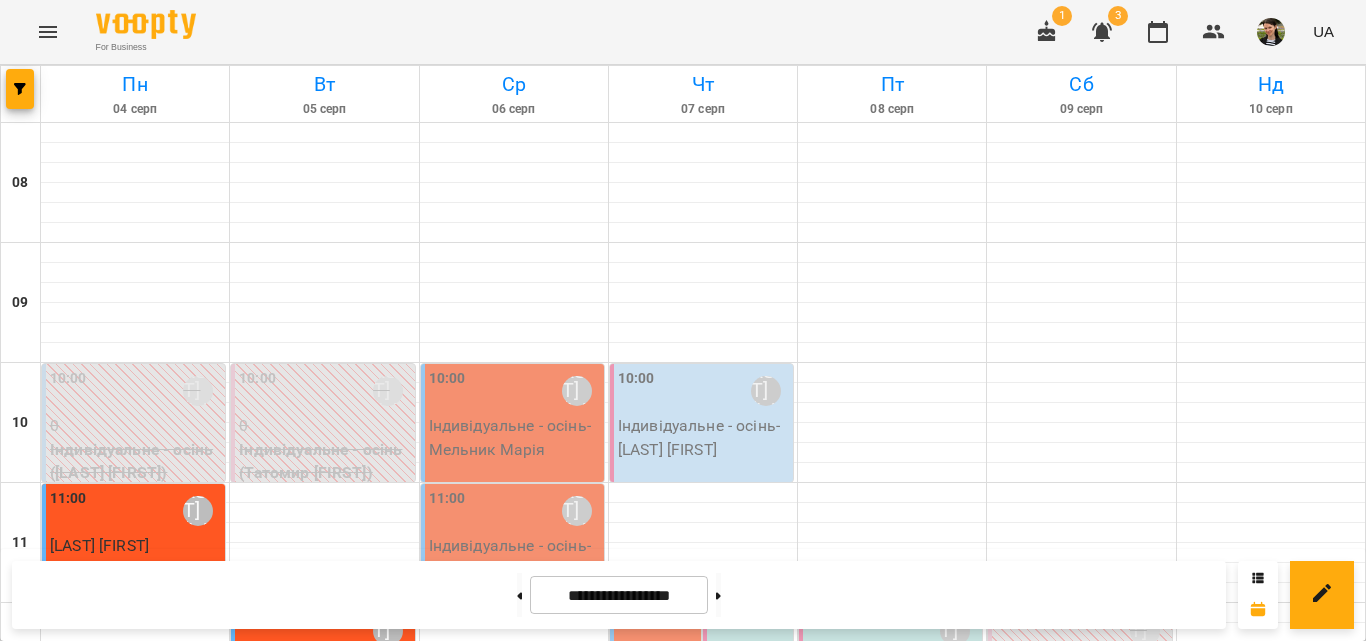 click on "[FIRST] [LAST]" at bounding box center (544, 979) 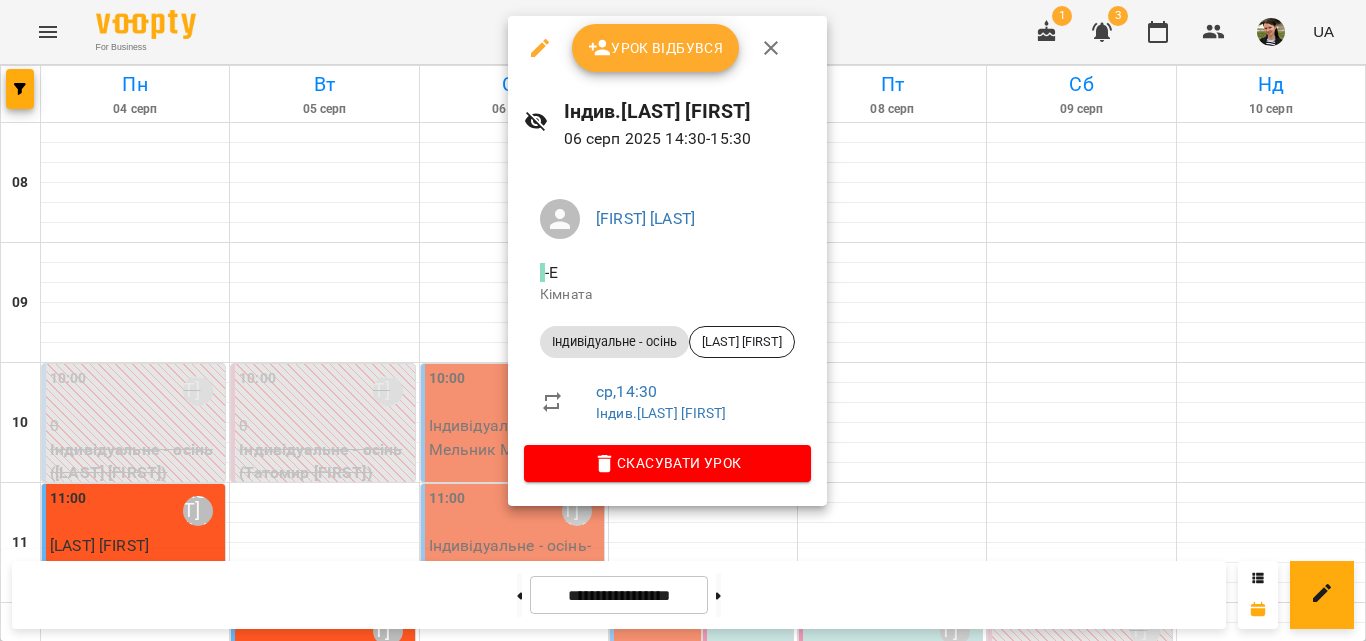 click 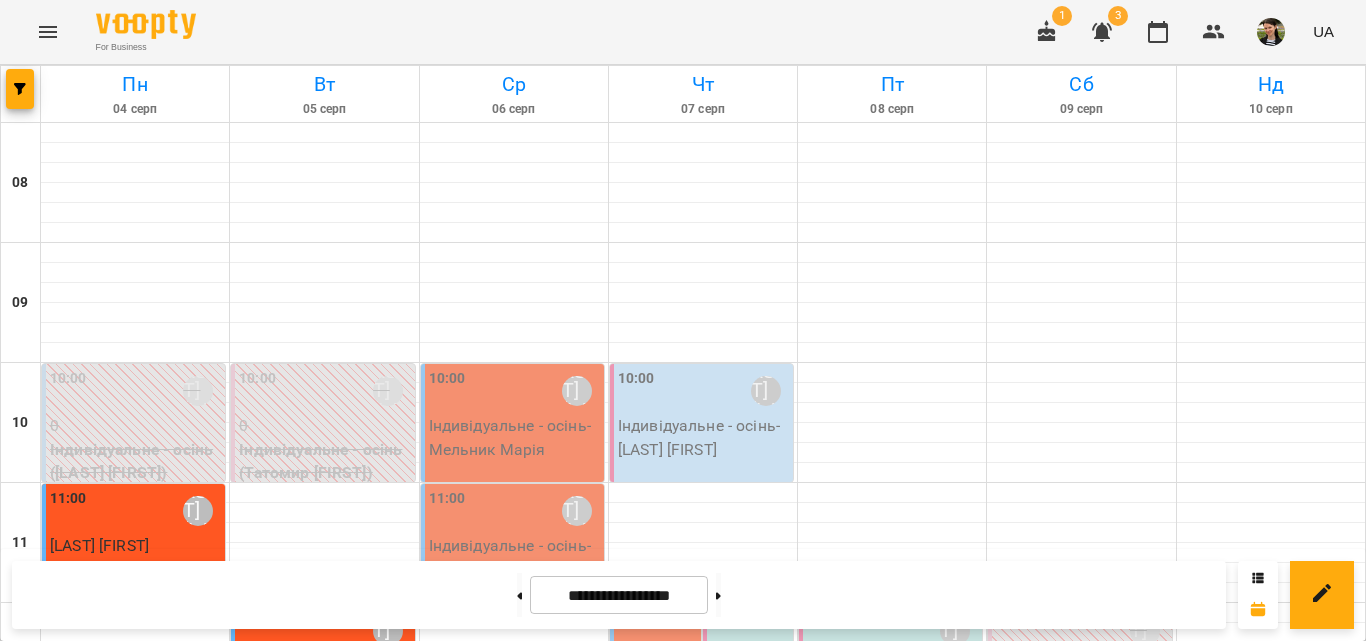 scroll, scrollTop: 852, scrollLeft: 0, axis: vertical 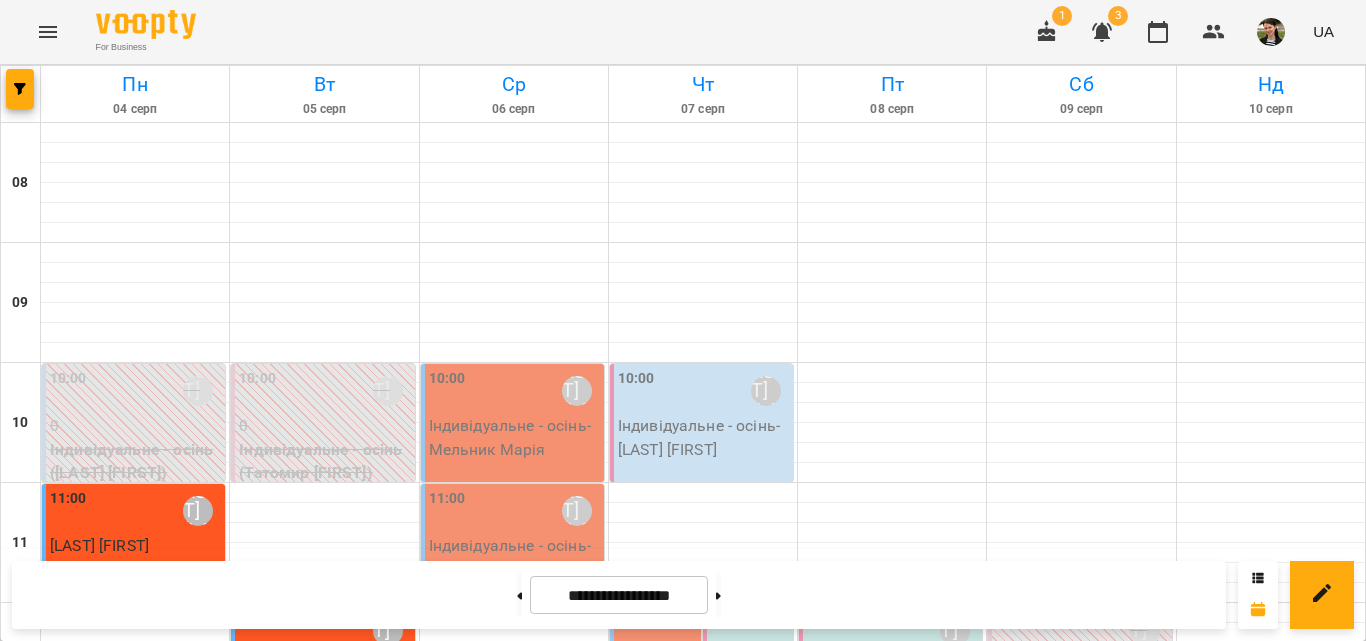 click on "[FIRST] [LAST]" at bounding box center [452, 1258] 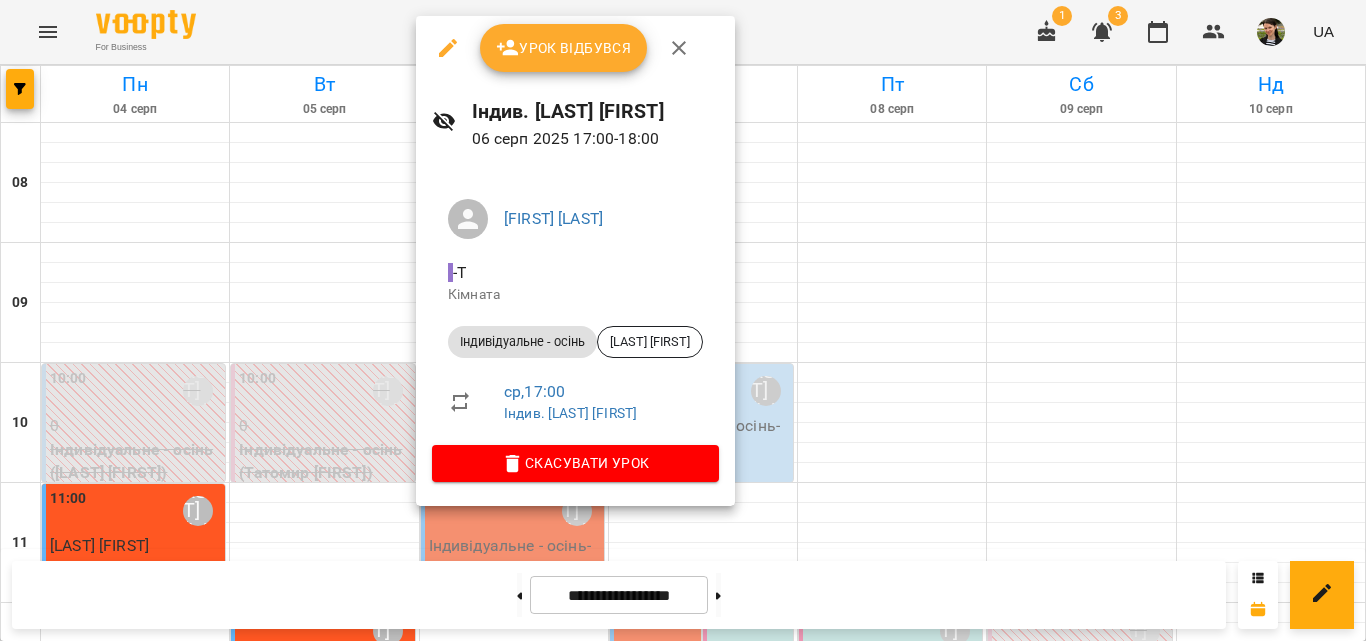 click 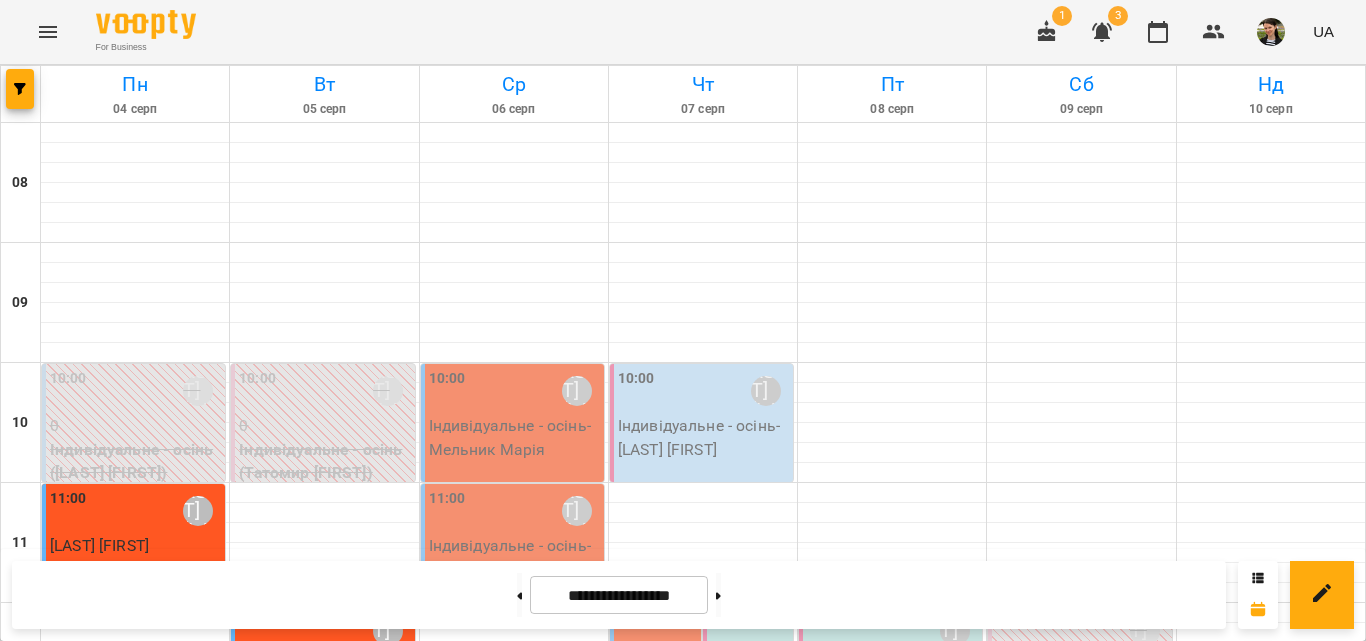 scroll, scrollTop: 1000, scrollLeft: 0, axis: vertical 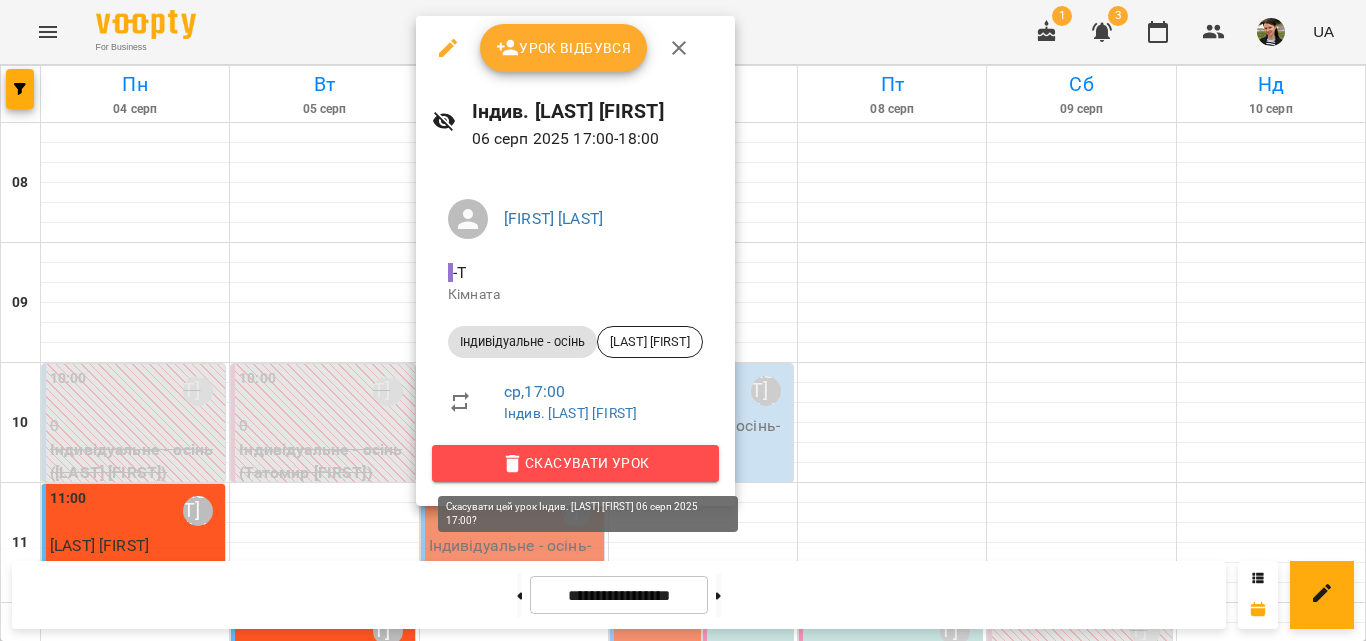 click on "Скасувати Урок" at bounding box center (575, 463) 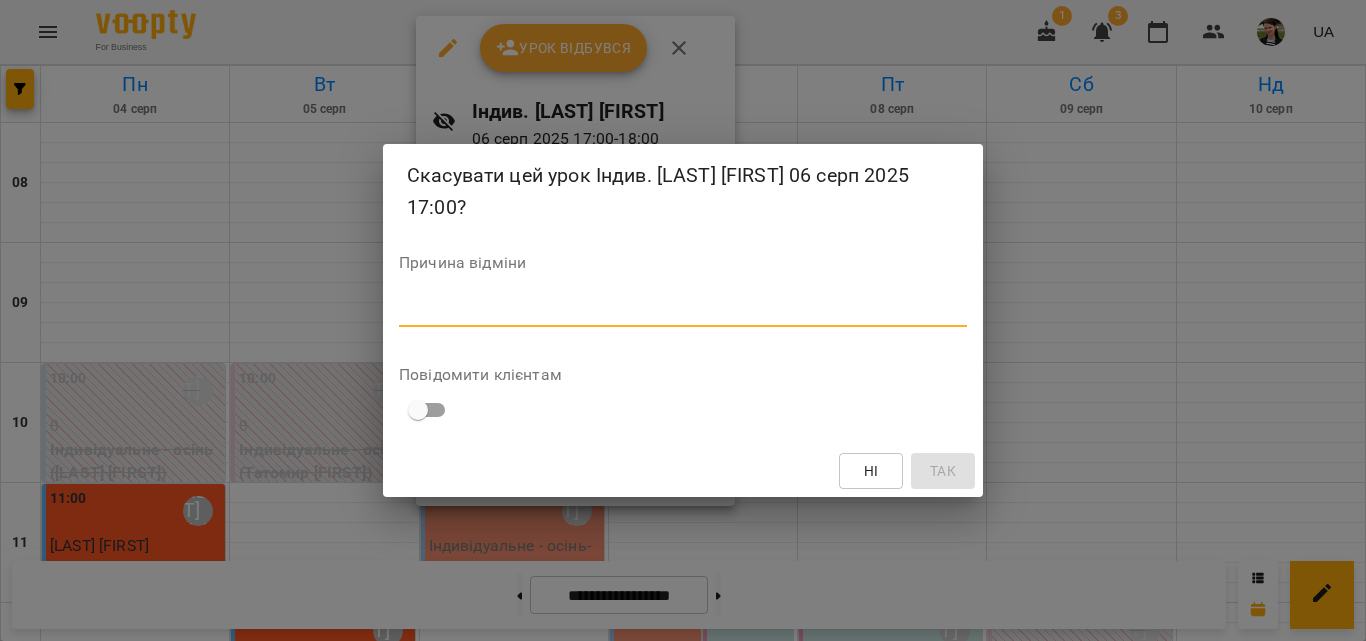 click at bounding box center [683, 310] 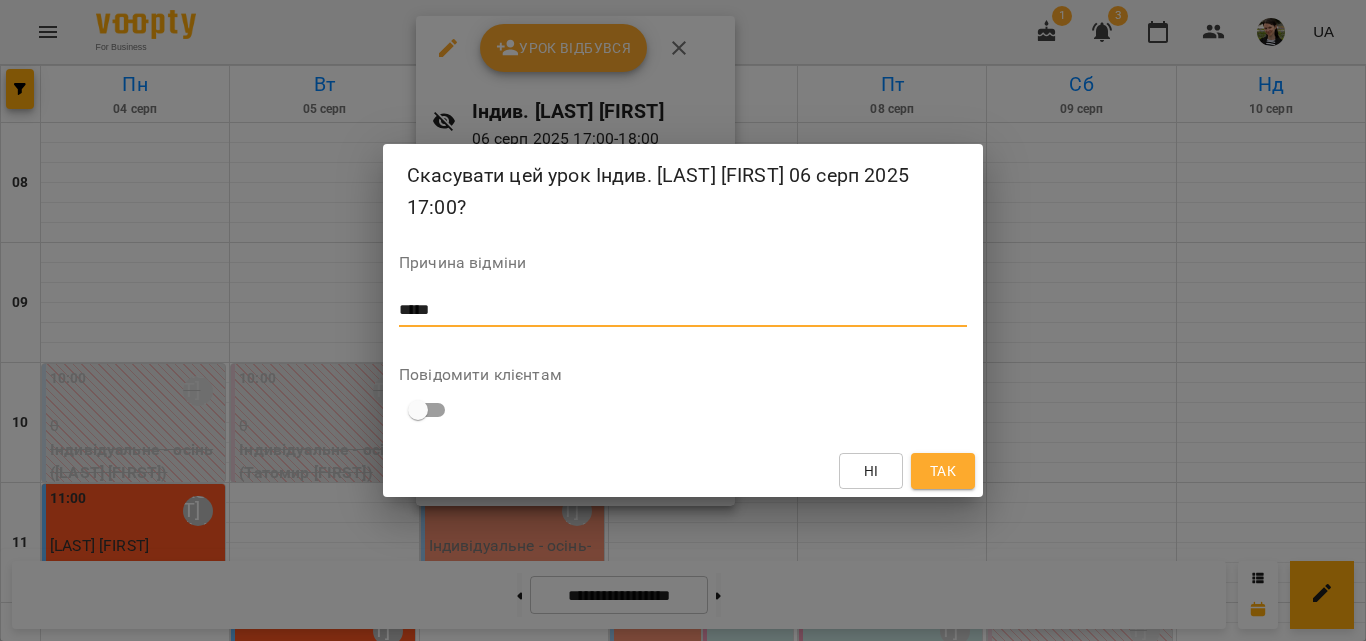 type on "*****" 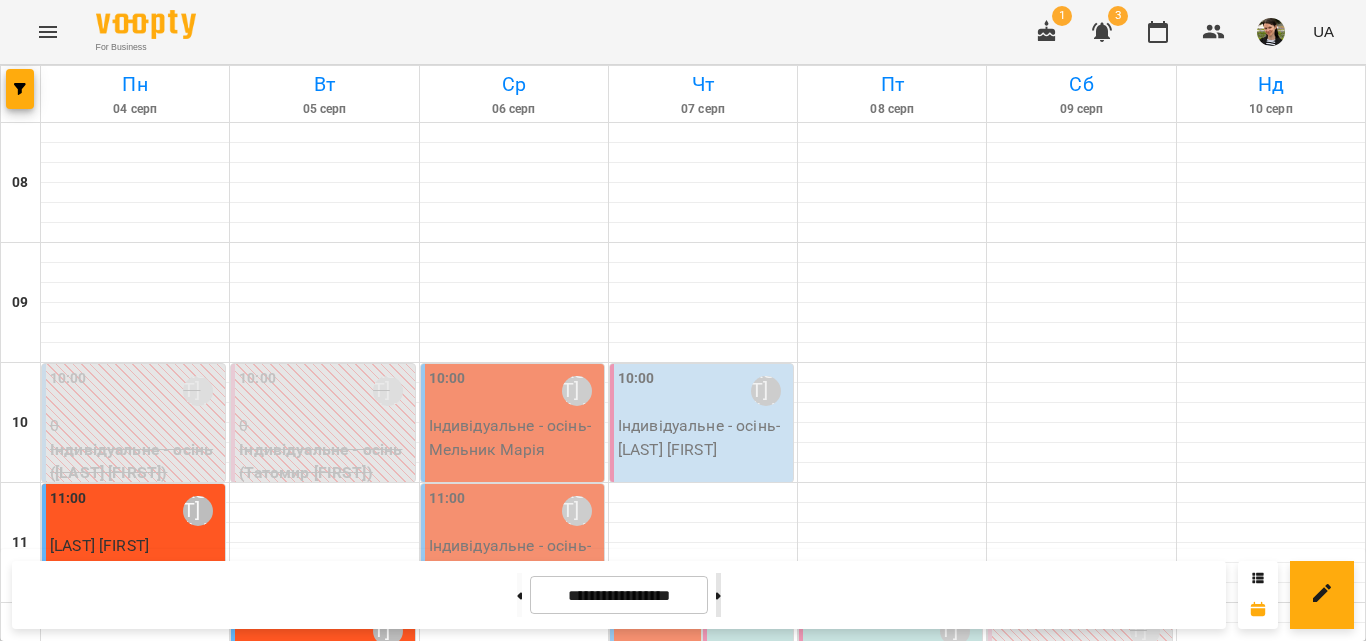 click 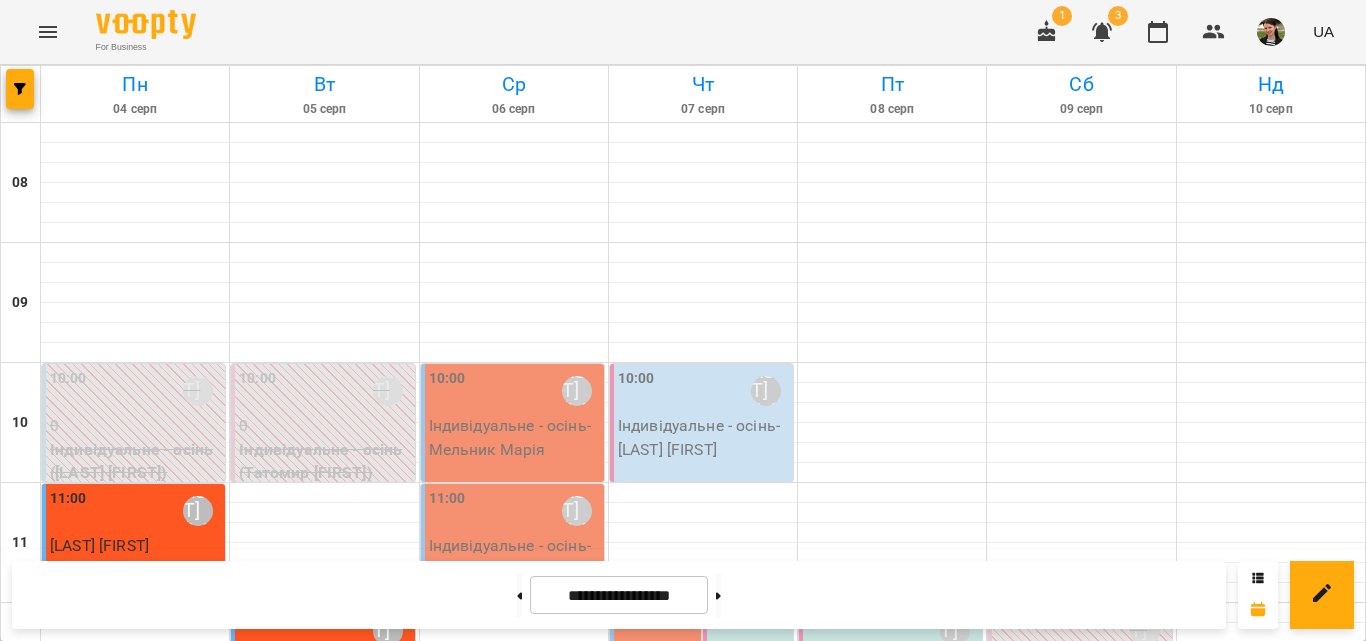 type on "**********" 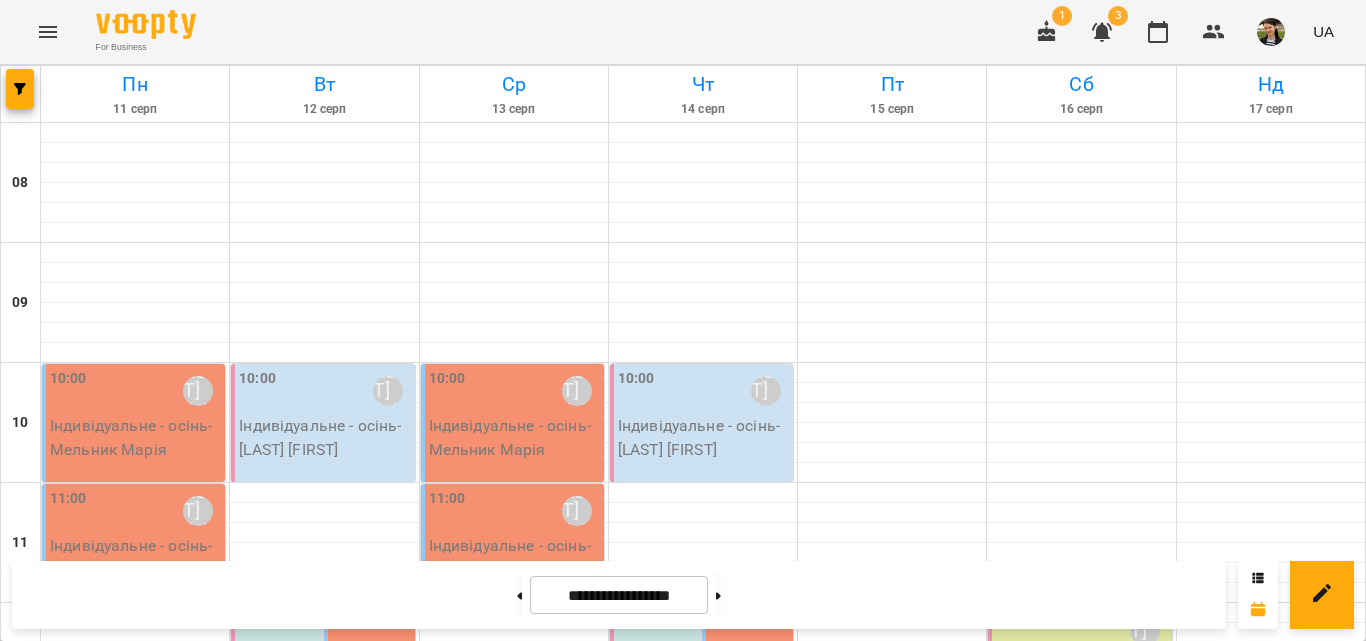 click on "17:00 Анастасія Сидорук" at bounding box center (468, 1244) 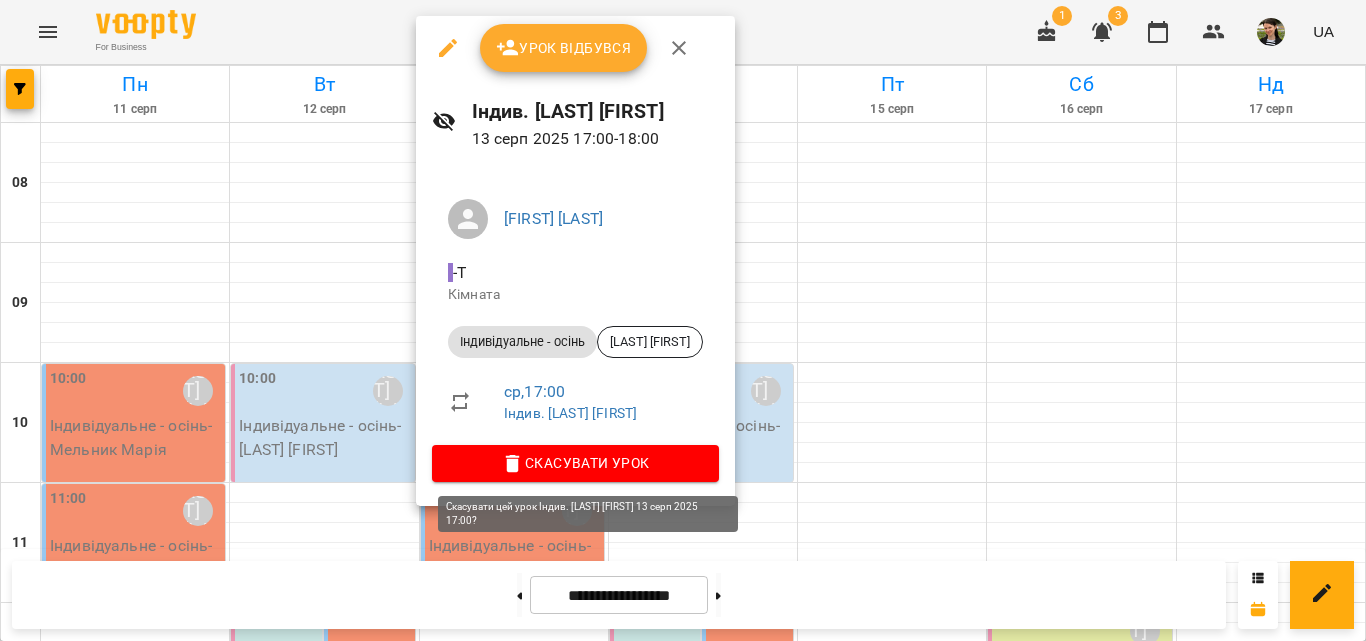 click on "Скасувати Урок" at bounding box center [575, 463] 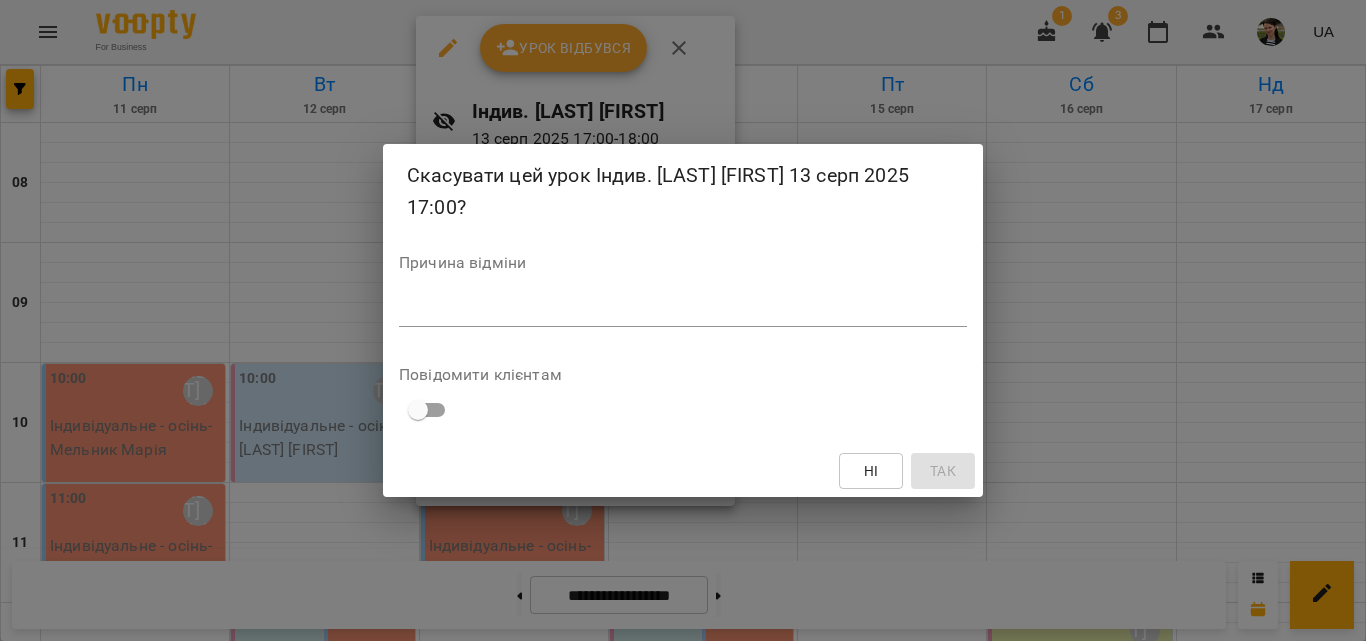 click on "*" at bounding box center (683, 311) 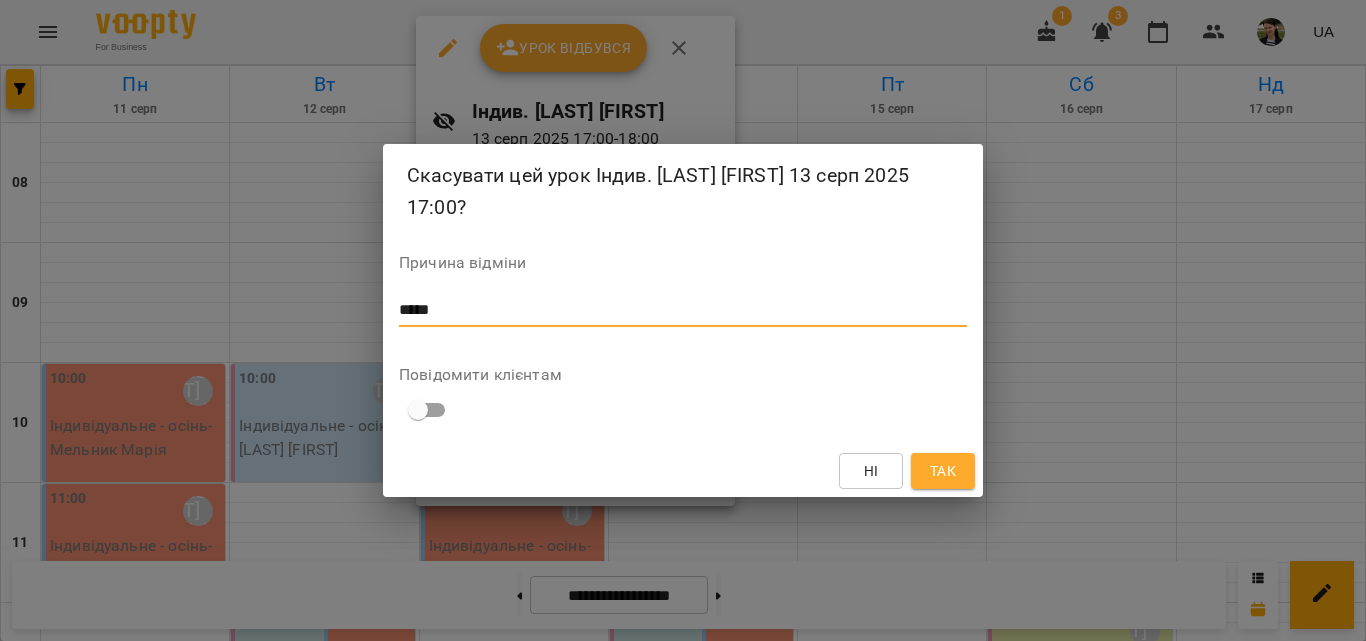 type on "*****" 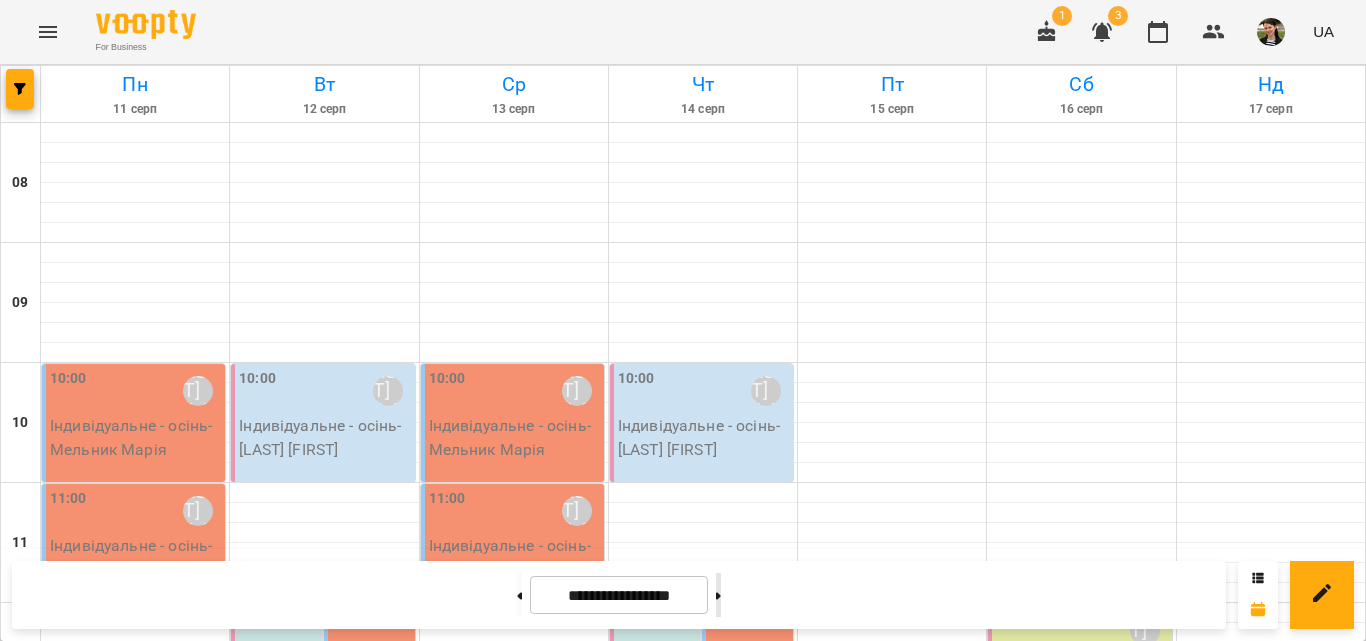 click at bounding box center (718, 595) 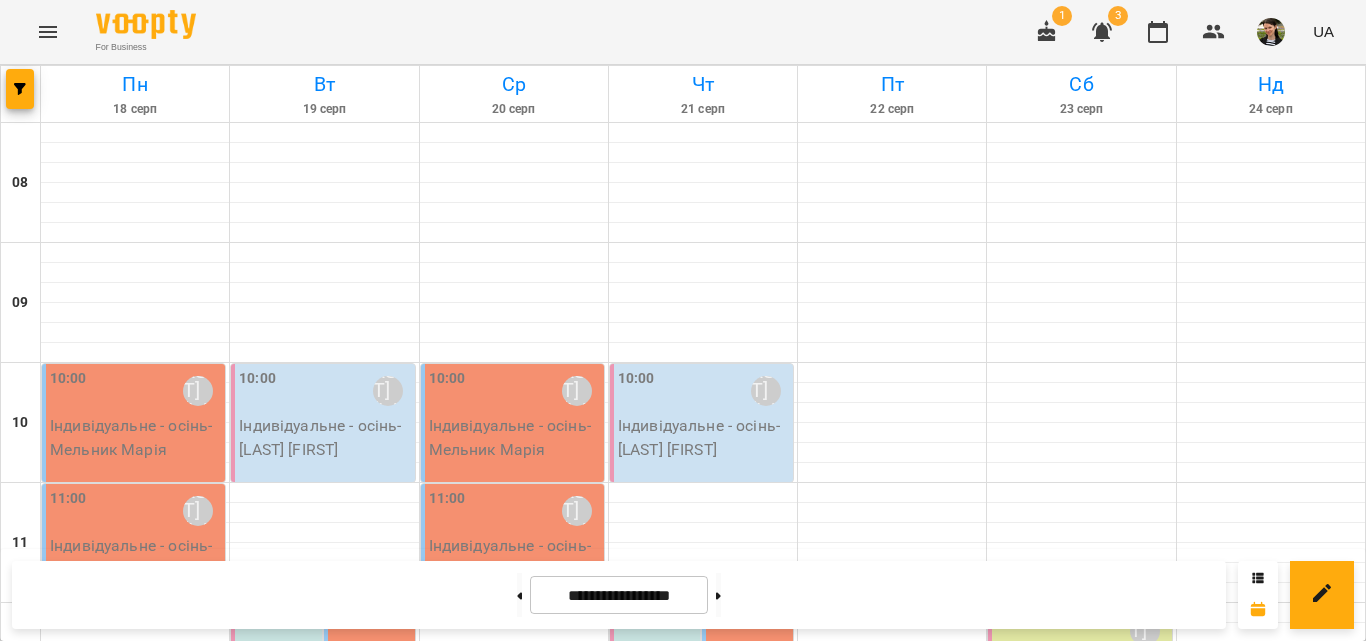 click on "17:00 Анастасія Сидорук" at bounding box center [468, 1244] 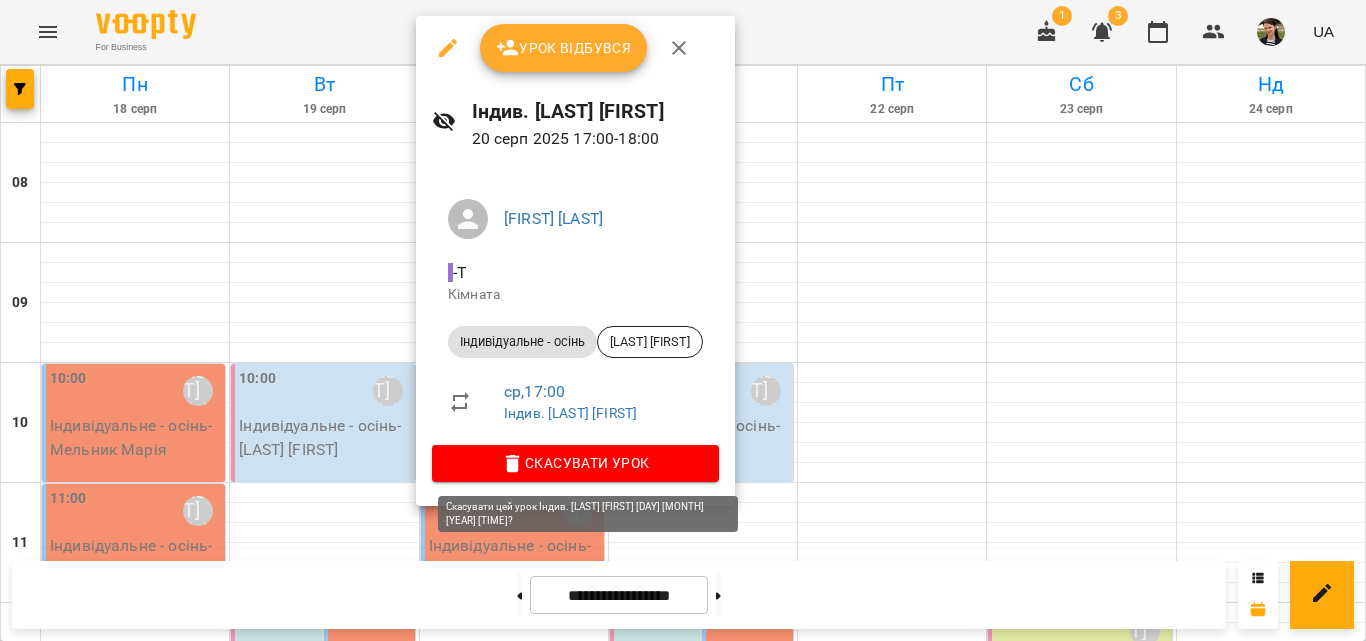 click on "Скасувати Урок" at bounding box center (575, 463) 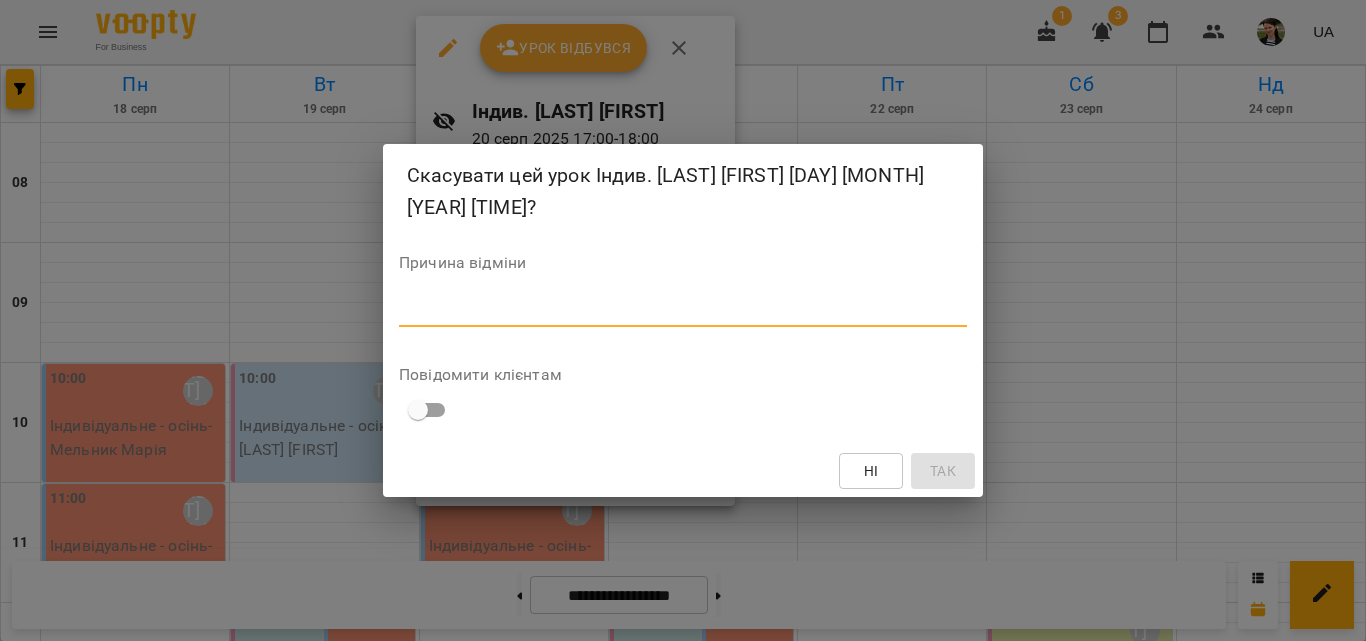 click at bounding box center [683, 310] 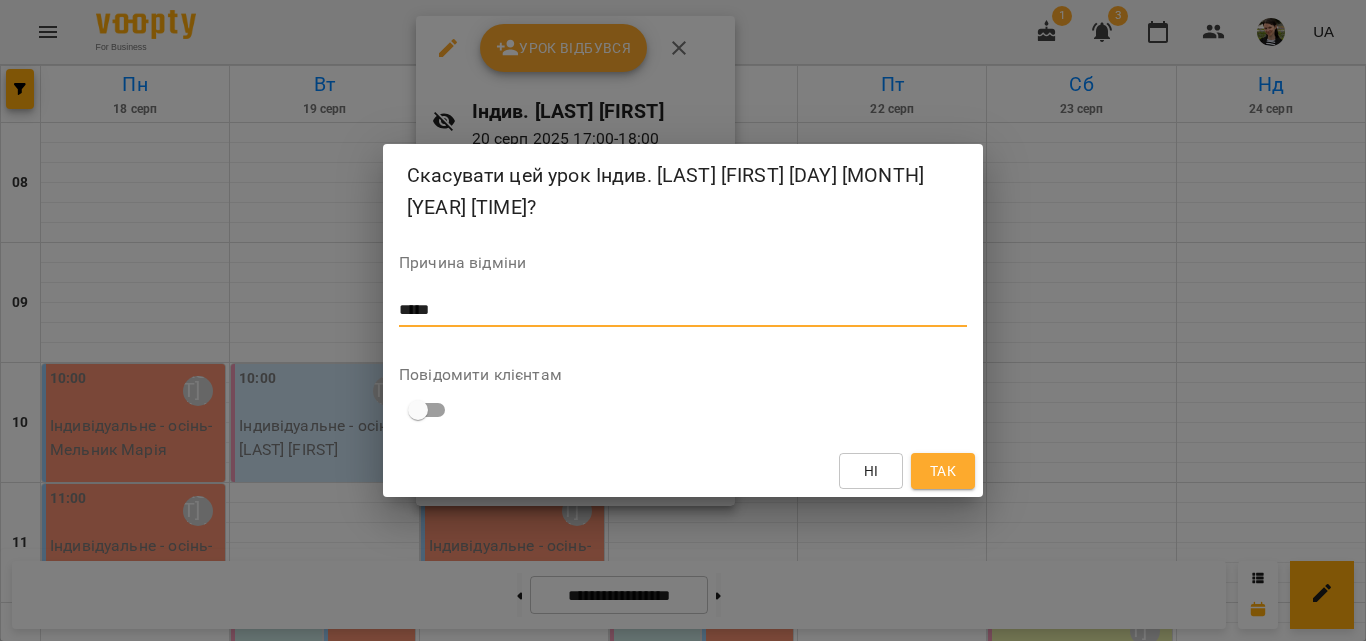 type on "*****" 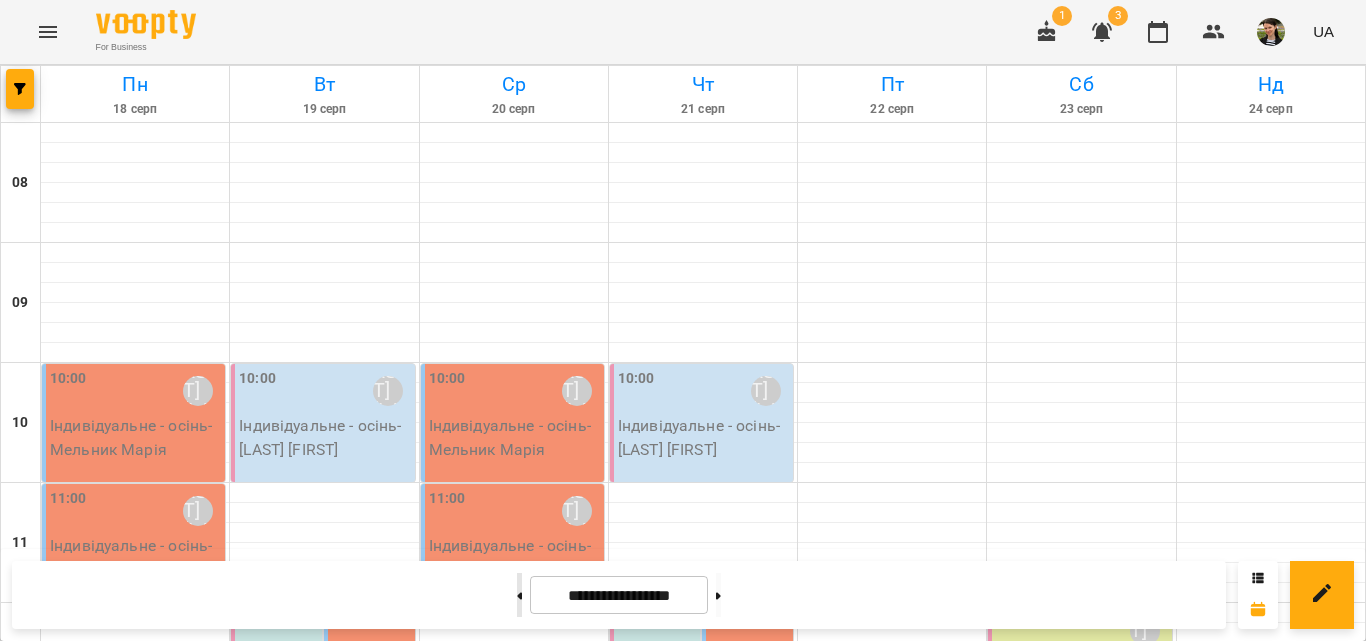 click 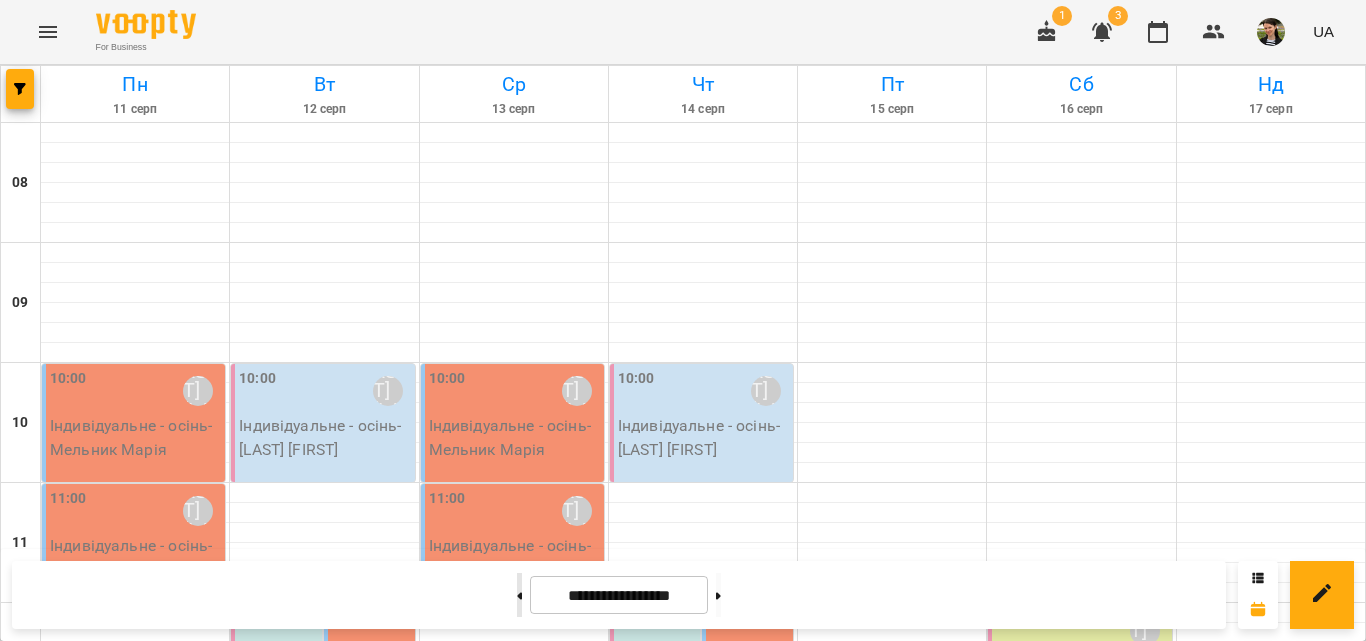 click 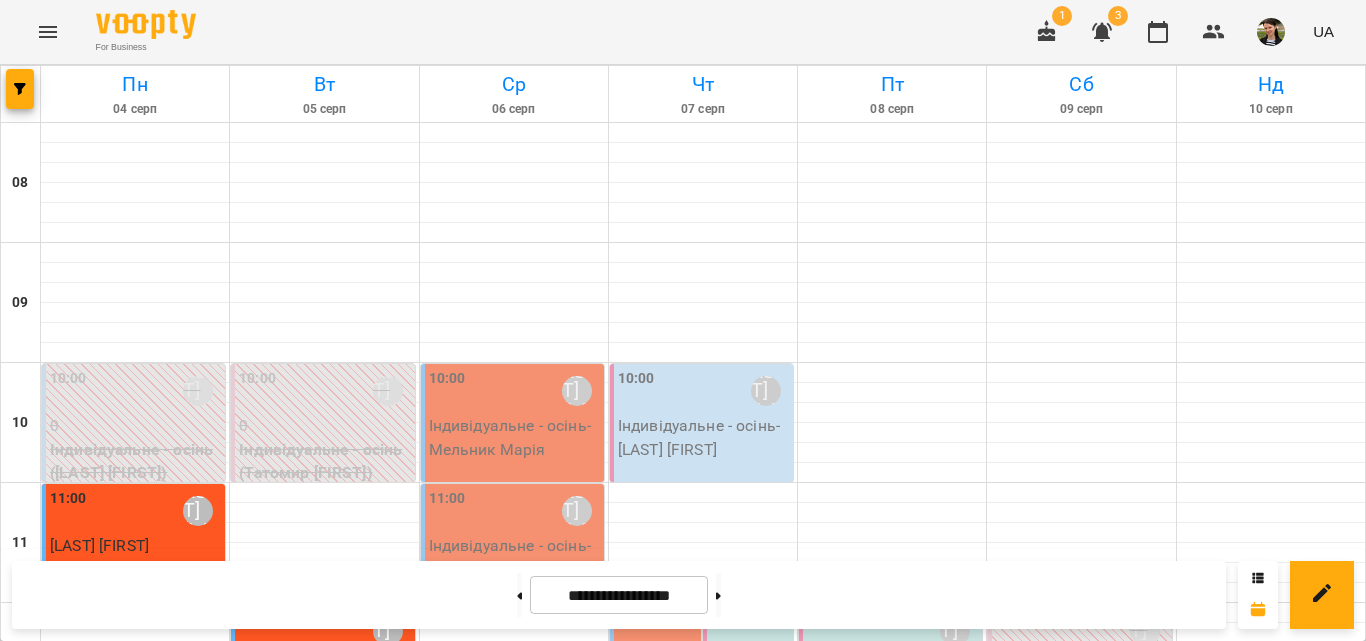 scroll, scrollTop: 600, scrollLeft: 0, axis: vertical 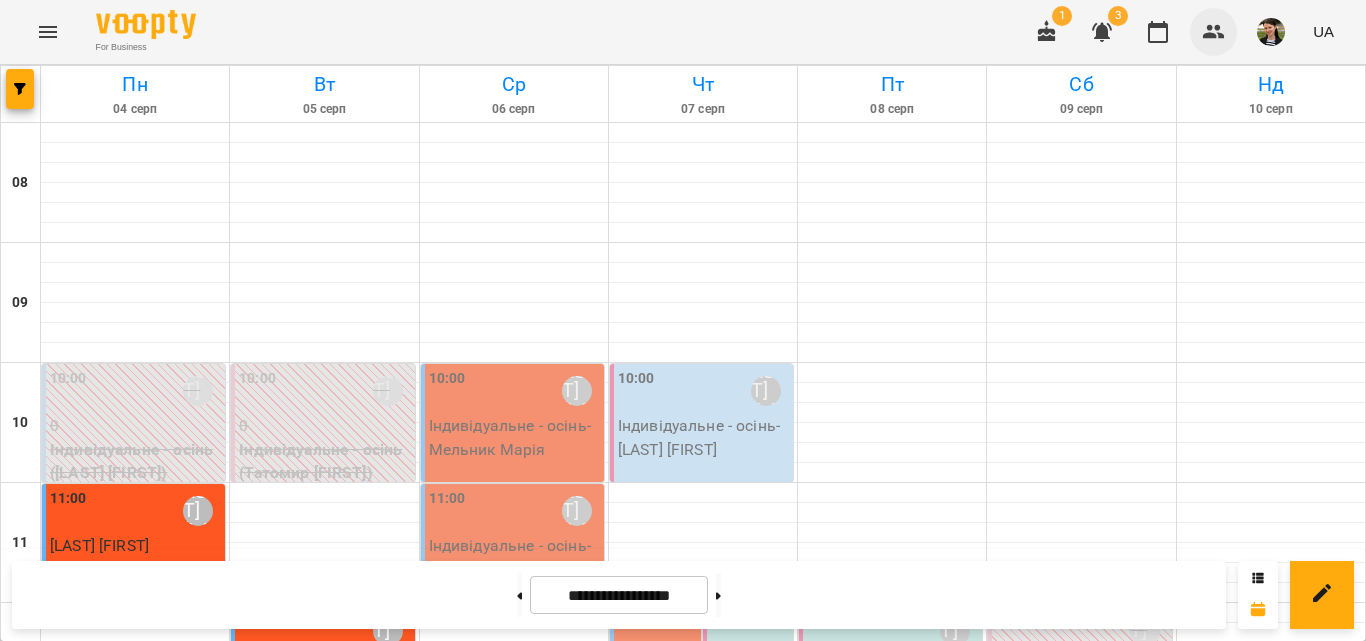 click 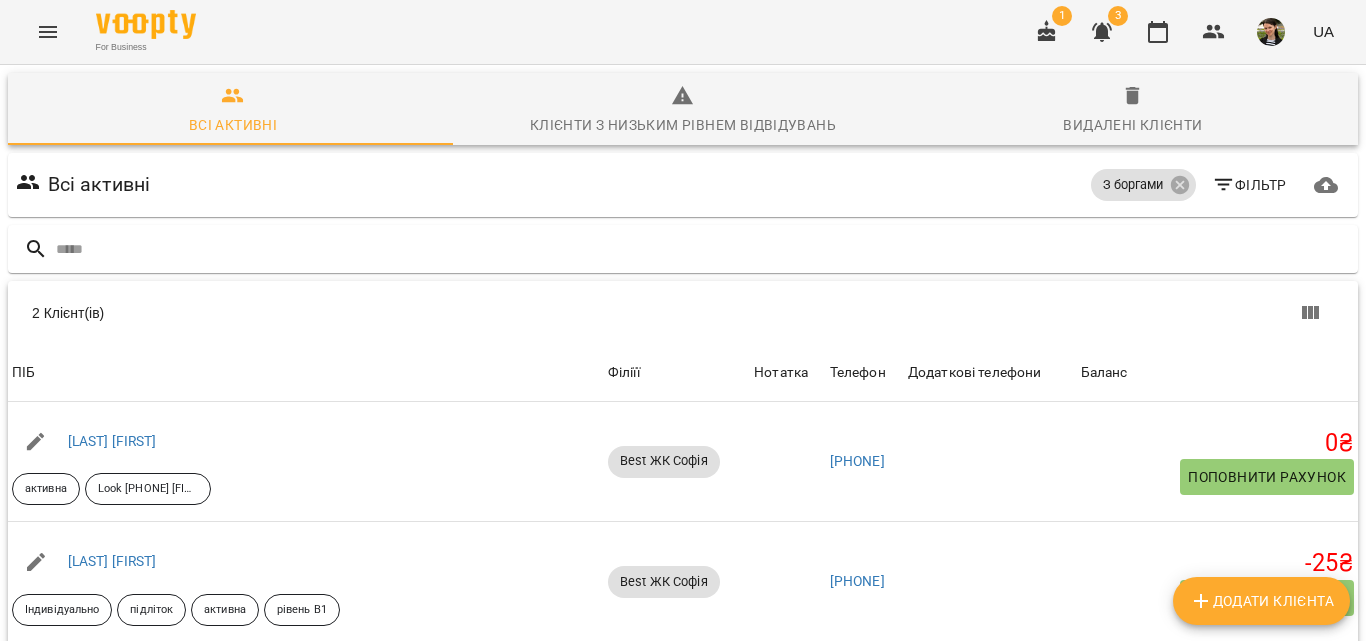 scroll, scrollTop: 0, scrollLeft: 0, axis: both 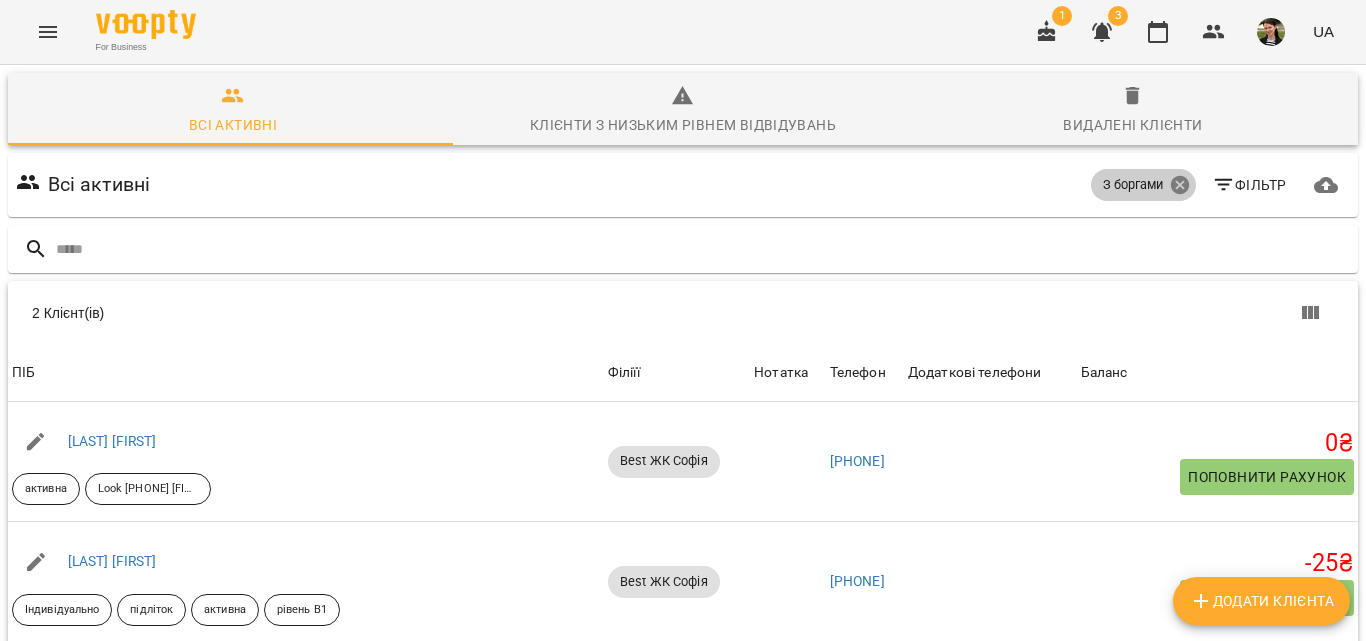 click 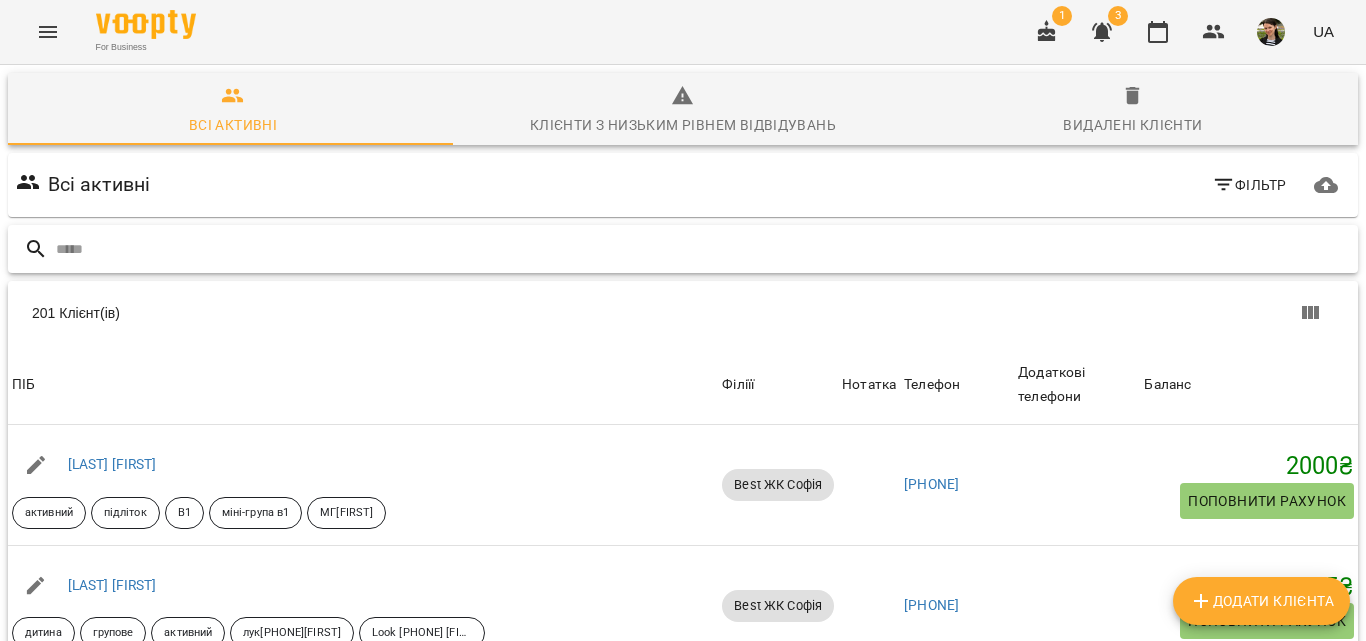 click at bounding box center (703, 249) 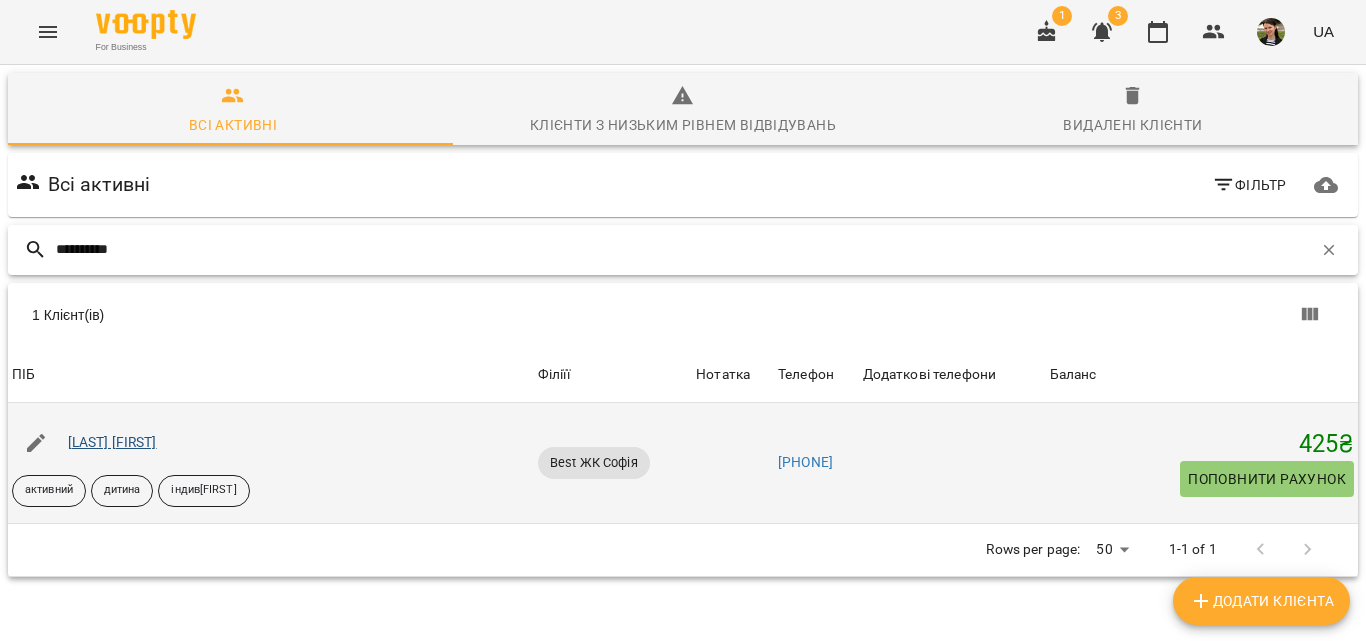 type on "**********" 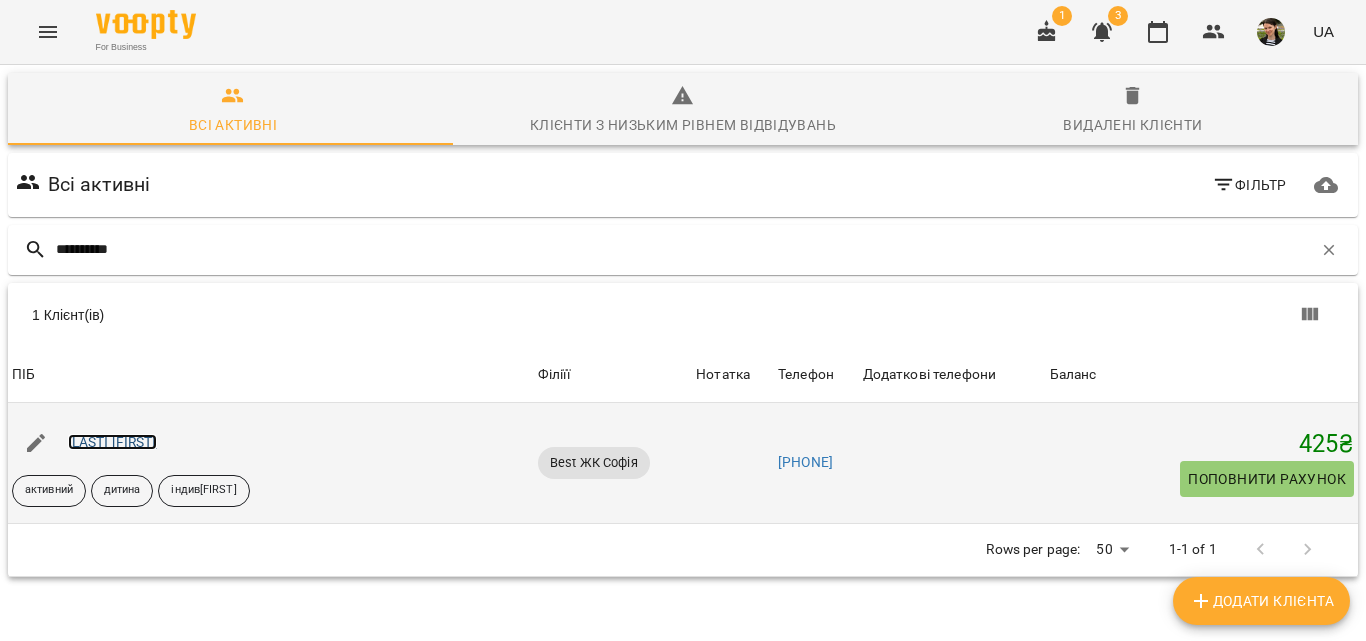click on "[LAST] [FIRST]" at bounding box center (112, 442) 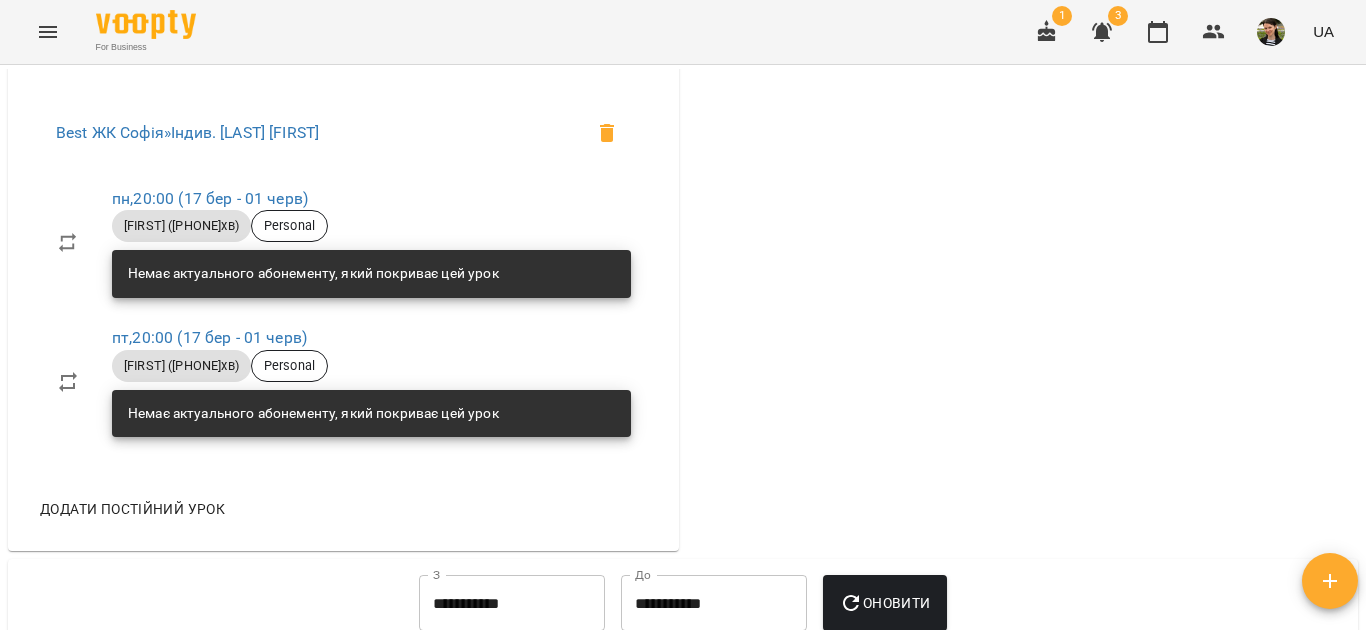 scroll, scrollTop: 1400, scrollLeft: 0, axis: vertical 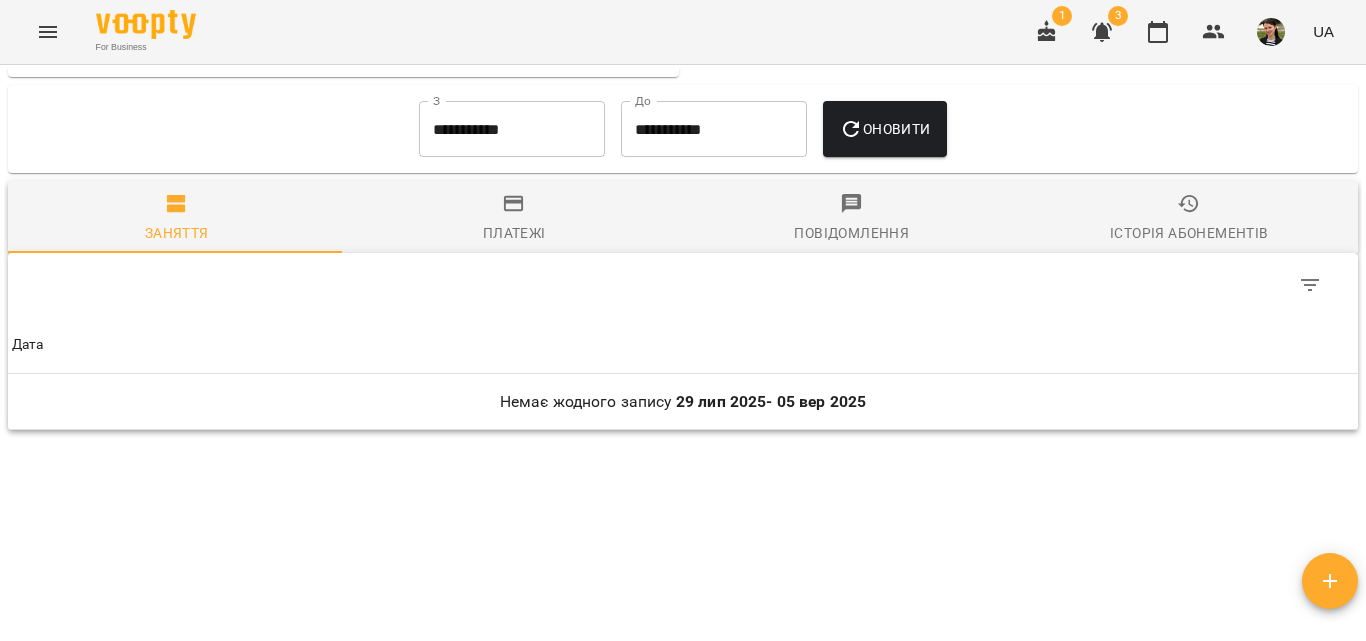 click on "**********" at bounding box center (512, 129) 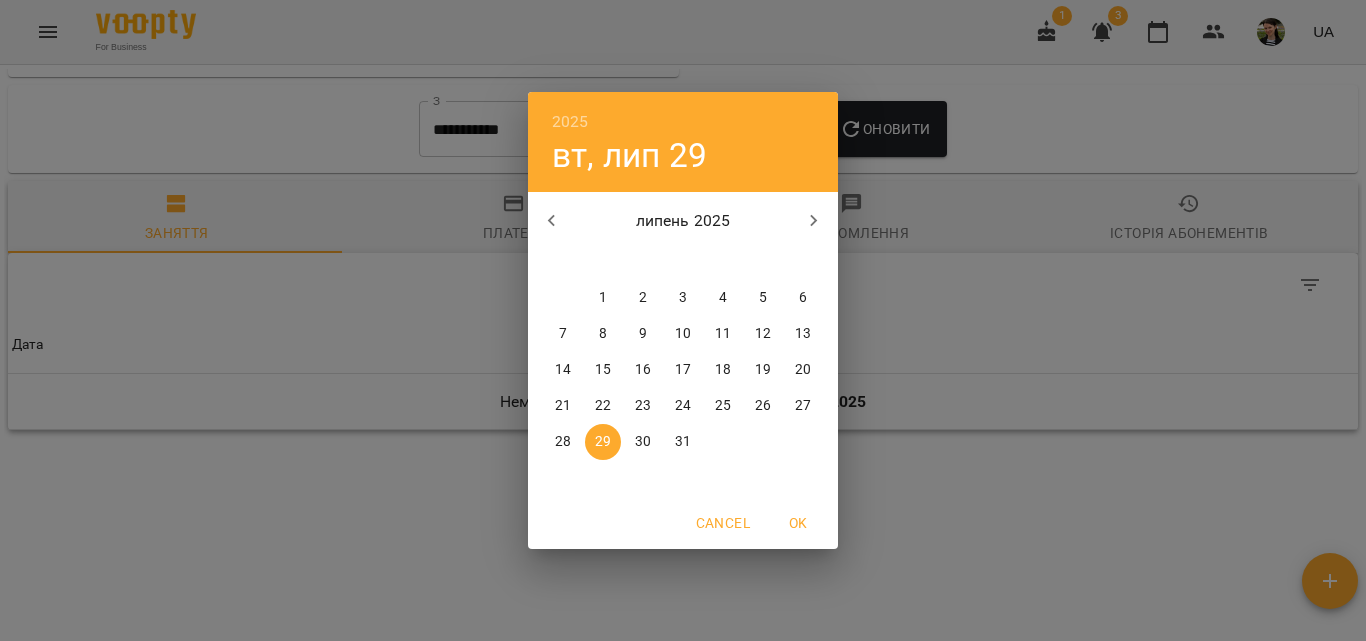 click on "1" at bounding box center (603, 298) 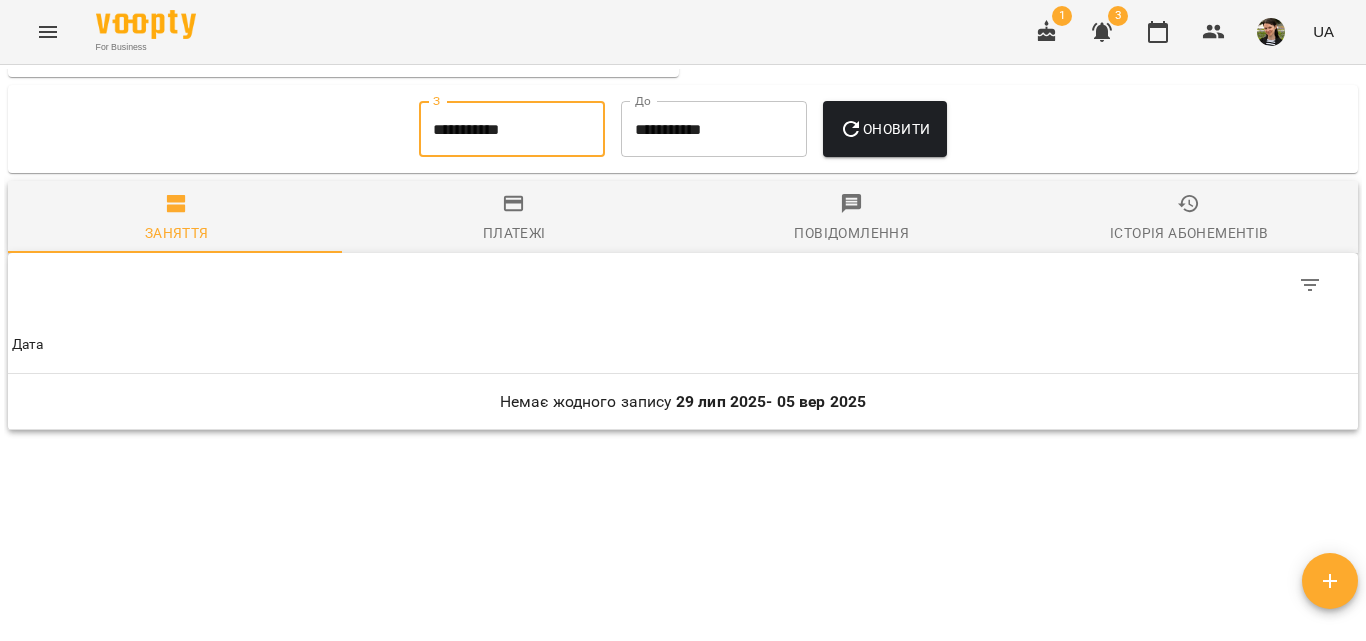 click on "Оновити" at bounding box center (884, 129) 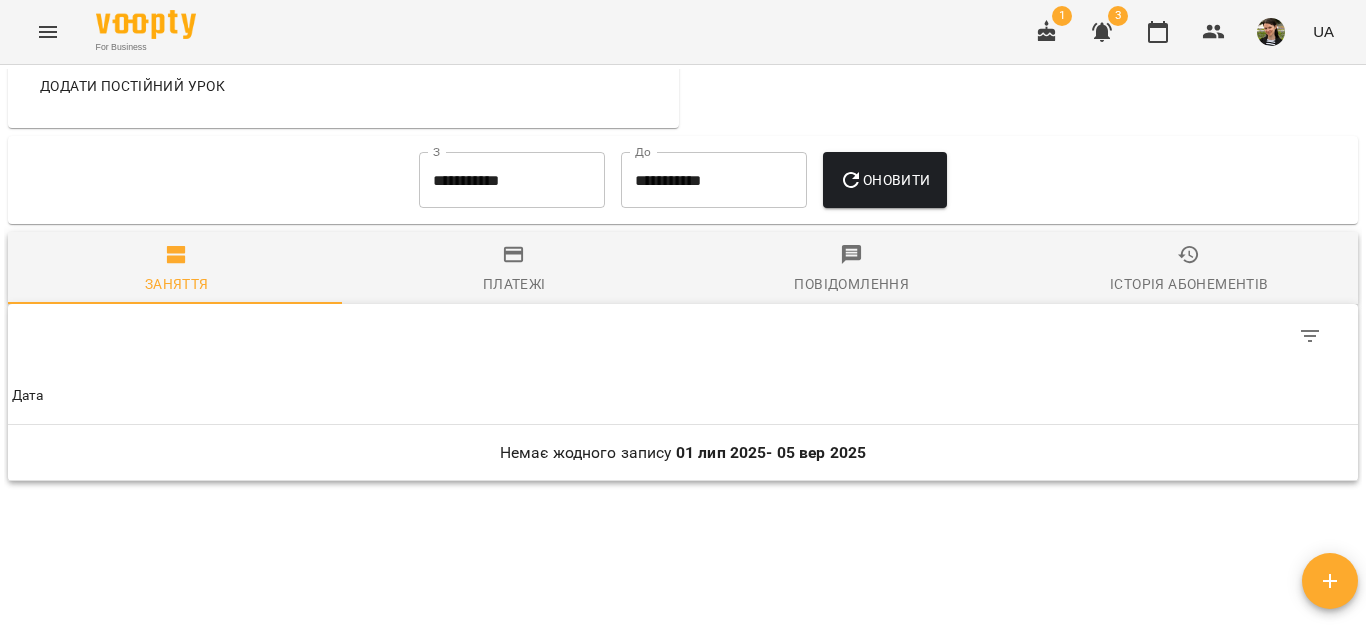 scroll, scrollTop: 1400, scrollLeft: 0, axis: vertical 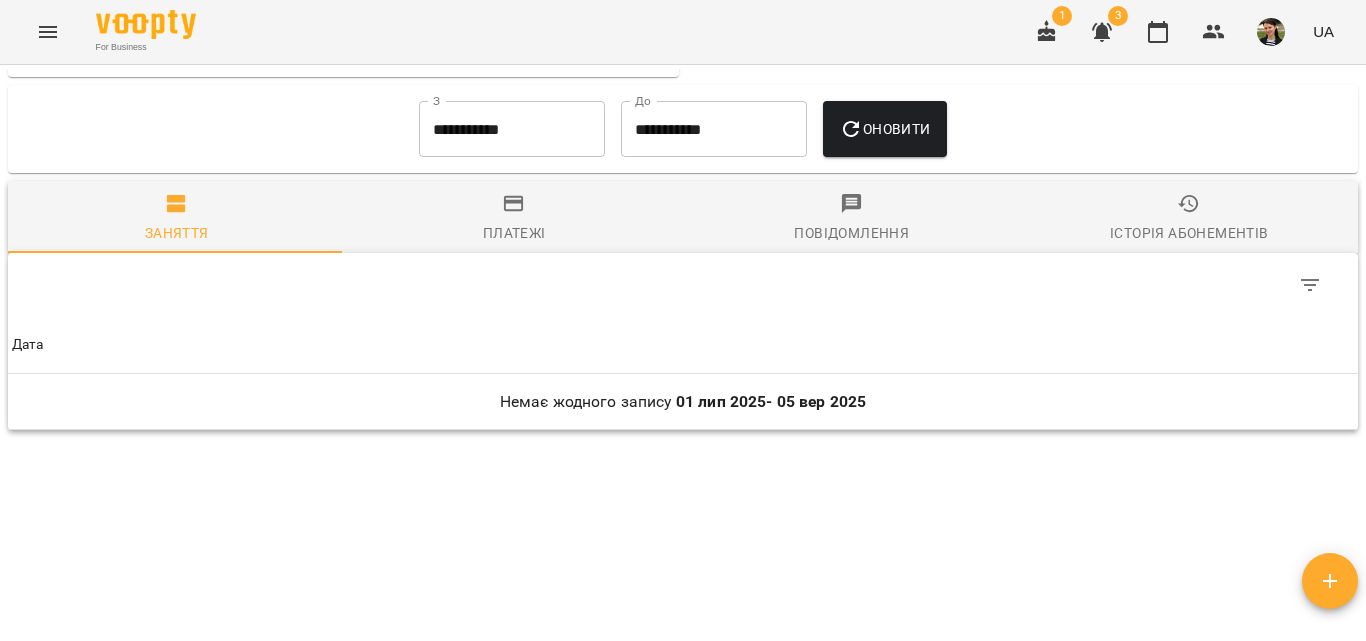 click on "**********" at bounding box center (512, 129) 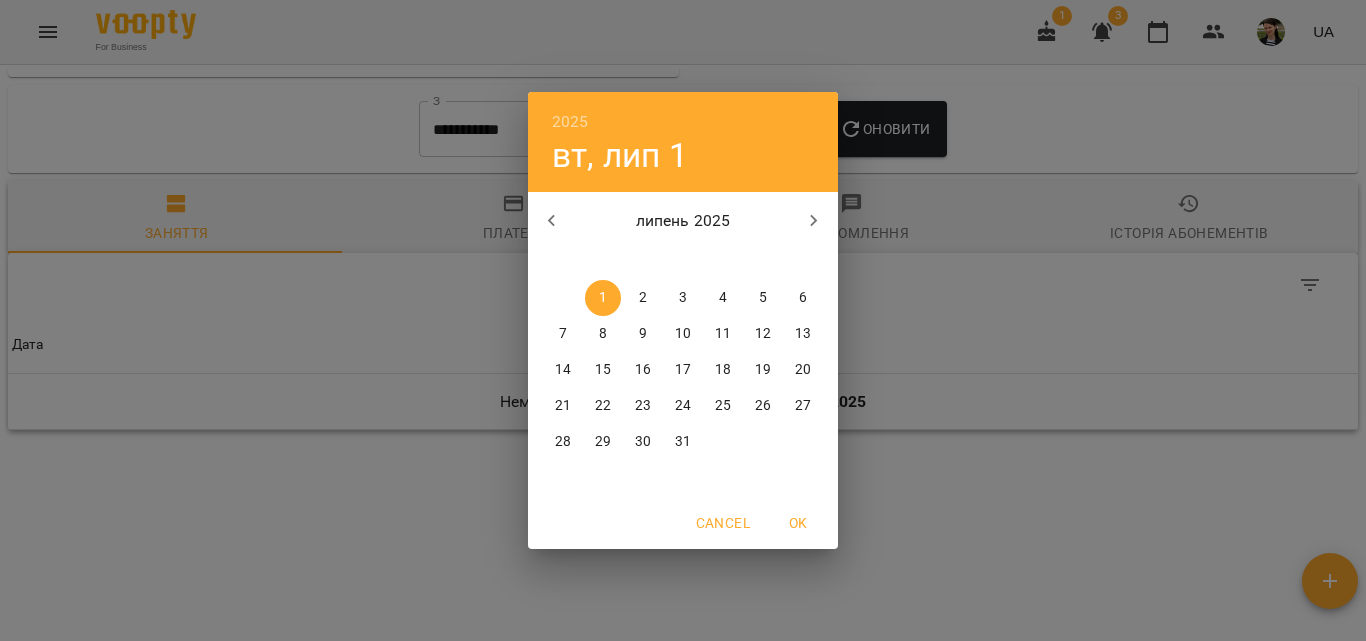 click 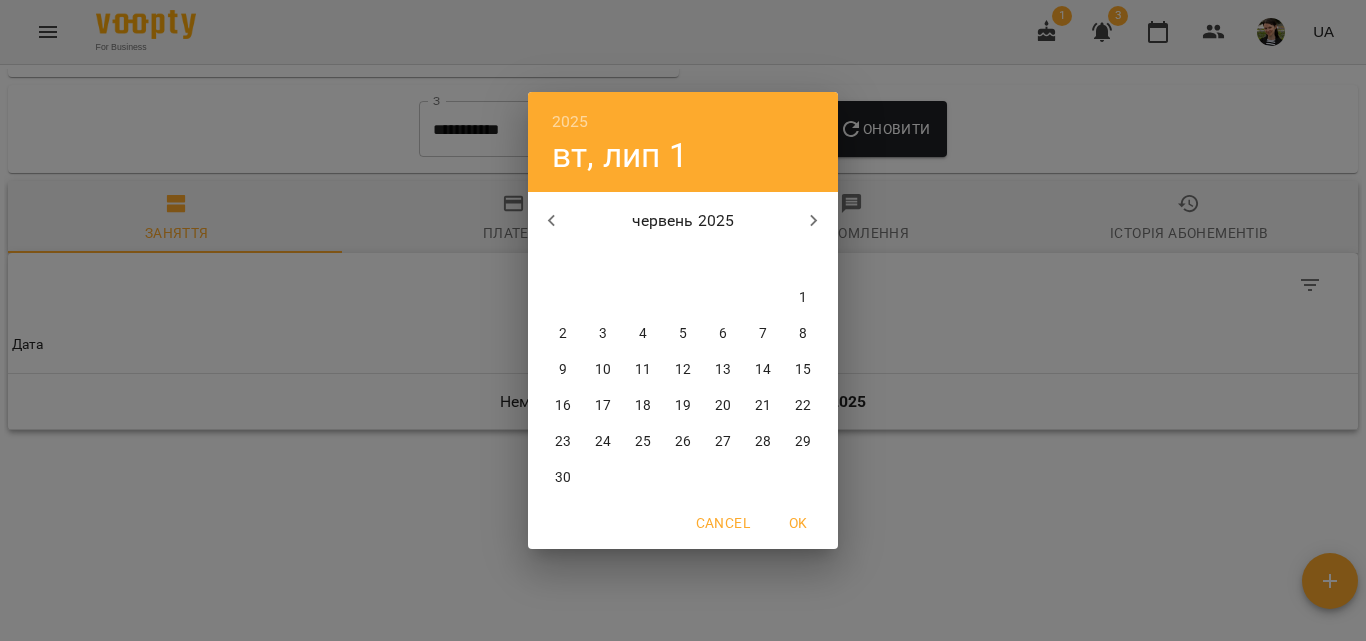 click 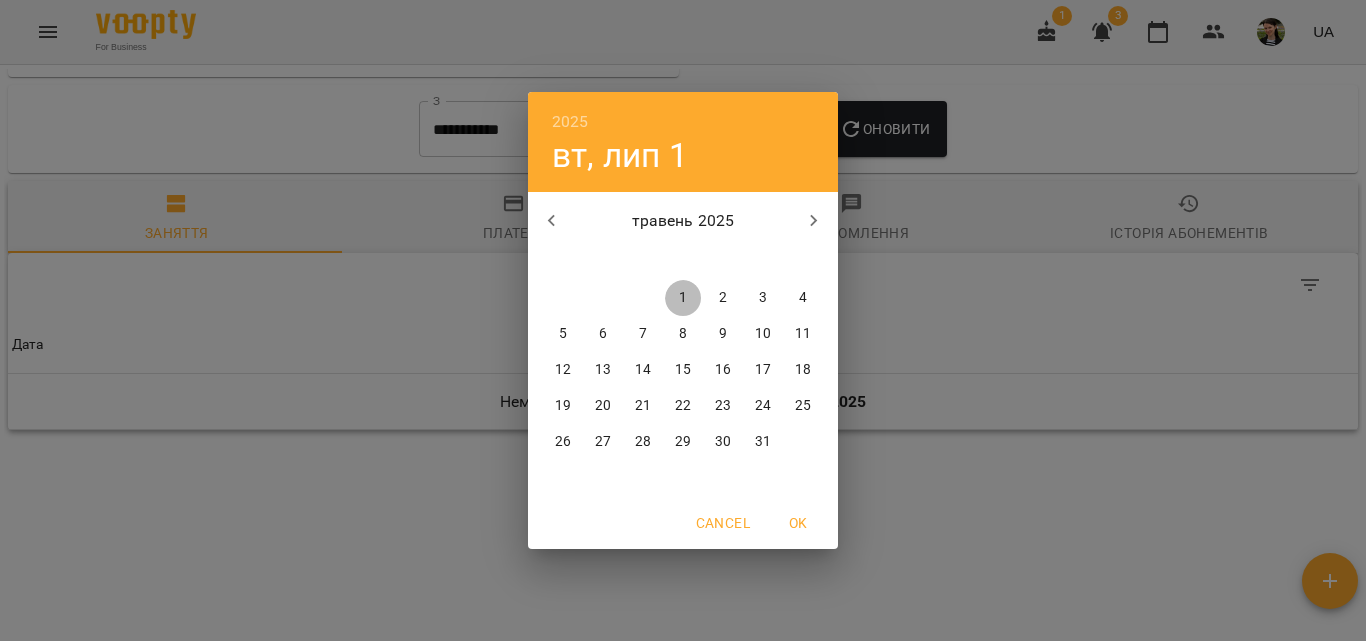 click on "1" at bounding box center [683, 298] 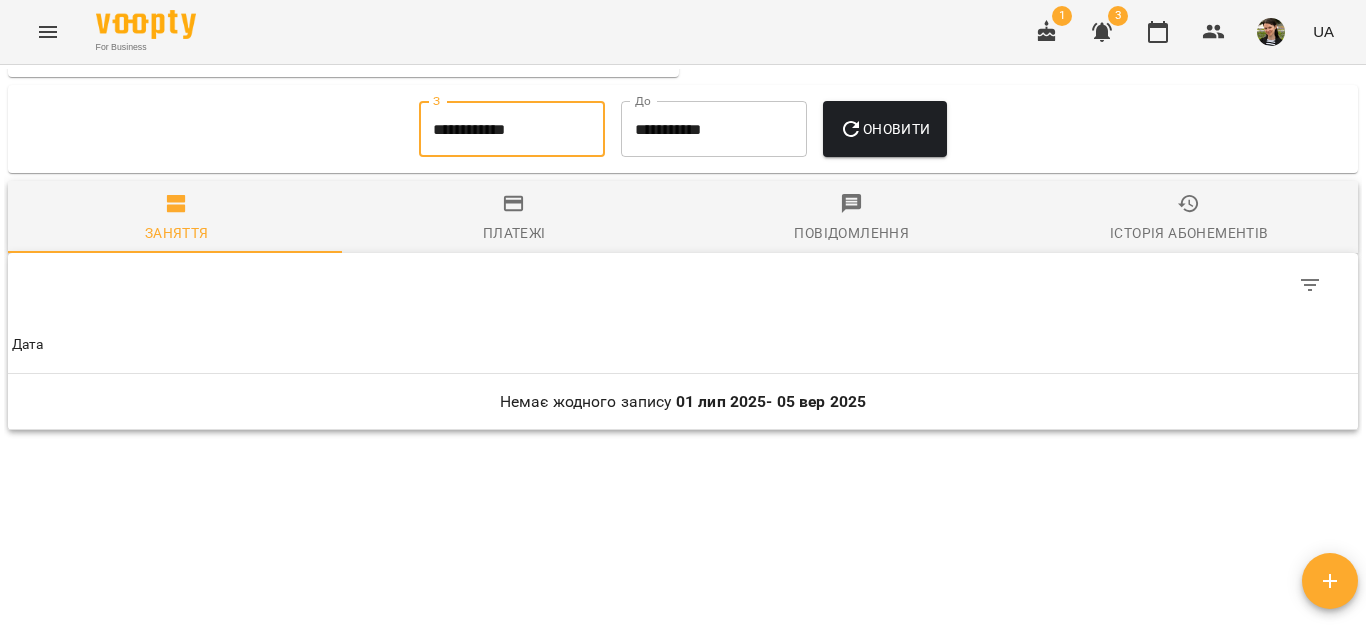 click on "Оновити" at bounding box center [884, 129] 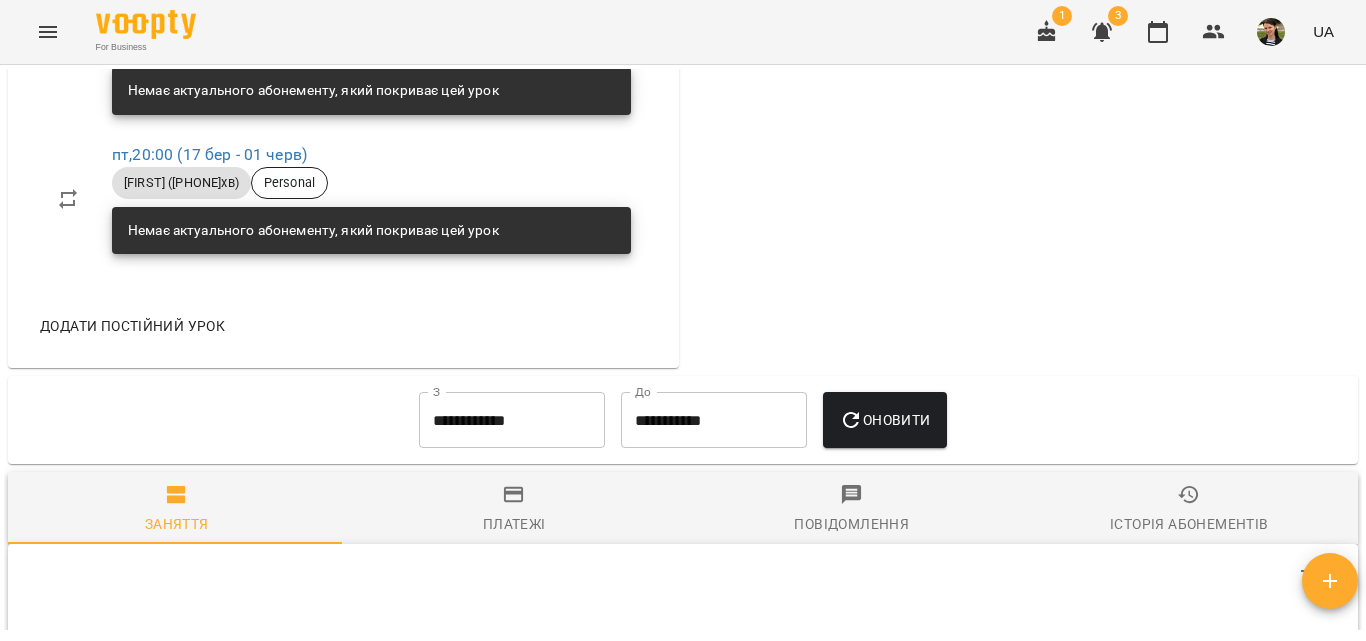 scroll, scrollTop: 1300, scrollLeft: 0, axis: vertical 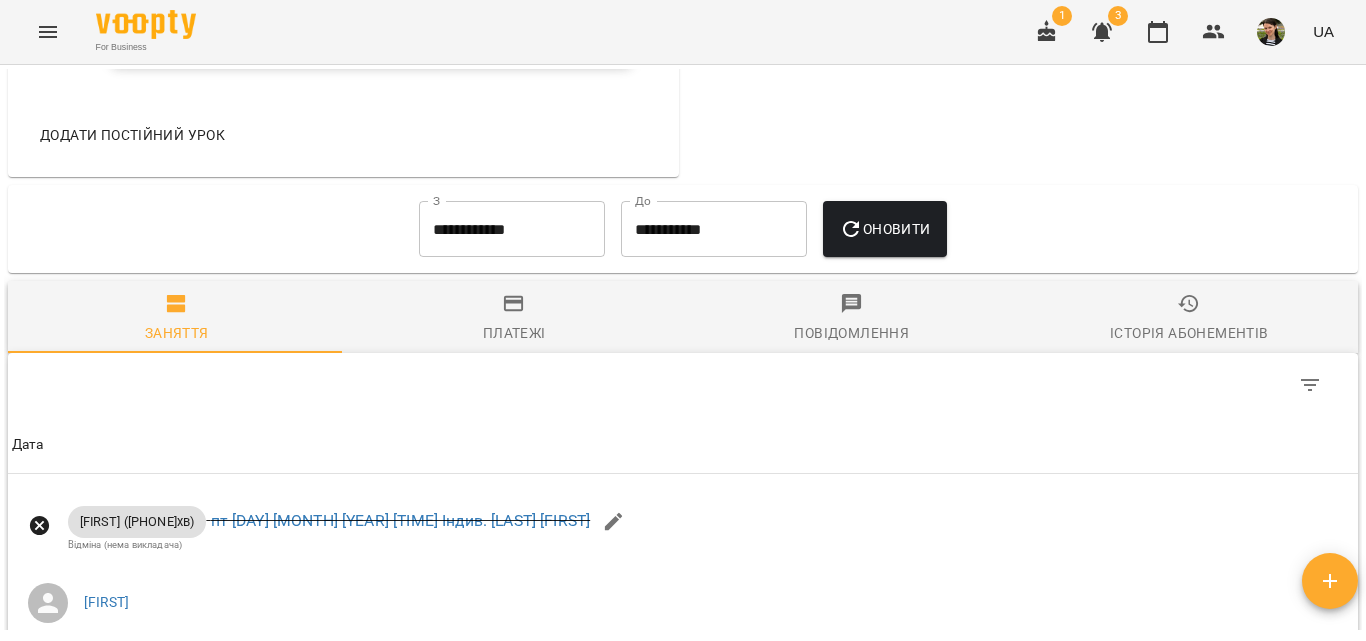 click on "**********" at bounding box center (512, 229) 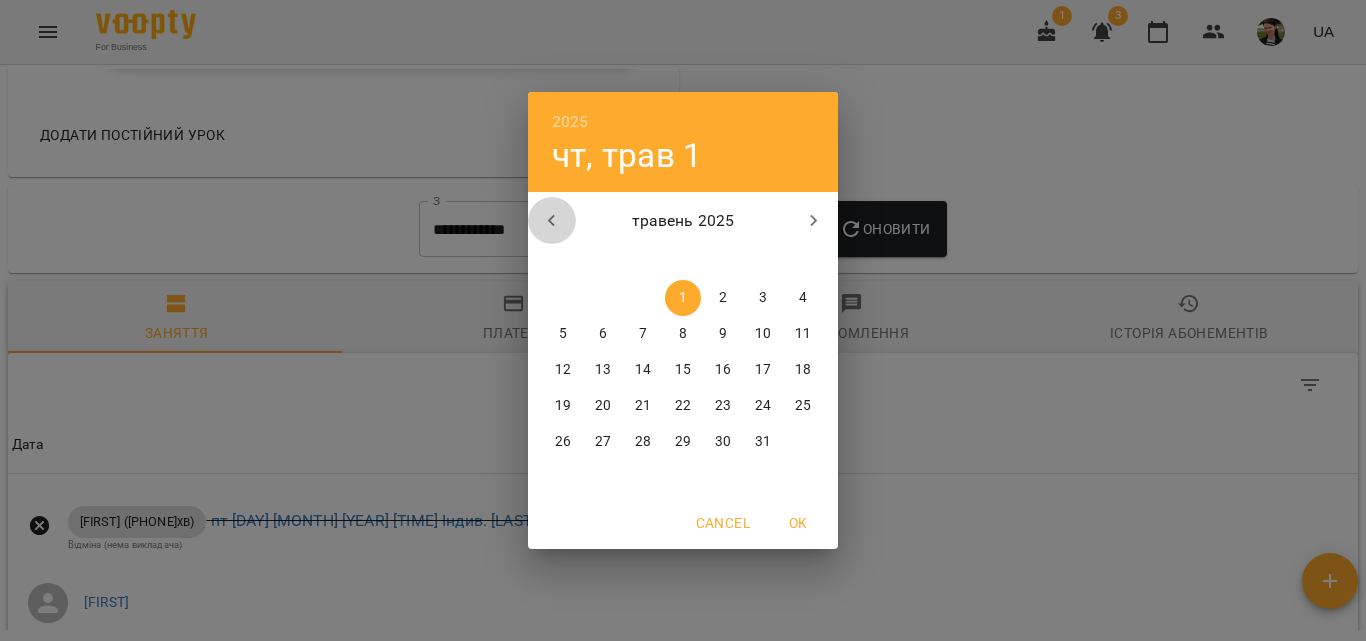 click 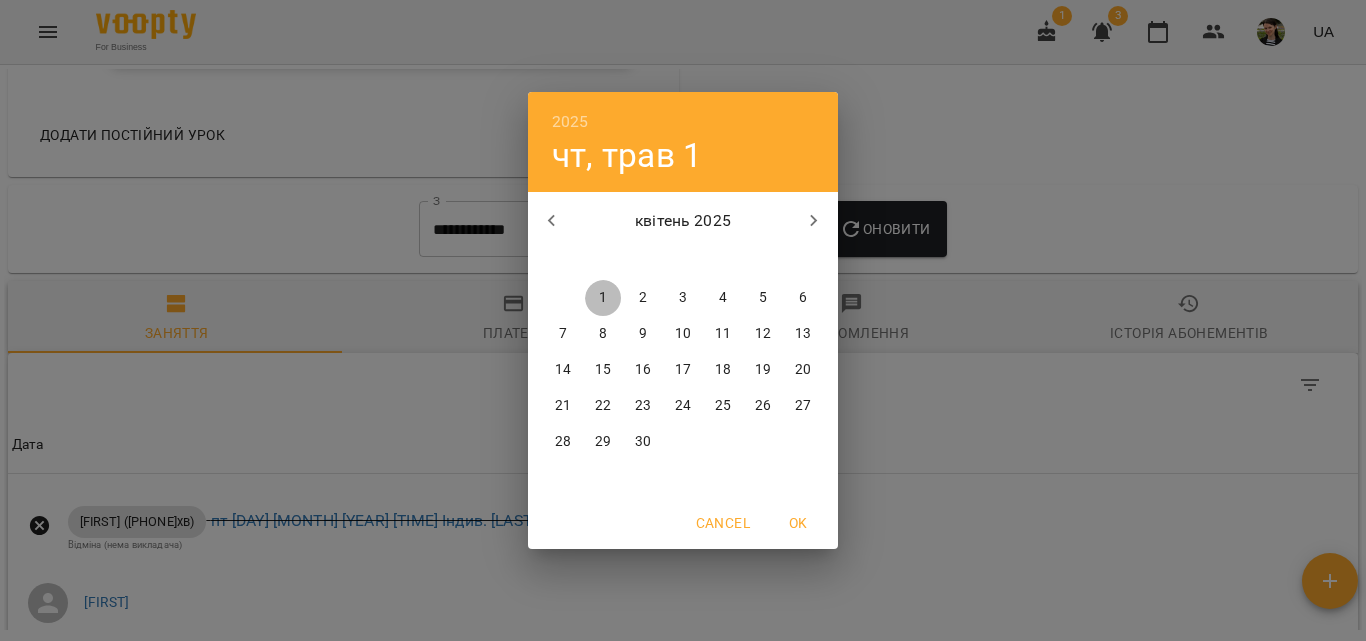 click on "1" at bounding box center [603, 298] 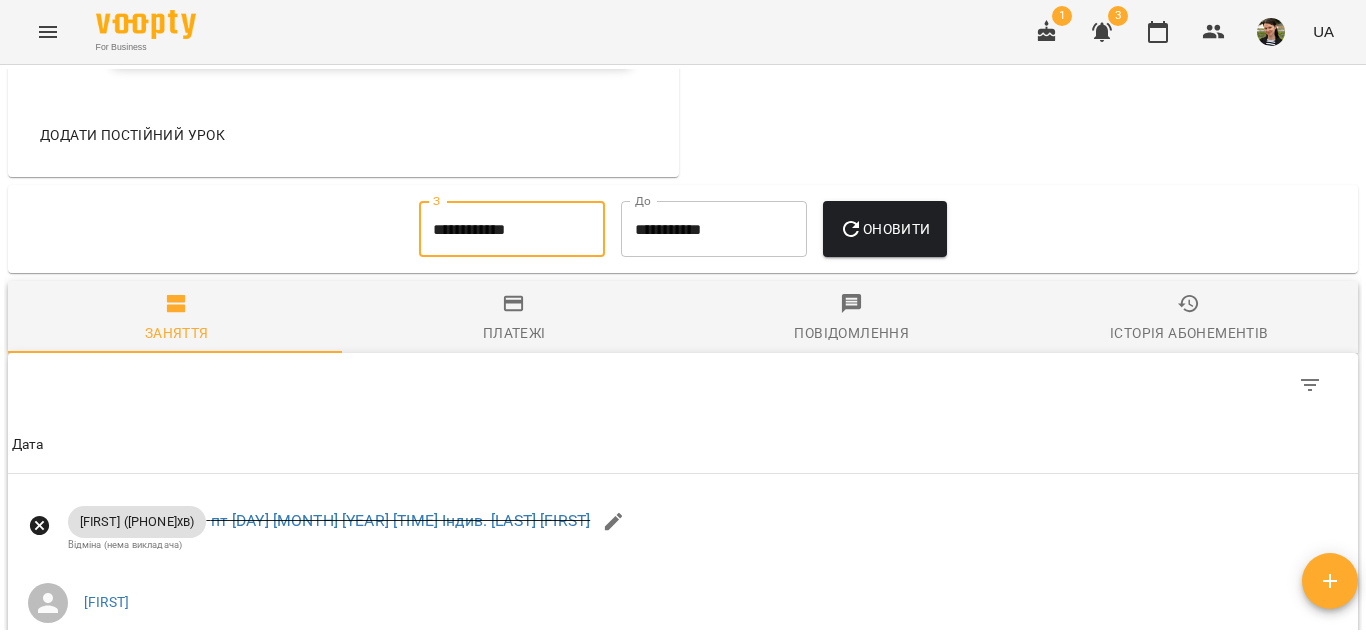 click on "Оновити" at bounding box center (884, 229) 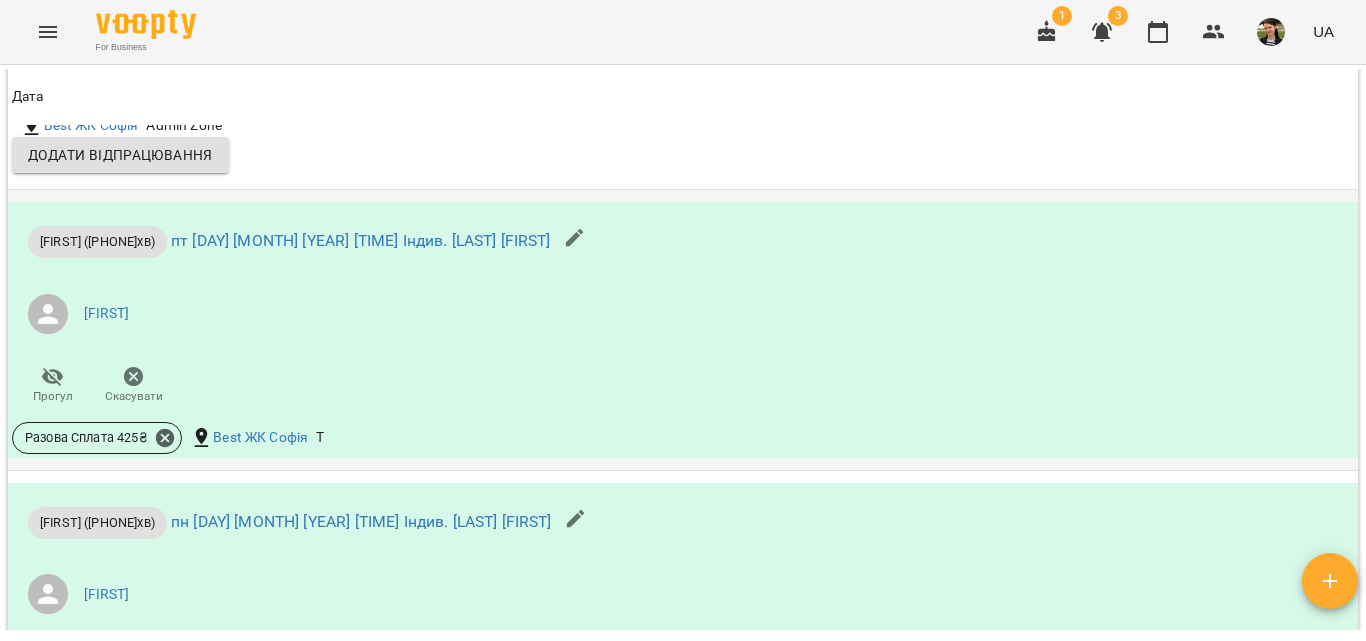 scroll, scrollTop: 3075, scrollLeft: 0, axis: vertical 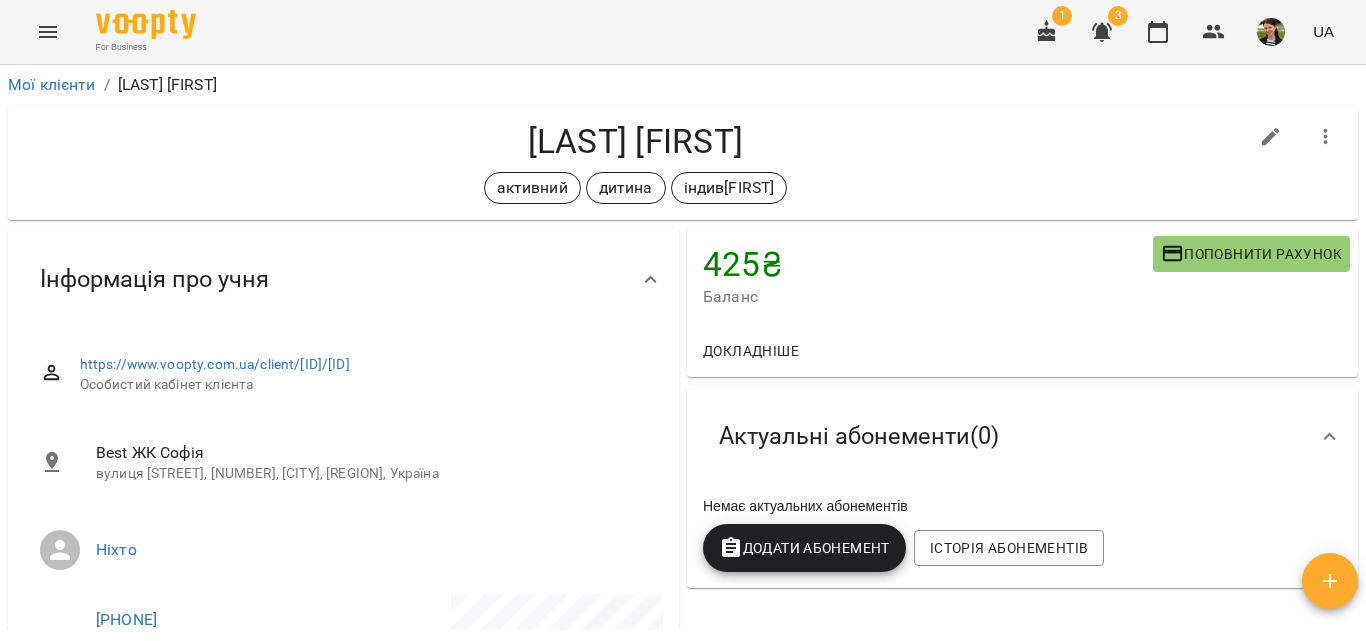 click 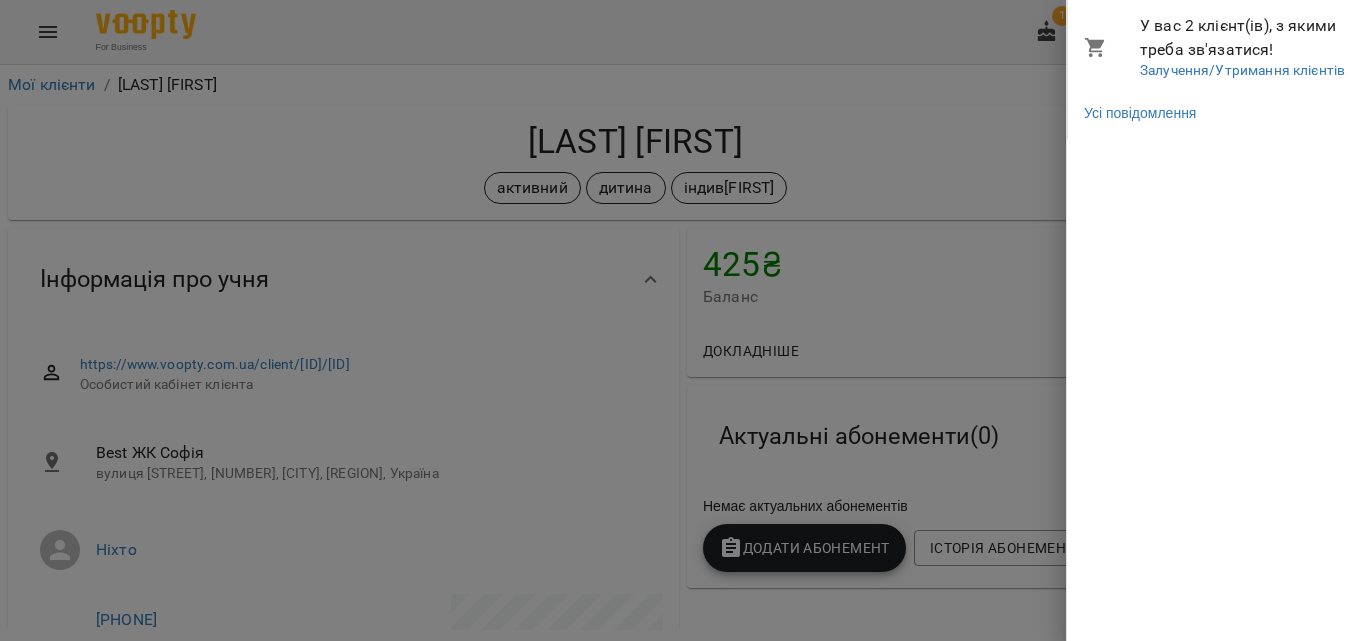 click at bounding box center (683, 320) 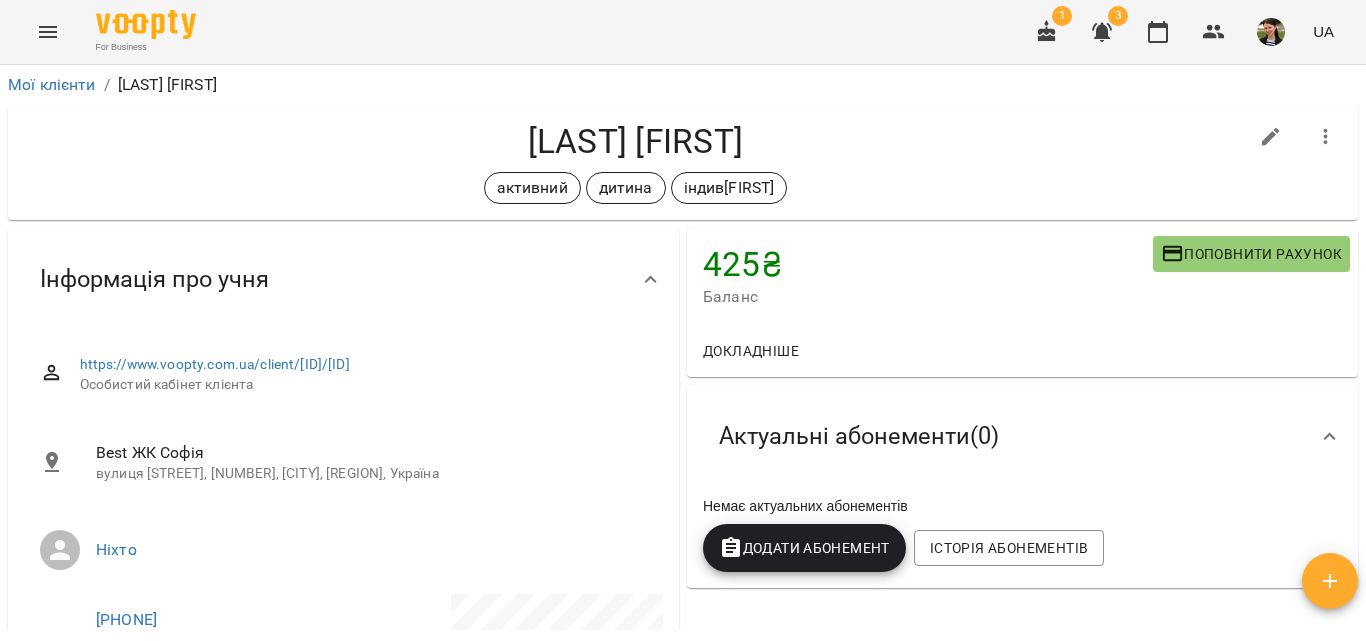 click 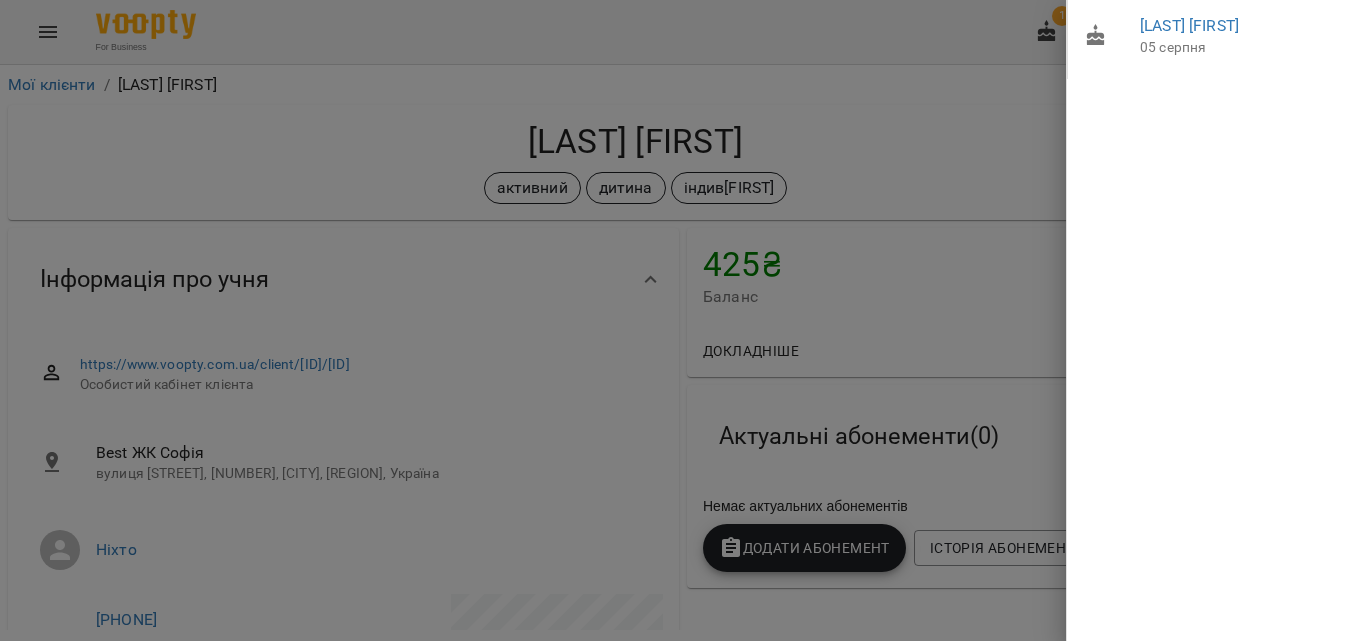 click at bounding box center [683, 320] 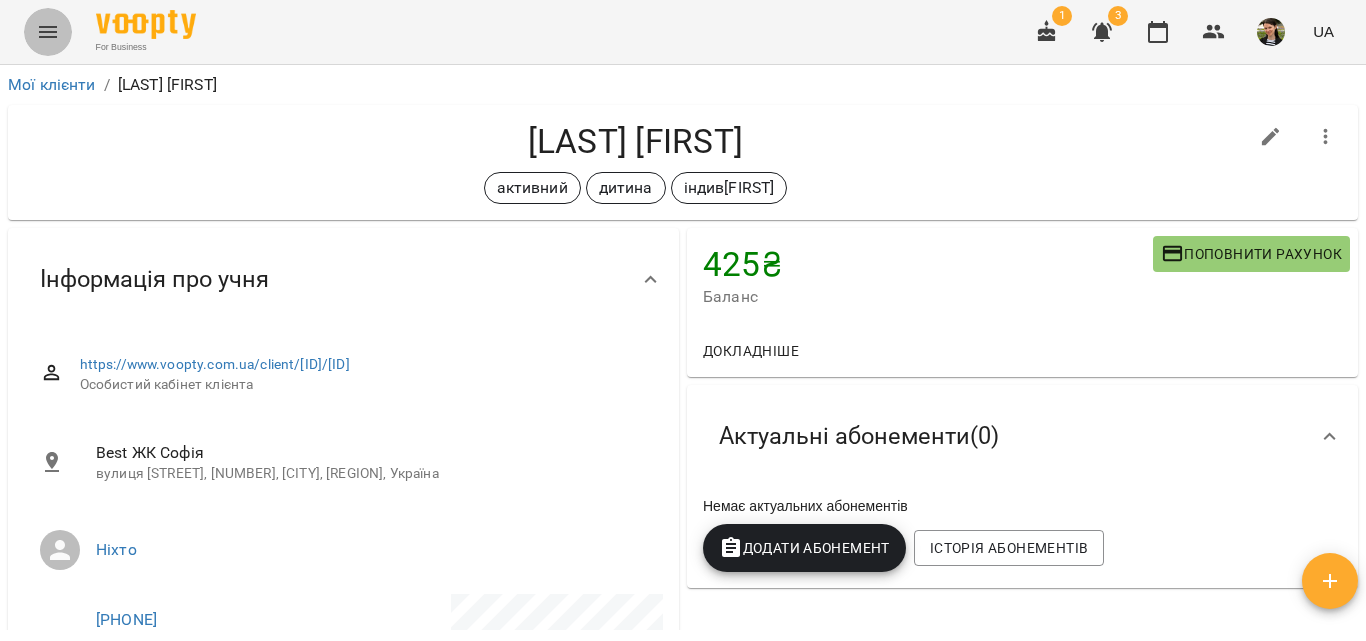 click 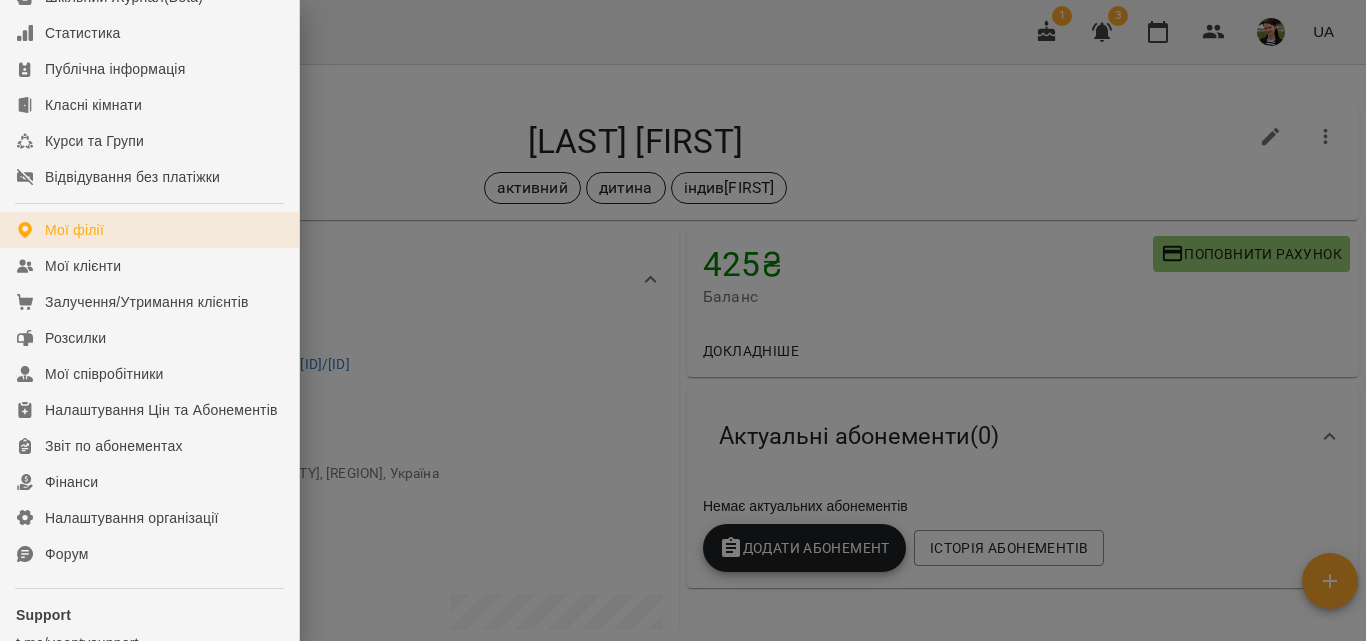 scroll, scrollTop: 200, scrollLeft: 0, axis: vertical 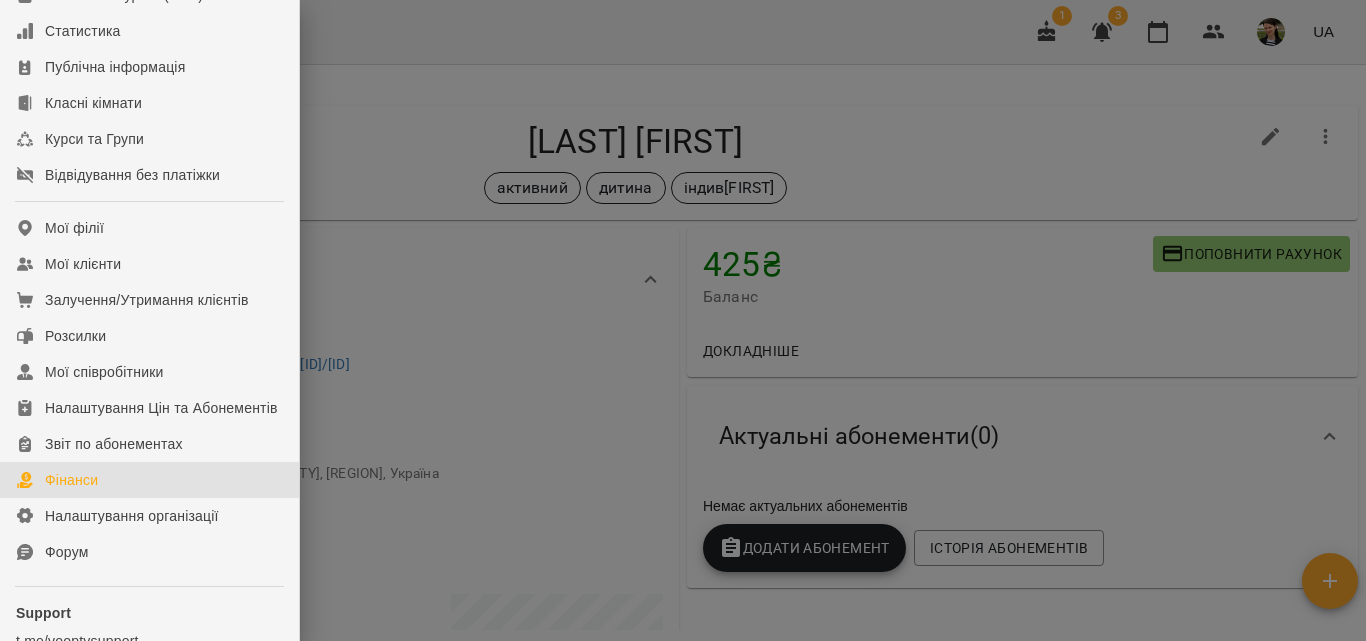 click on "Фінанси" at bounding box center (71, 480) 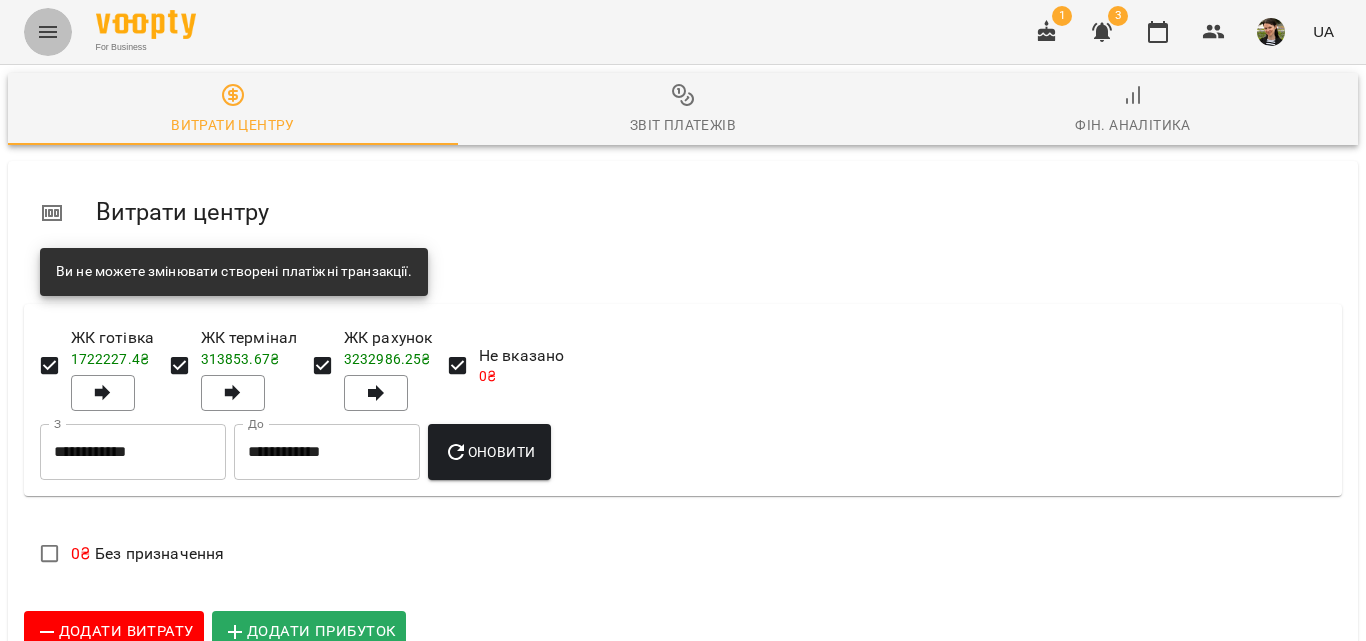 click 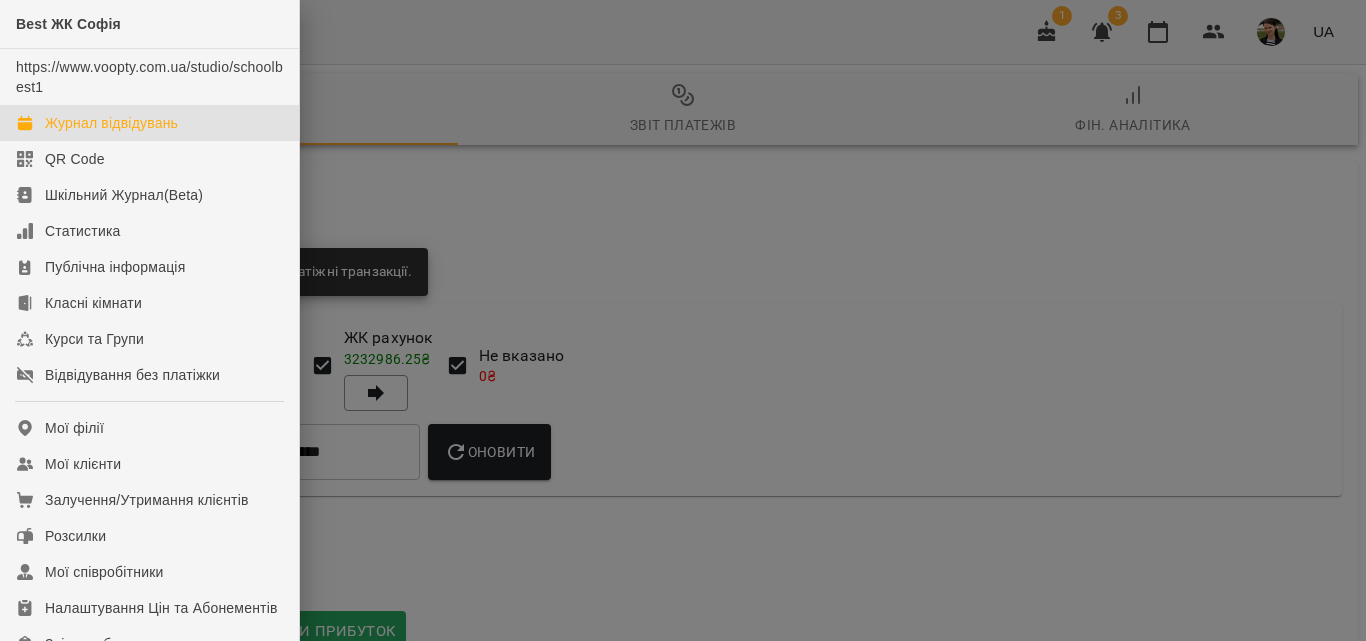 click on "Журнал відвідувань" at bounding box center (111, 123) 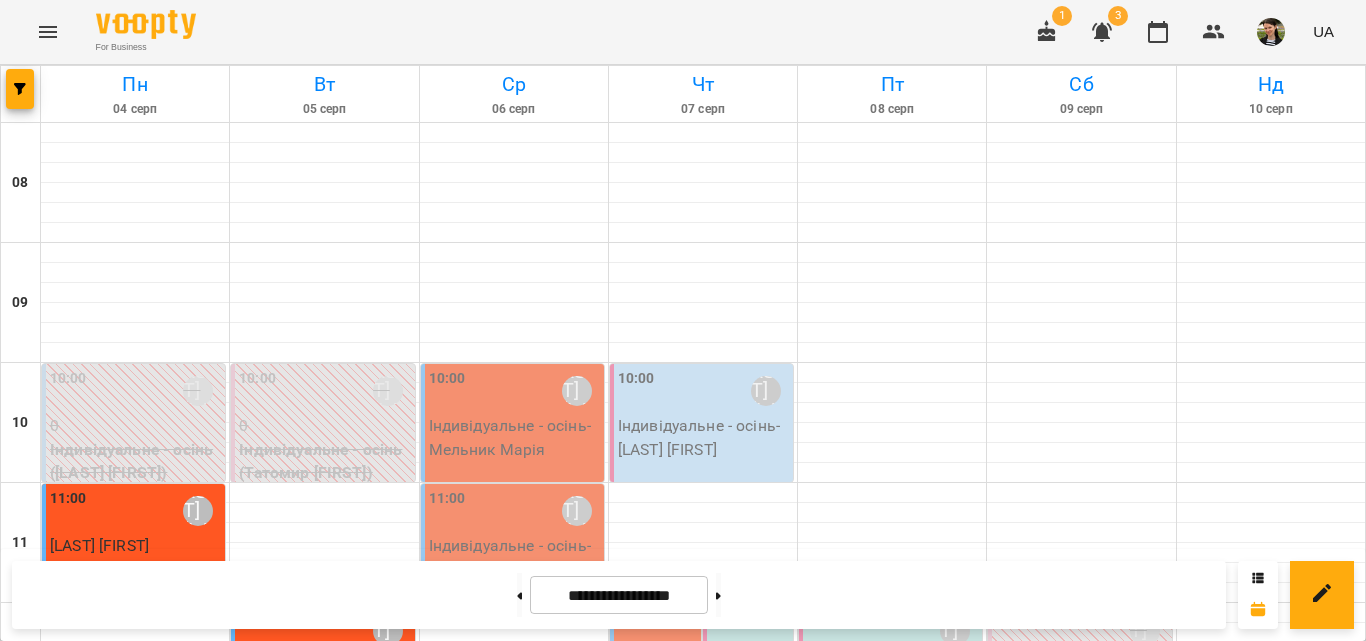 scroll, scrollTop: 1100, scrollLeft: 0, axis: vertical 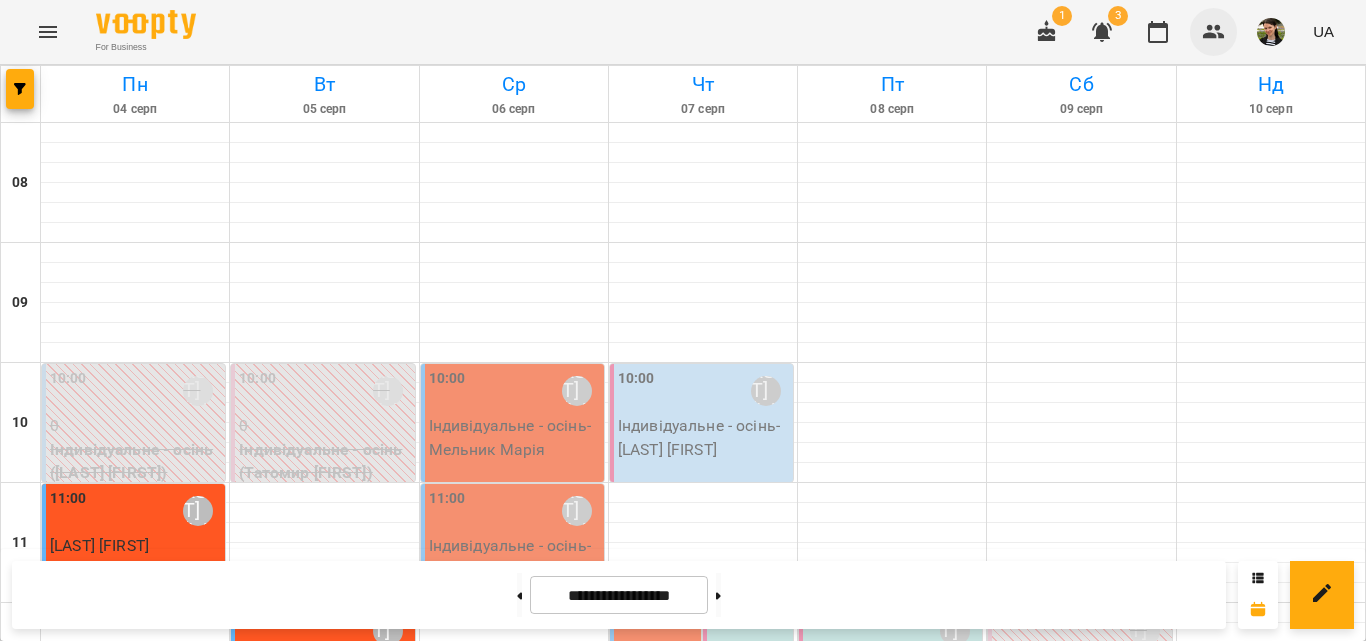click 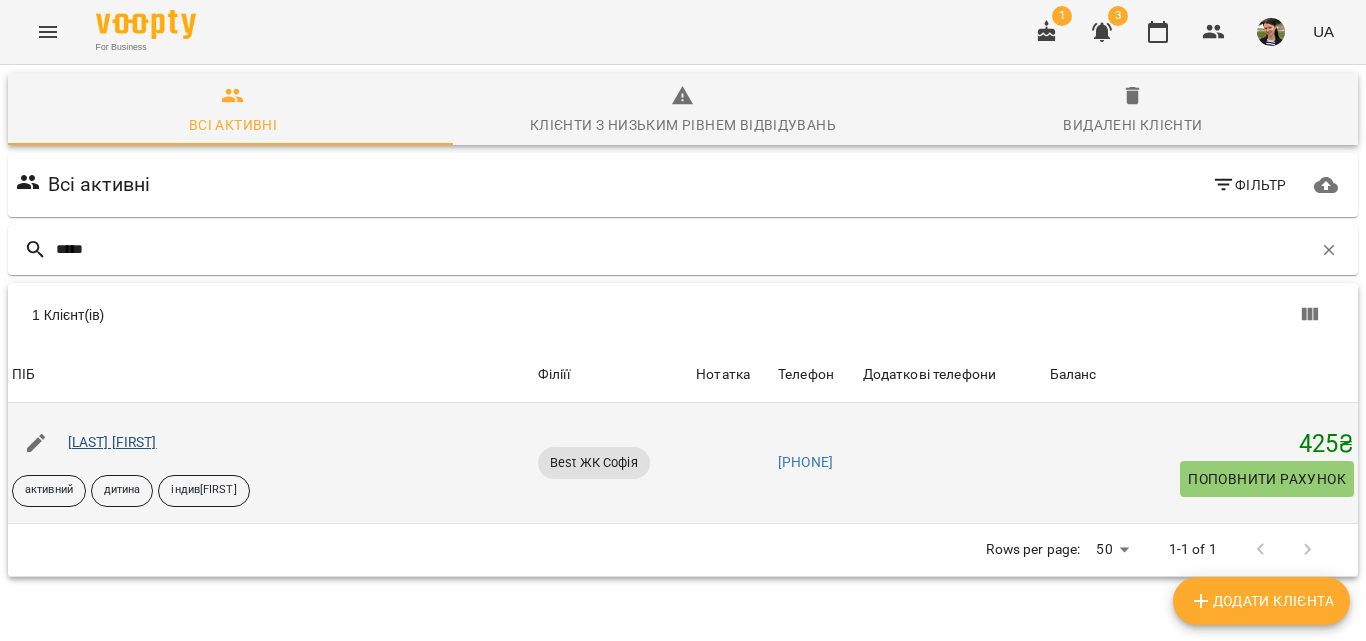 type on "*****" 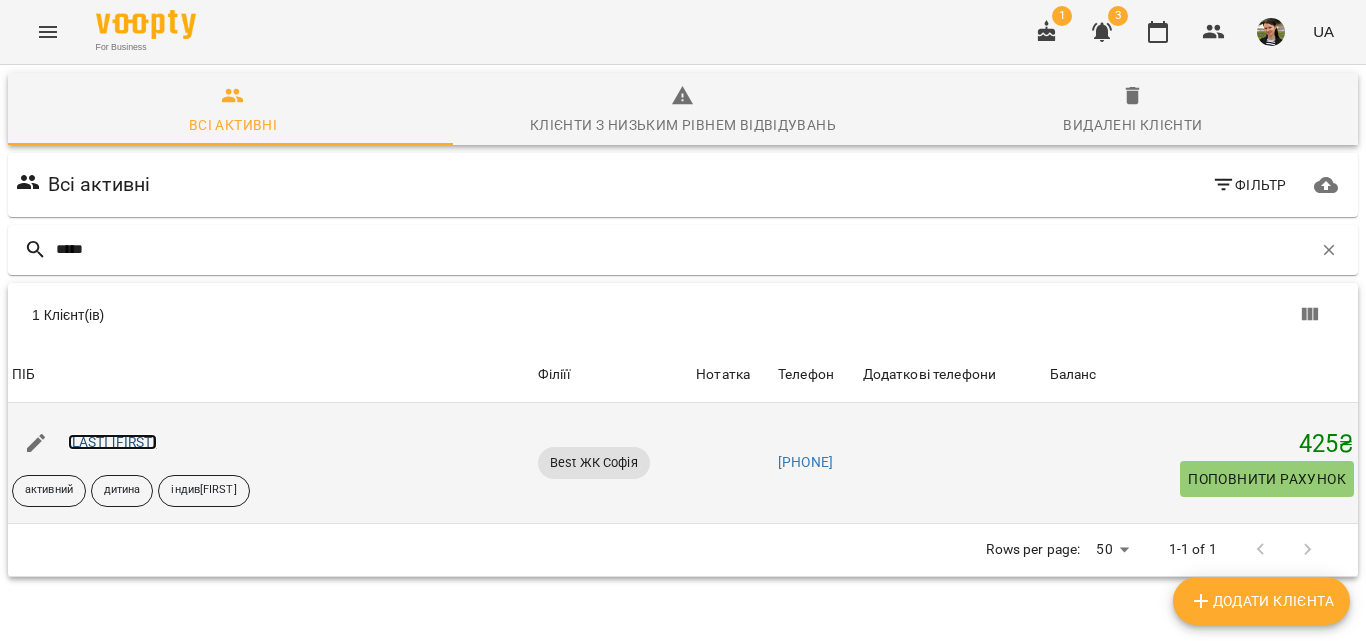 click on "[LAST] [FIRST]" at bounding box center [112, 442] 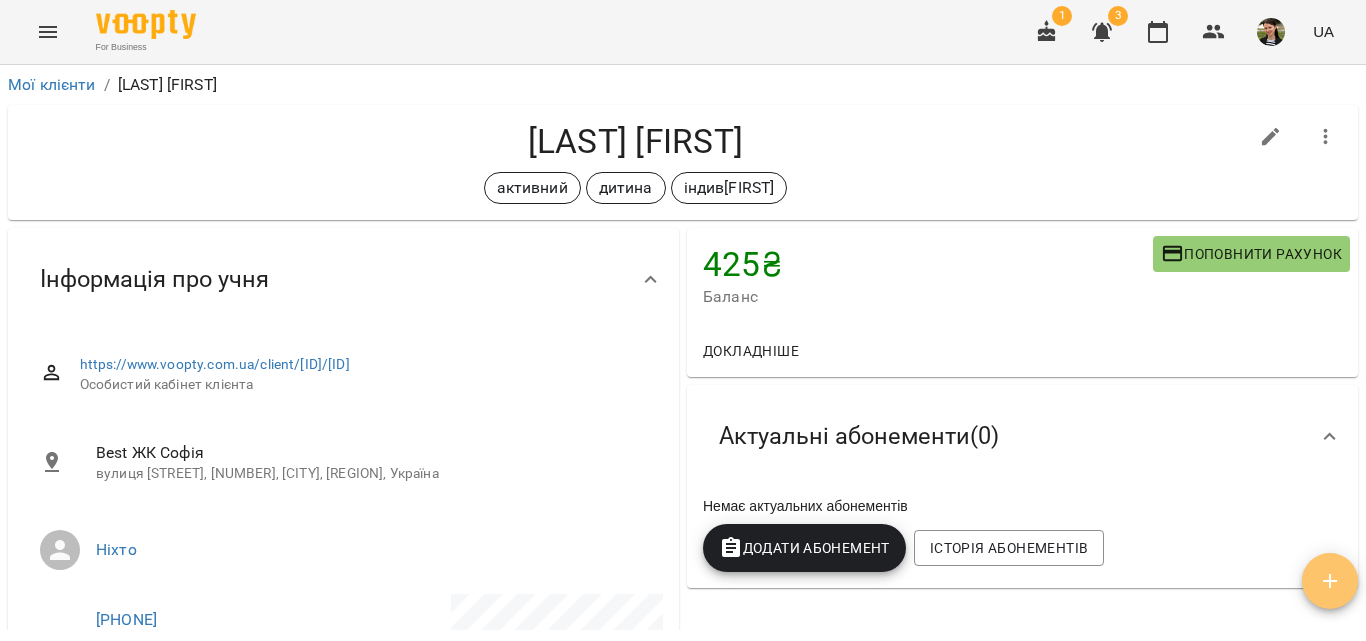 click 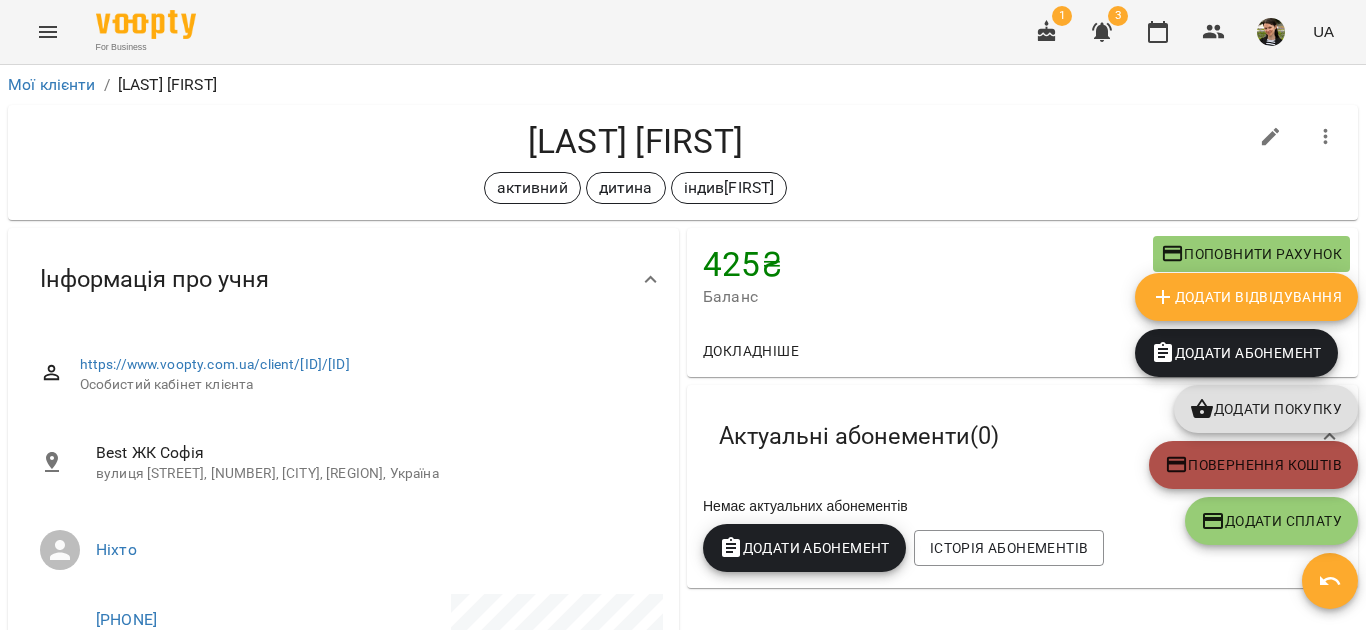 click on "Повернення коштів" at bounding box center (1253, 465) 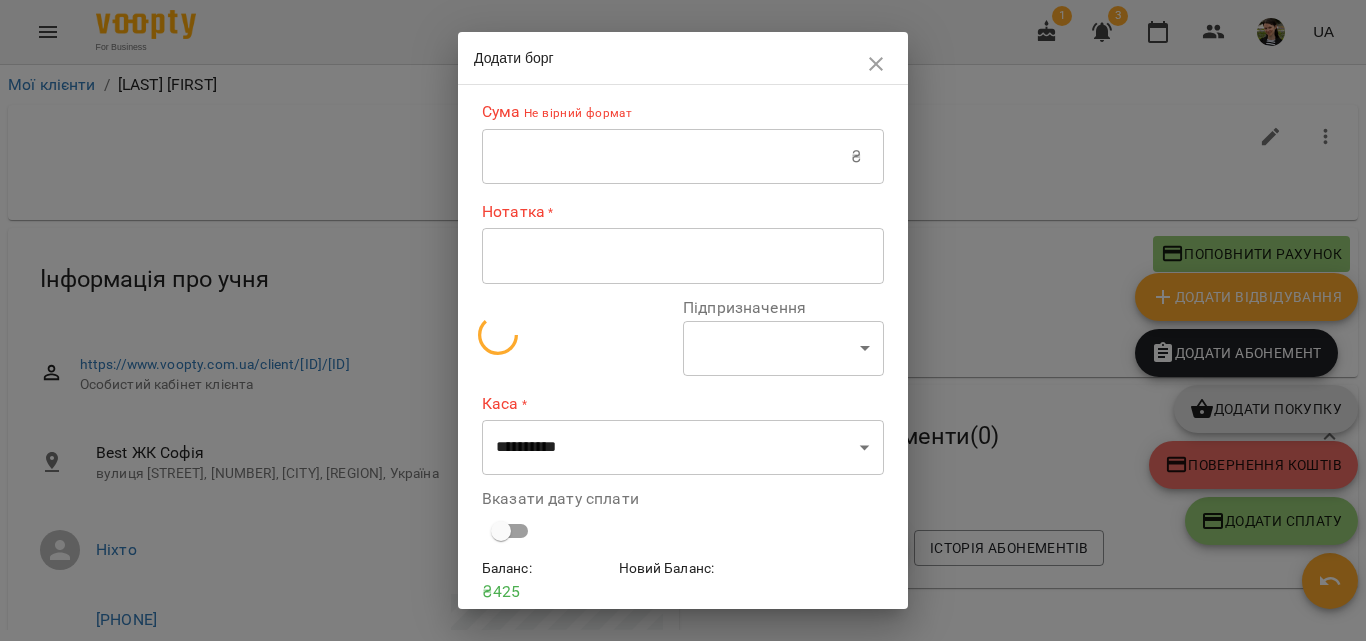 select on "*******" 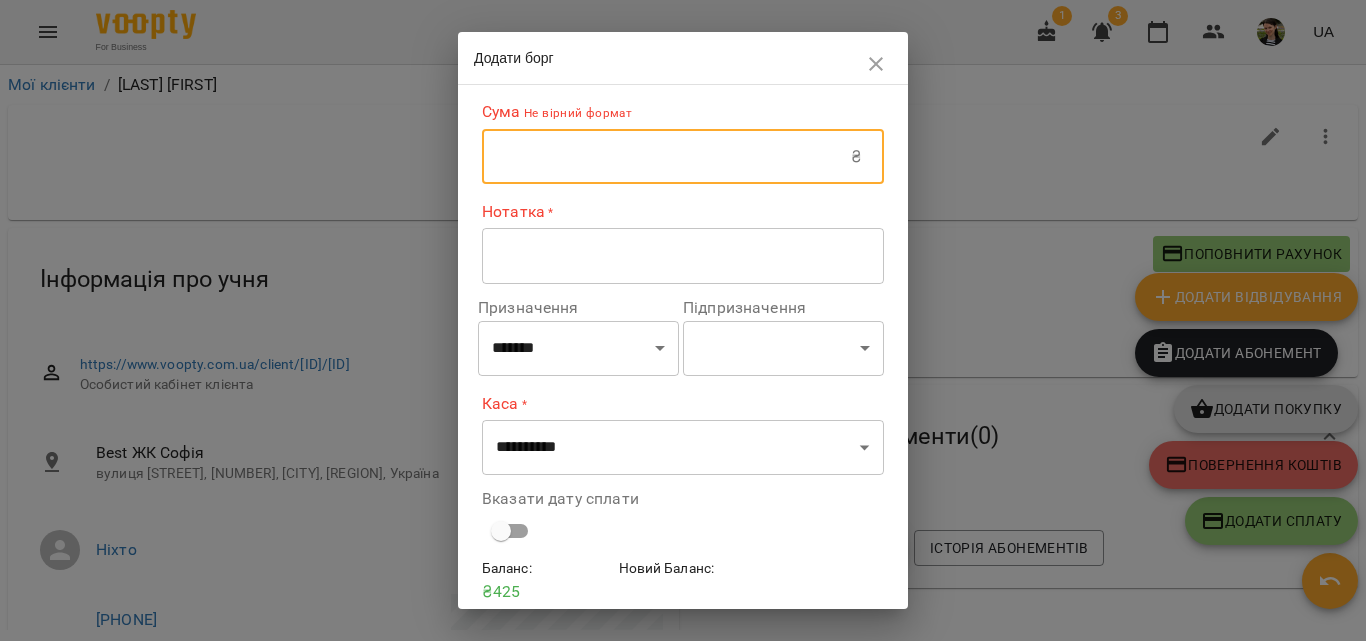 drag, startPoint x: 550, startPoint y: 149, endPoint x: 698, endPoint y: 188, distance: 153.05228 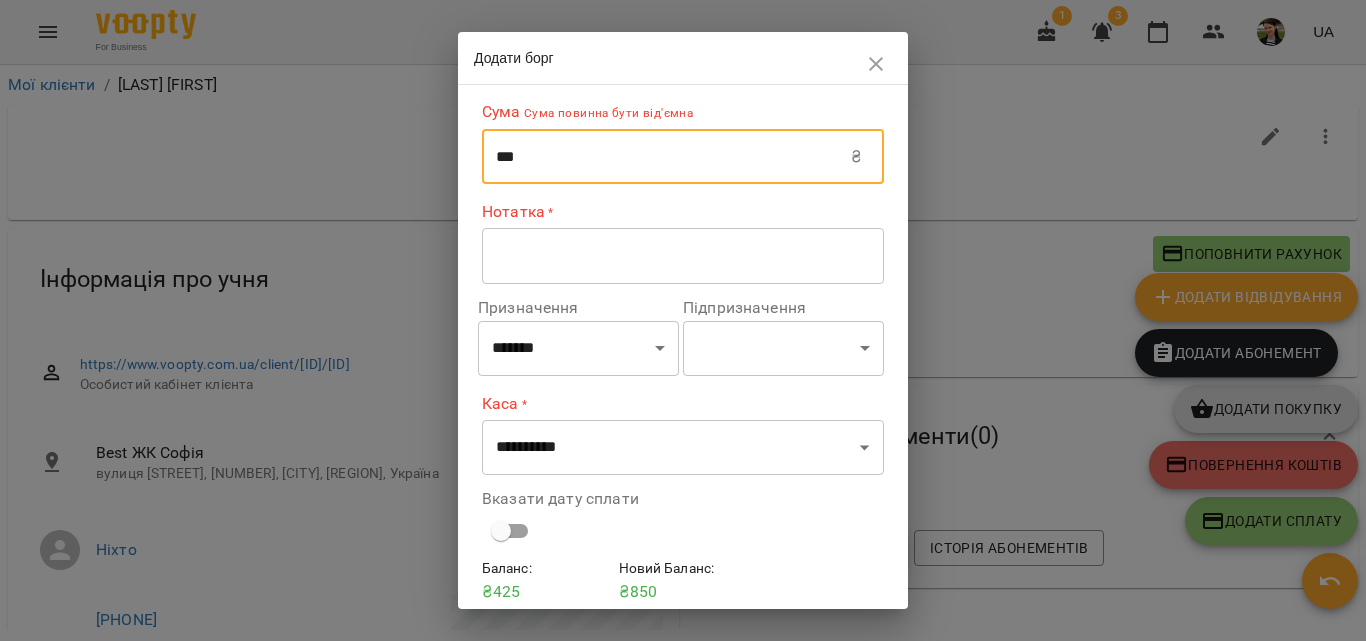 type on "***" 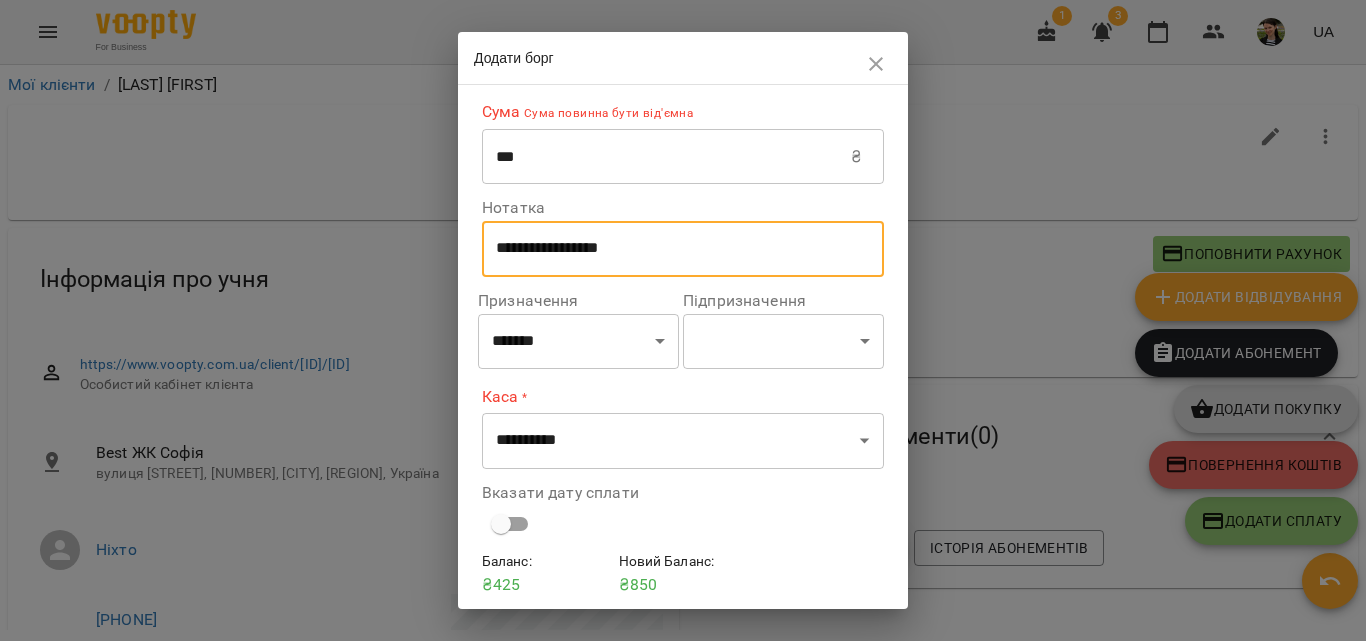 type on "**********" 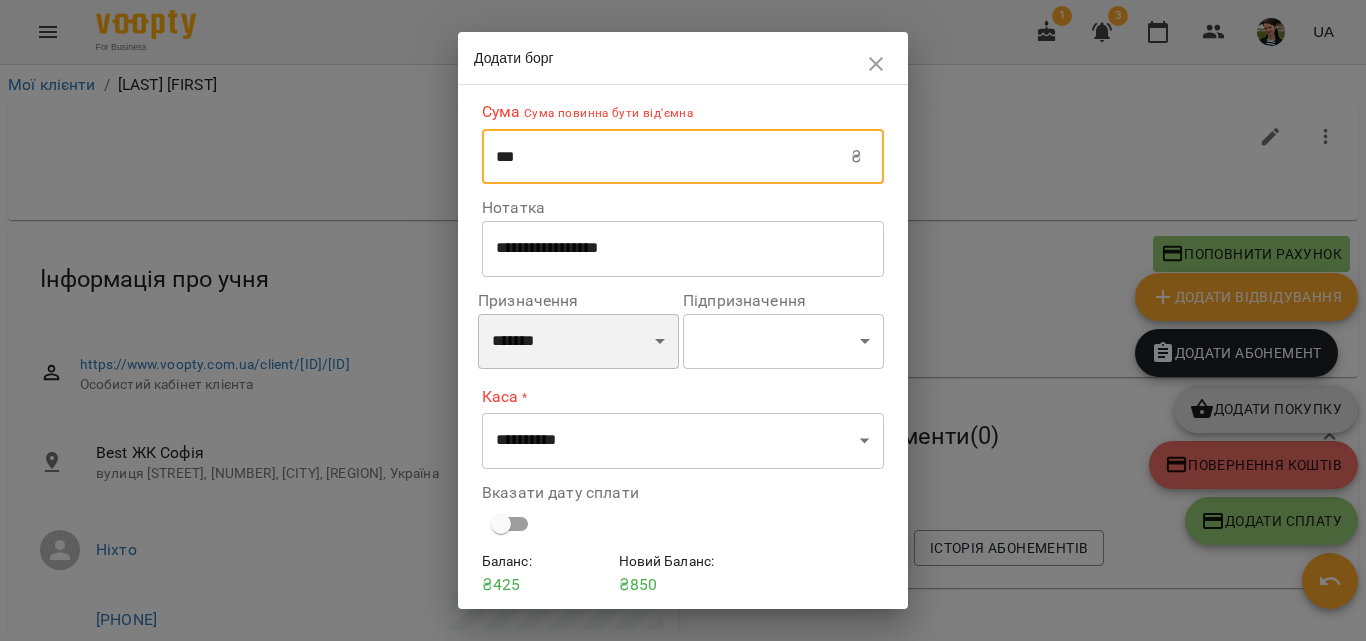 click on "**********" at bounding box center (578, 342) 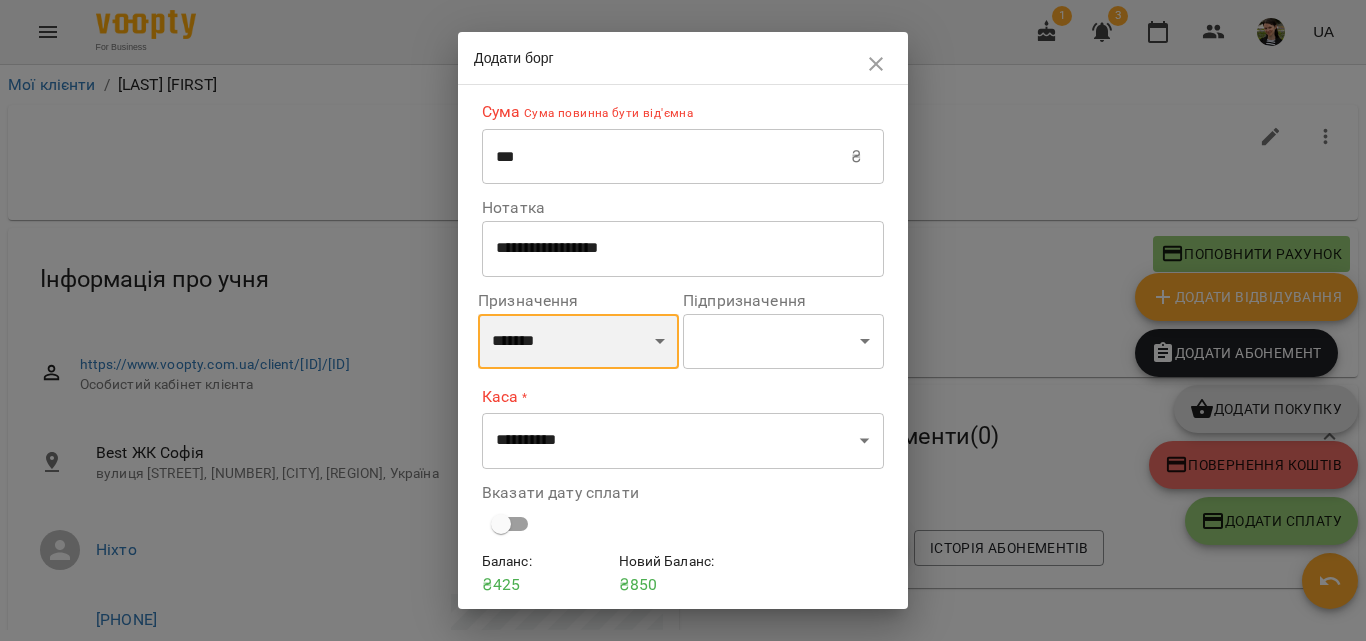 select on "*********" 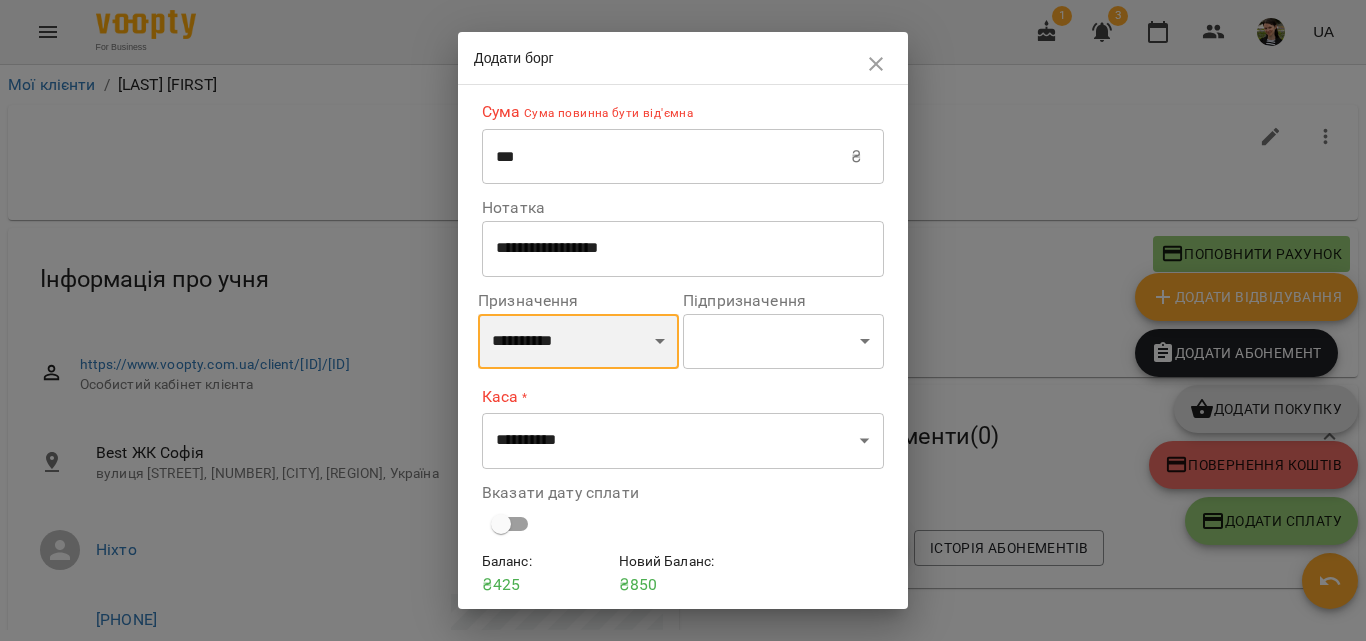 click on "**********" at bounding box center [578, 342] 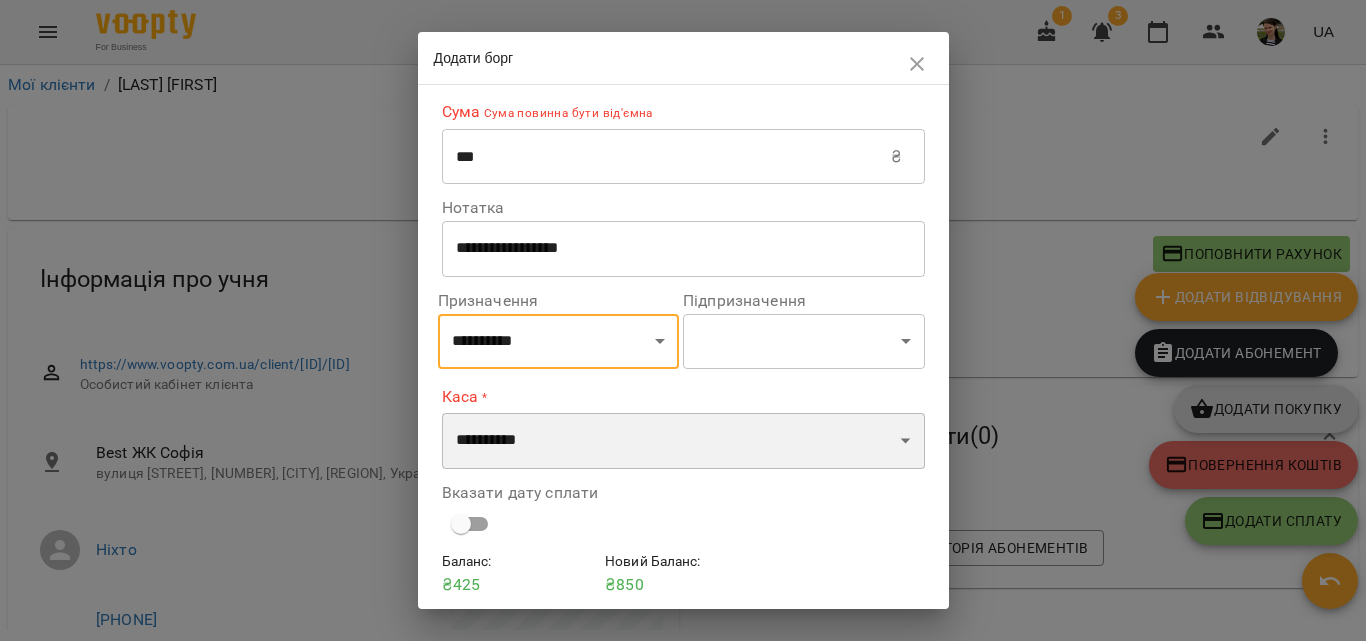click on "**********" at bounding box center (683, 441) 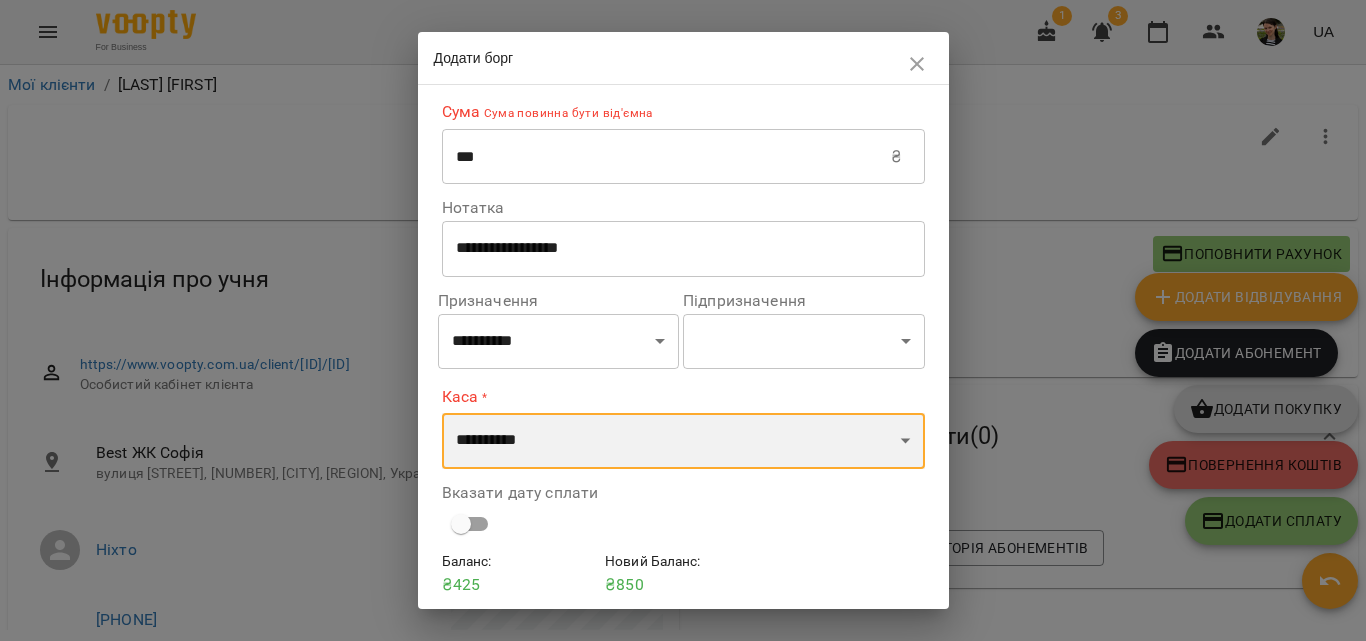 select on "**********" 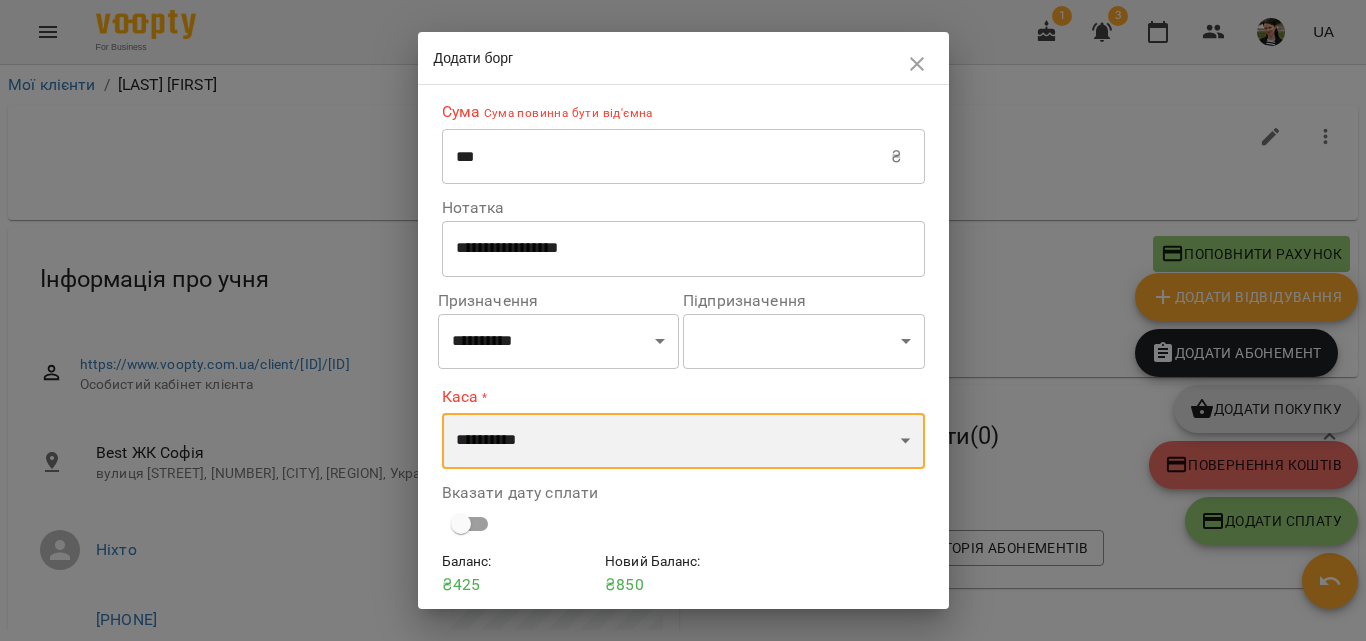 click on "**********" at bounding box center (683, 441) 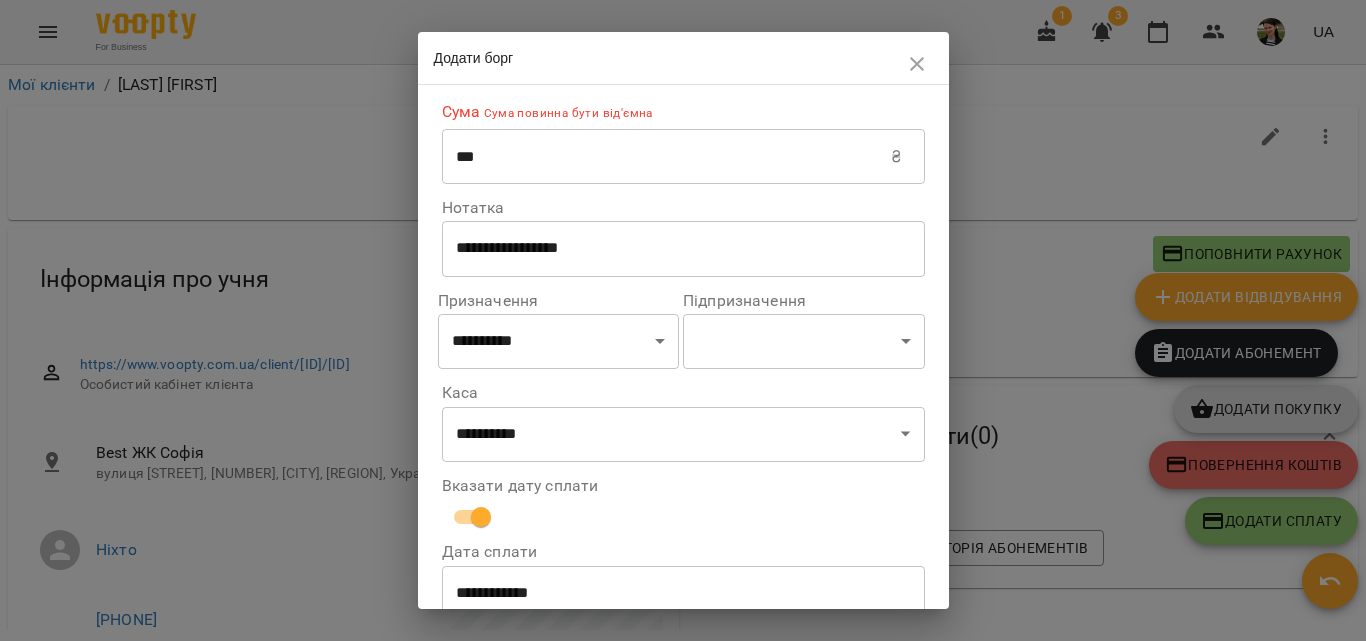scroll, scrollTop: 152, scrollLeft: 0, axis: vertical 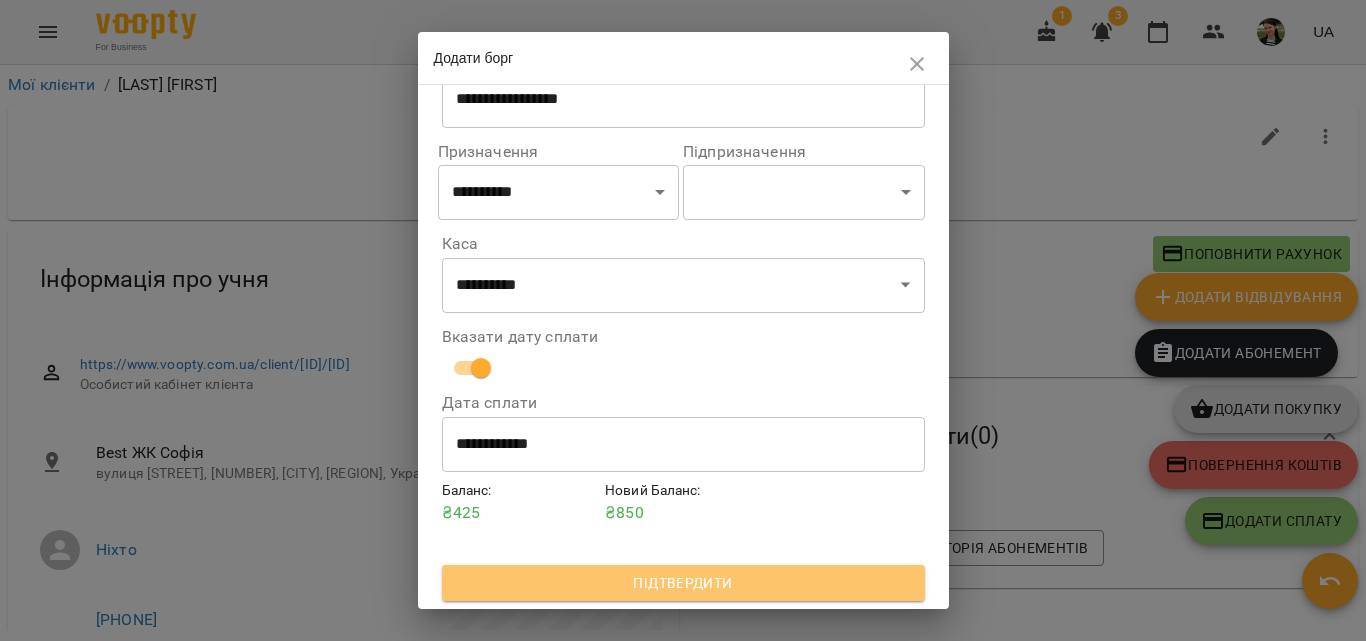 click on "Підтвердити" at bounding box center [683, 583] 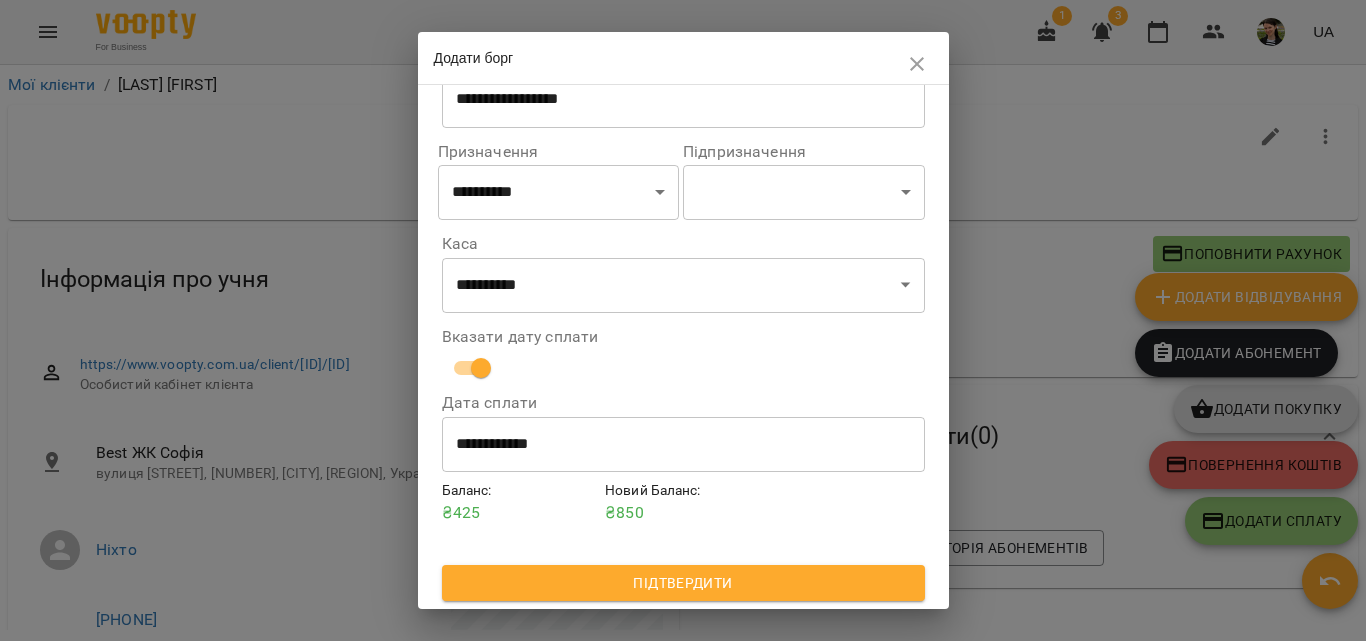 click on "Підтвердити" at bounding box center [683, 583] 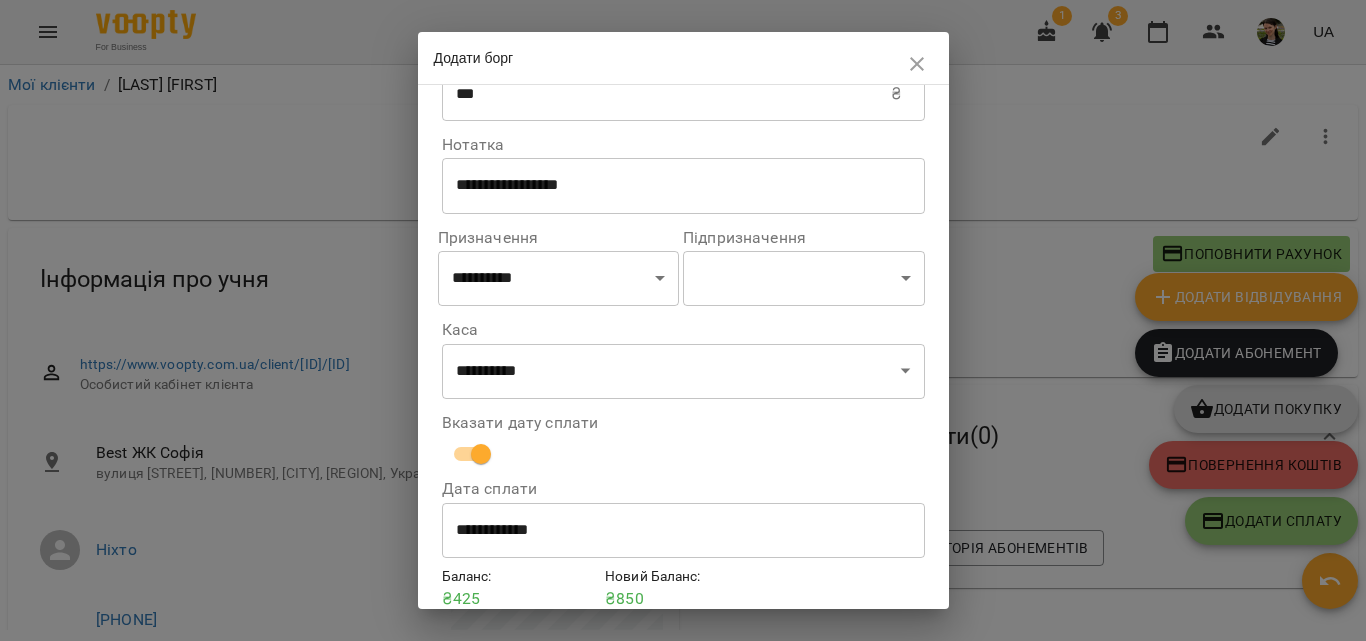 scroll, scrollTop: 0, scrollLeft: 0, axis: both 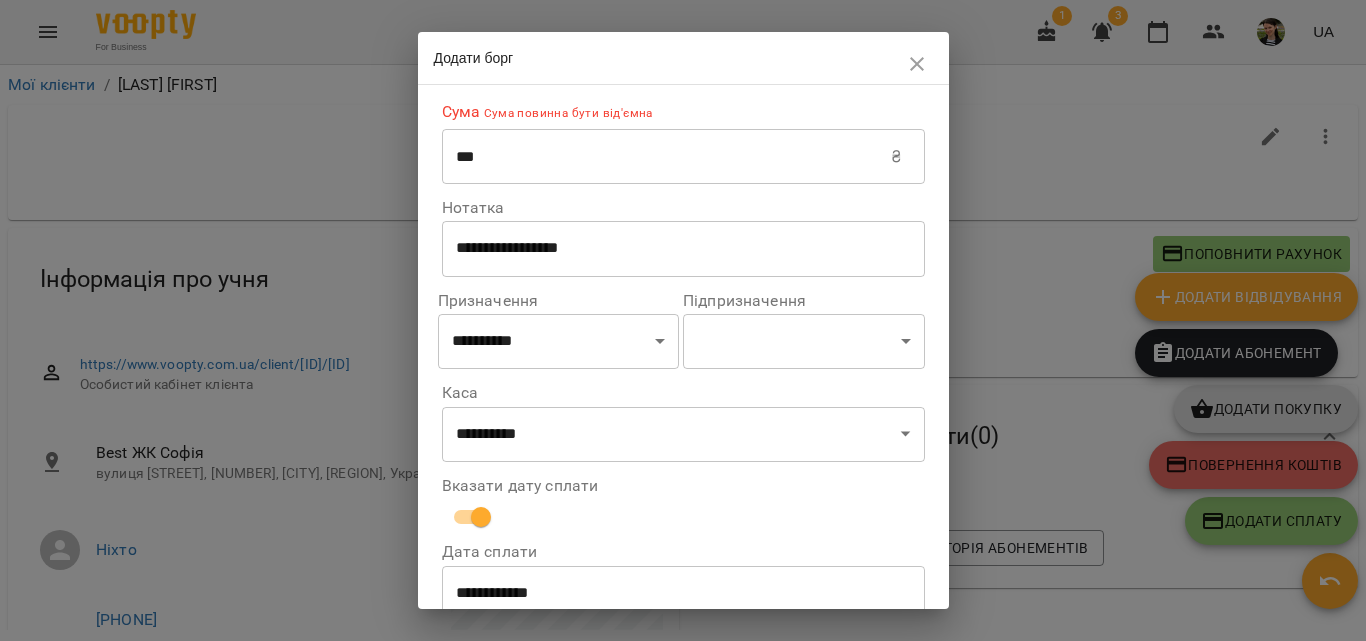click on "***" at bounding box center (667, 157) 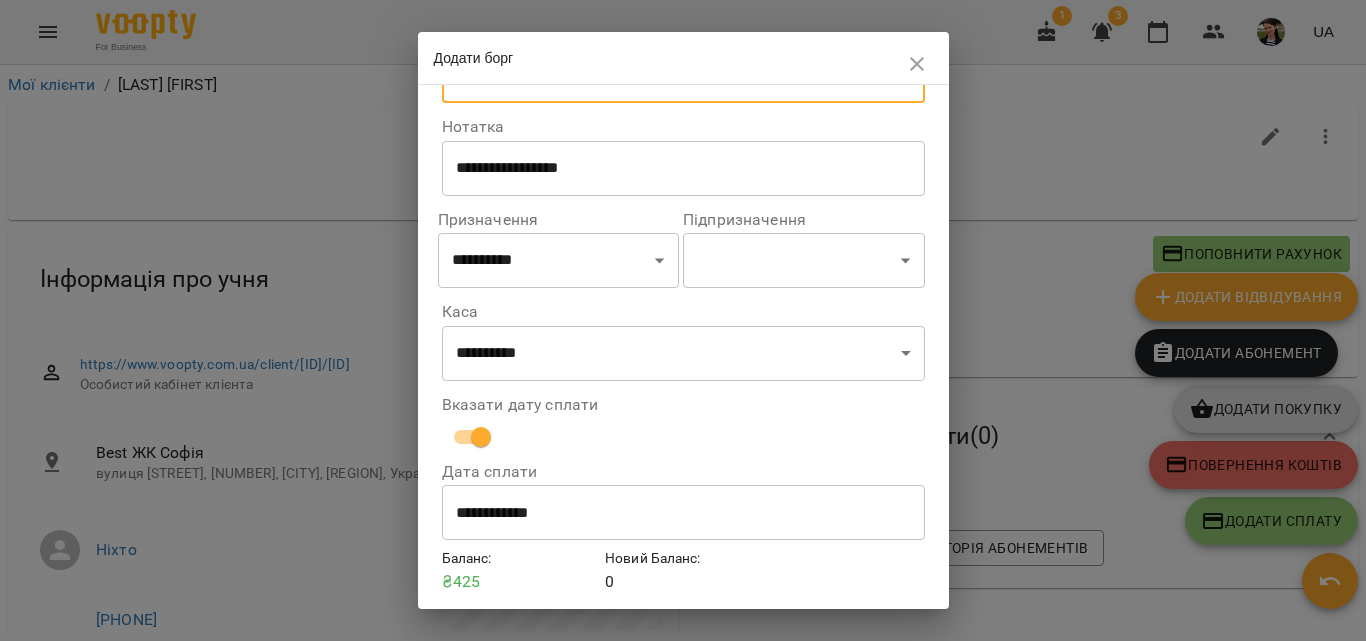 scroll, scrollTop: 145, scrollLeft: 0, axis: vertical 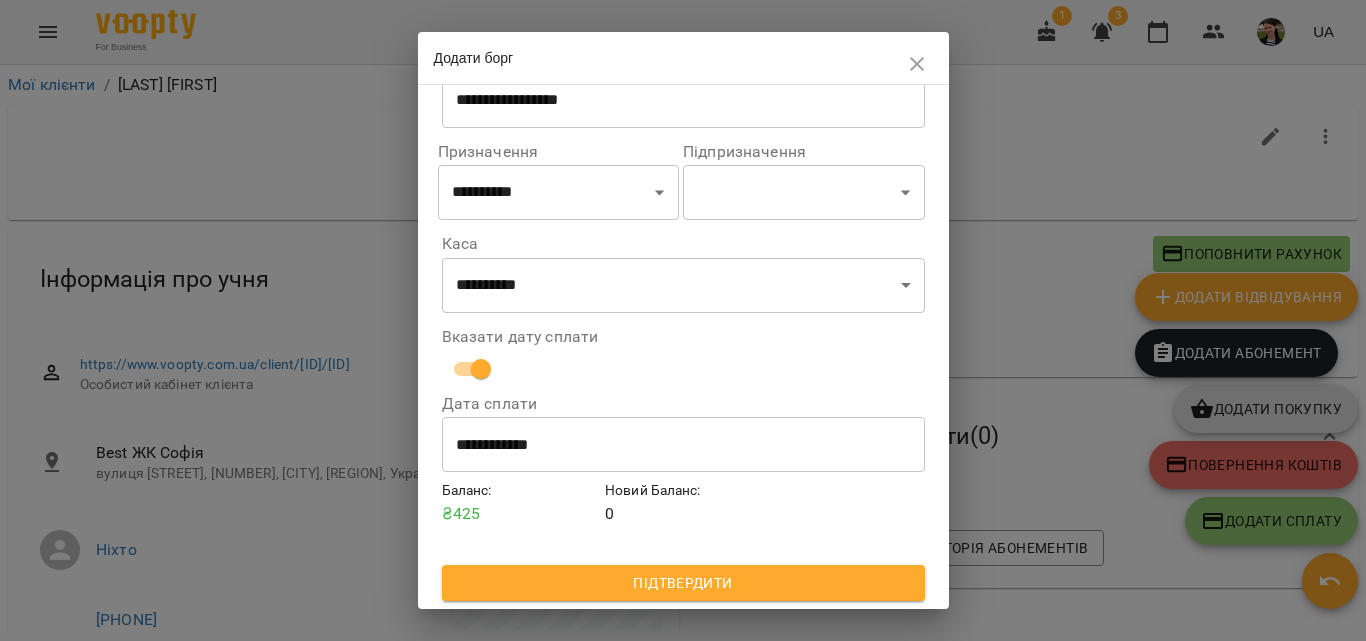 type on "****" 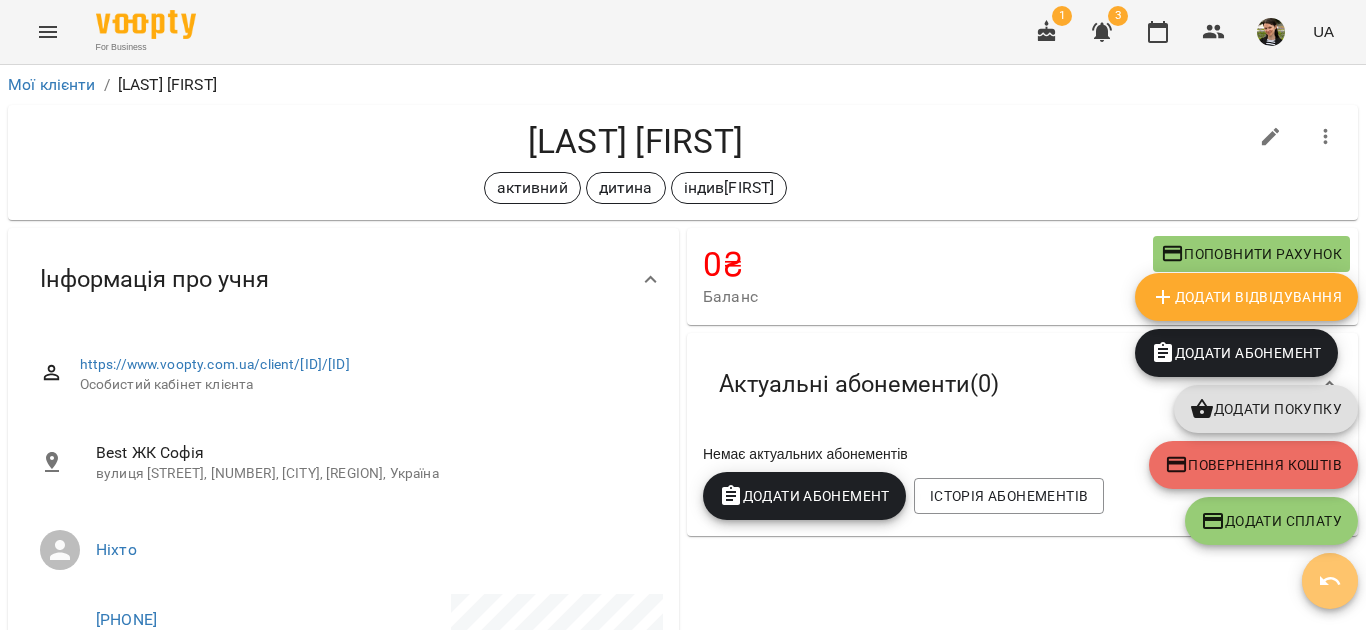 click 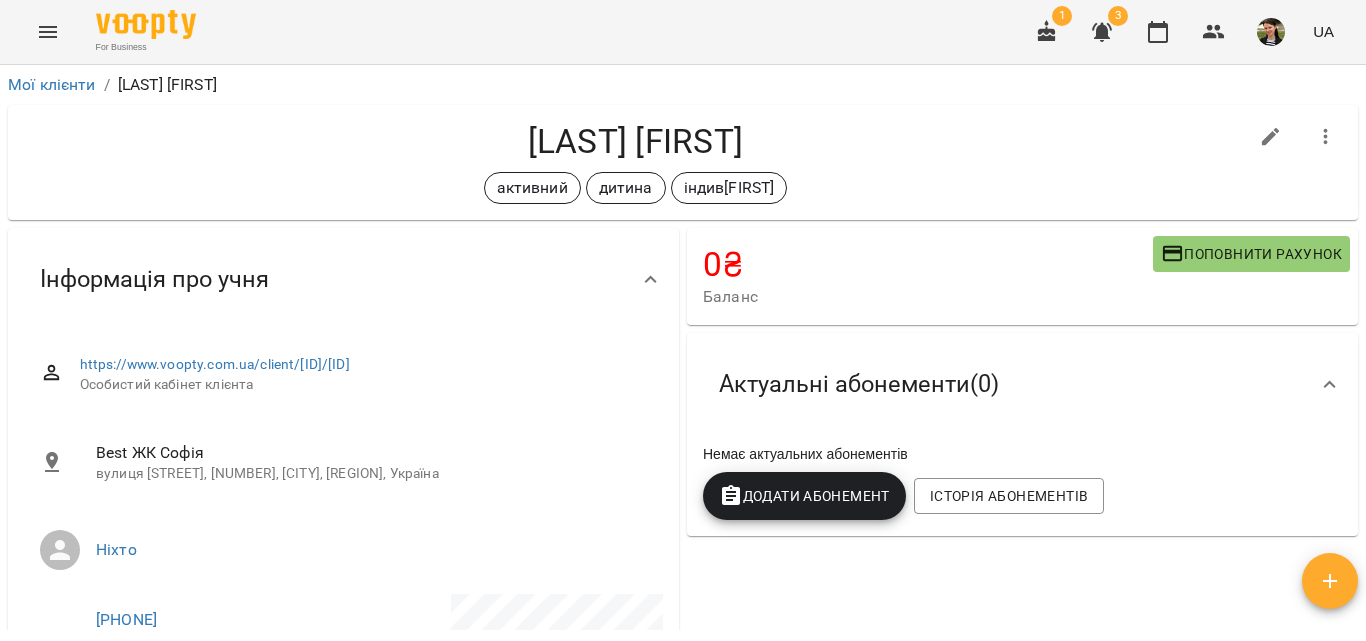 click 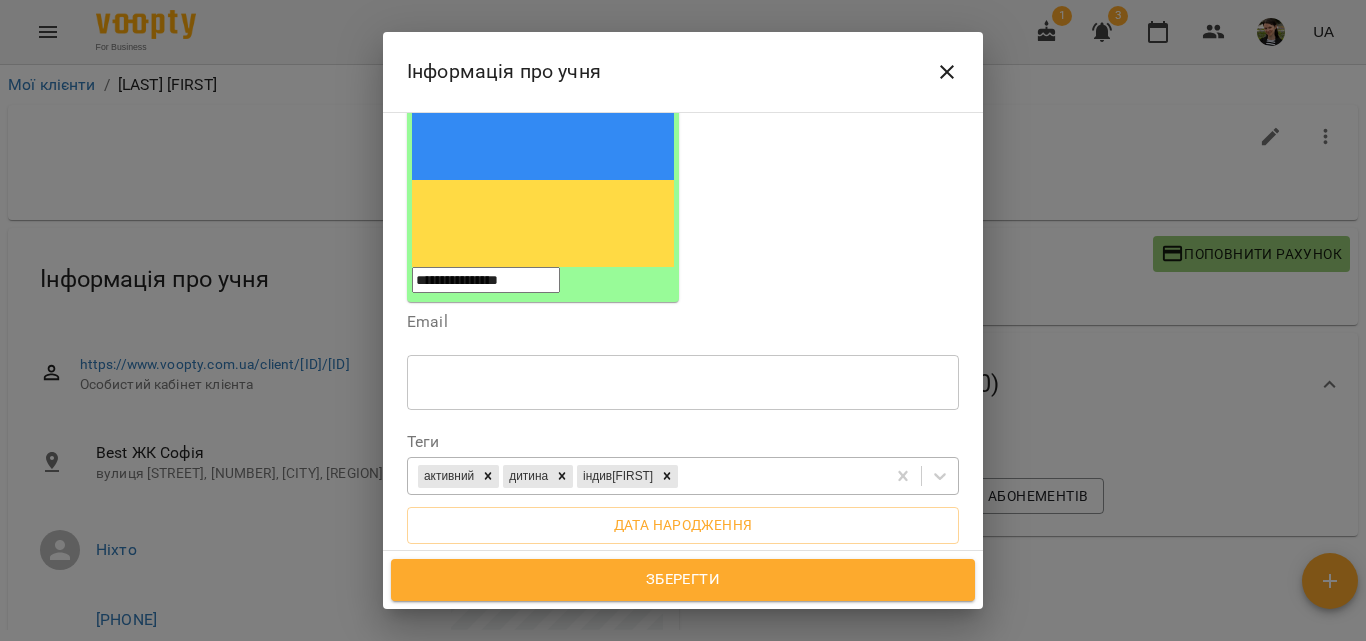 scroll, scrollTop: 300, scrollLeft: 0, axis: vertical 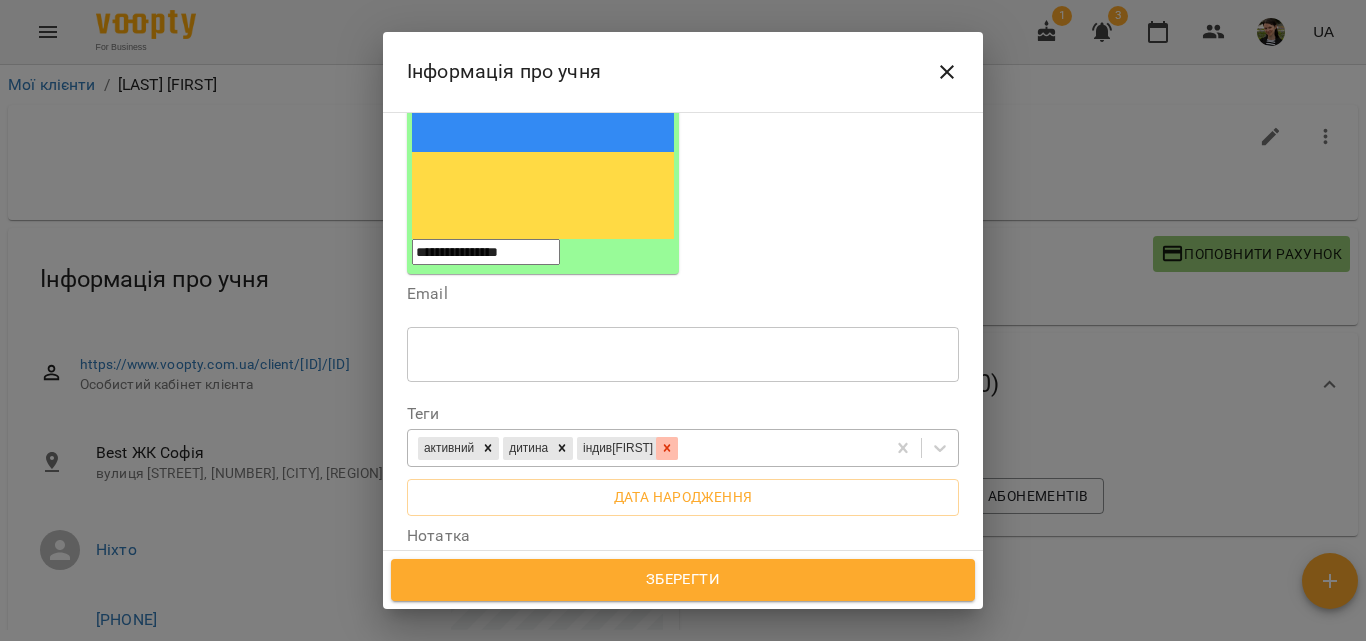 click 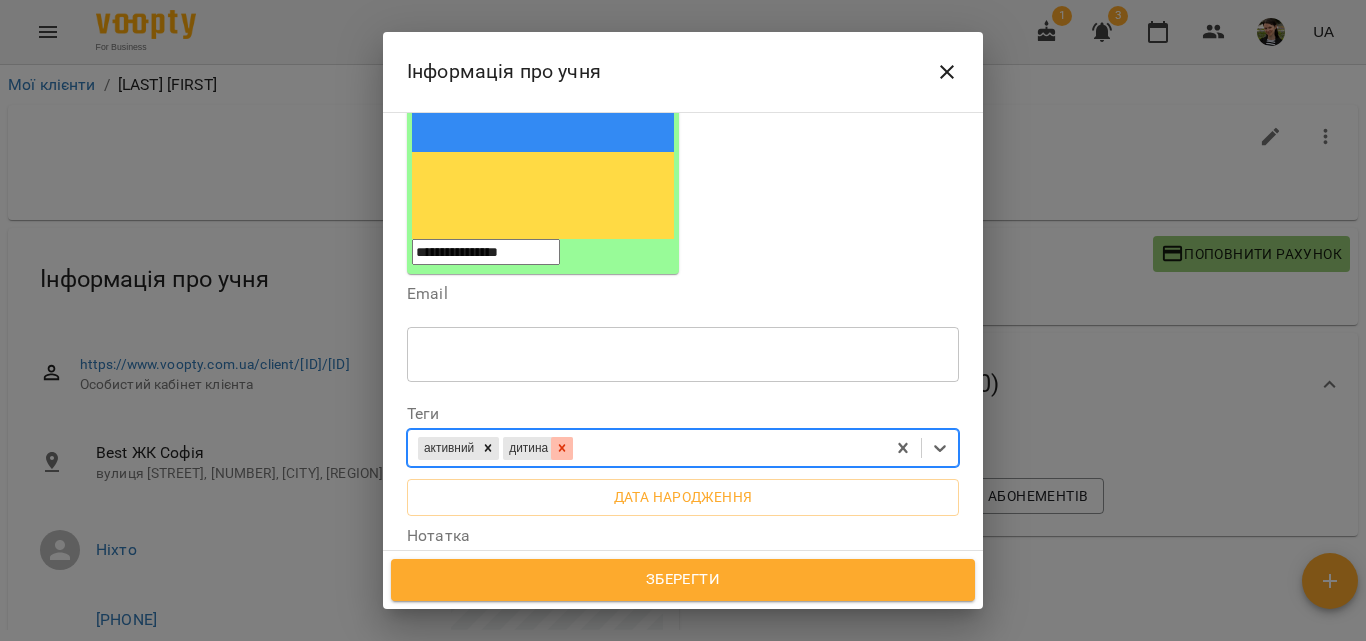 click 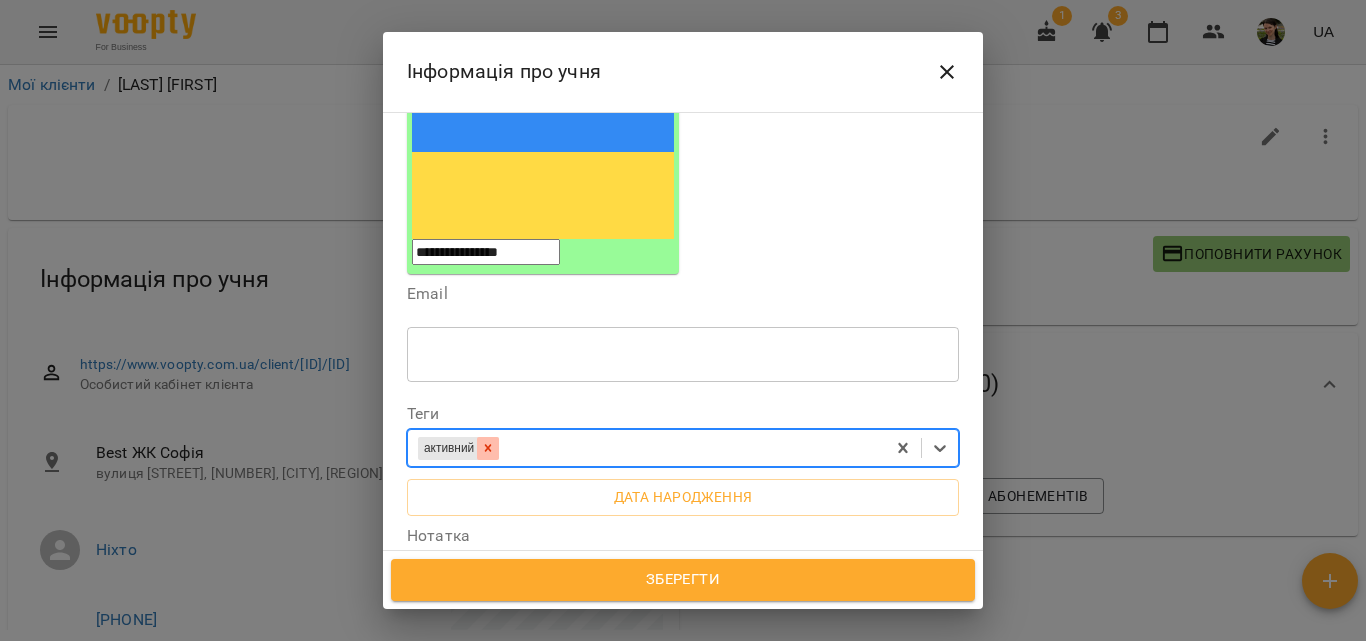click 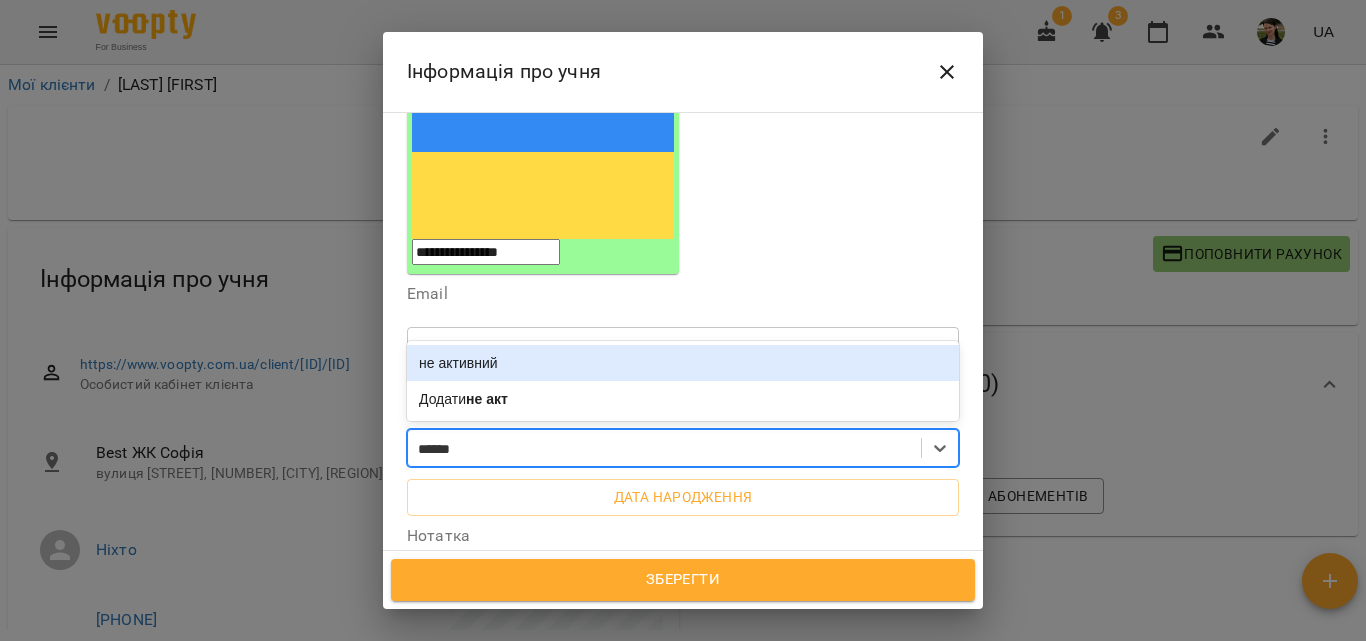 type on "*******" 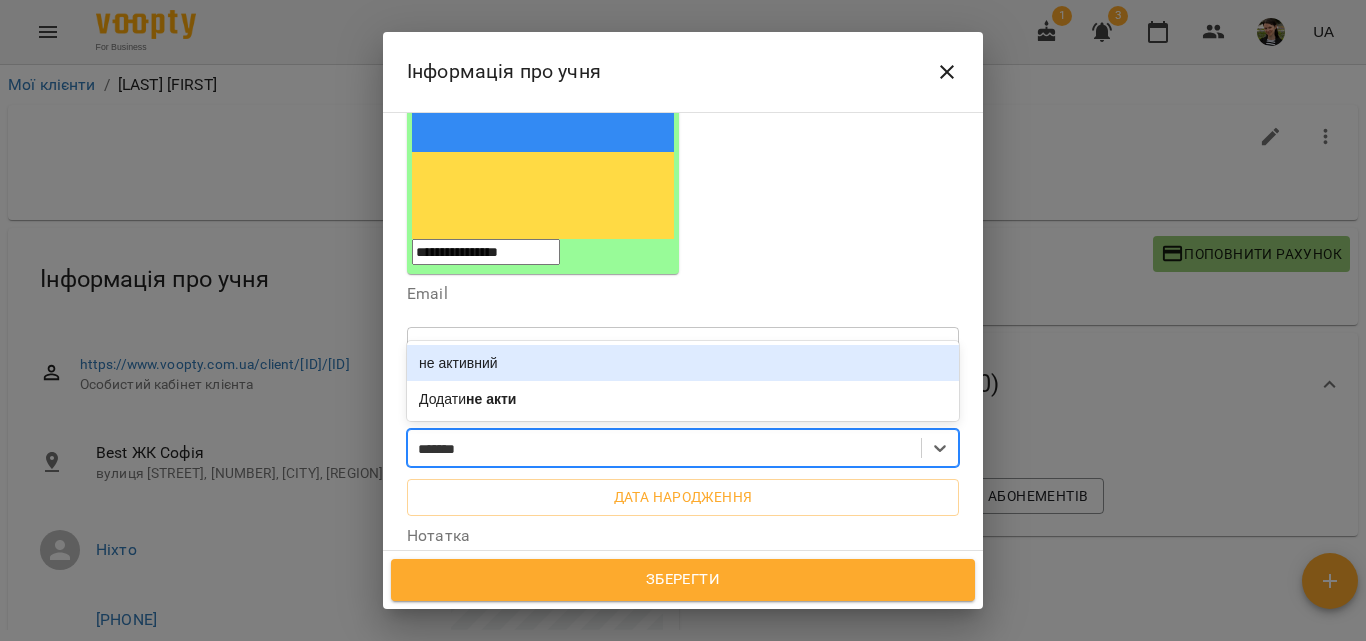 click on "не активний" at bounding box center [683, 363] 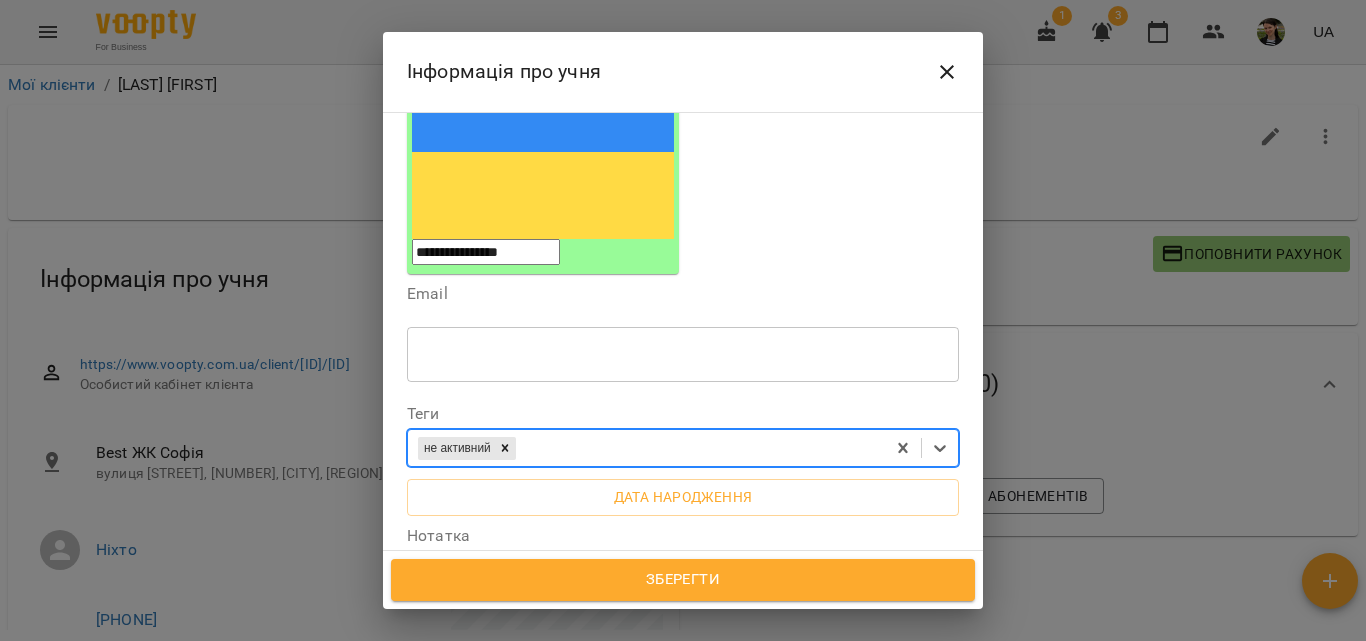 click on "Зберегти" at bounding box center (683, 580) 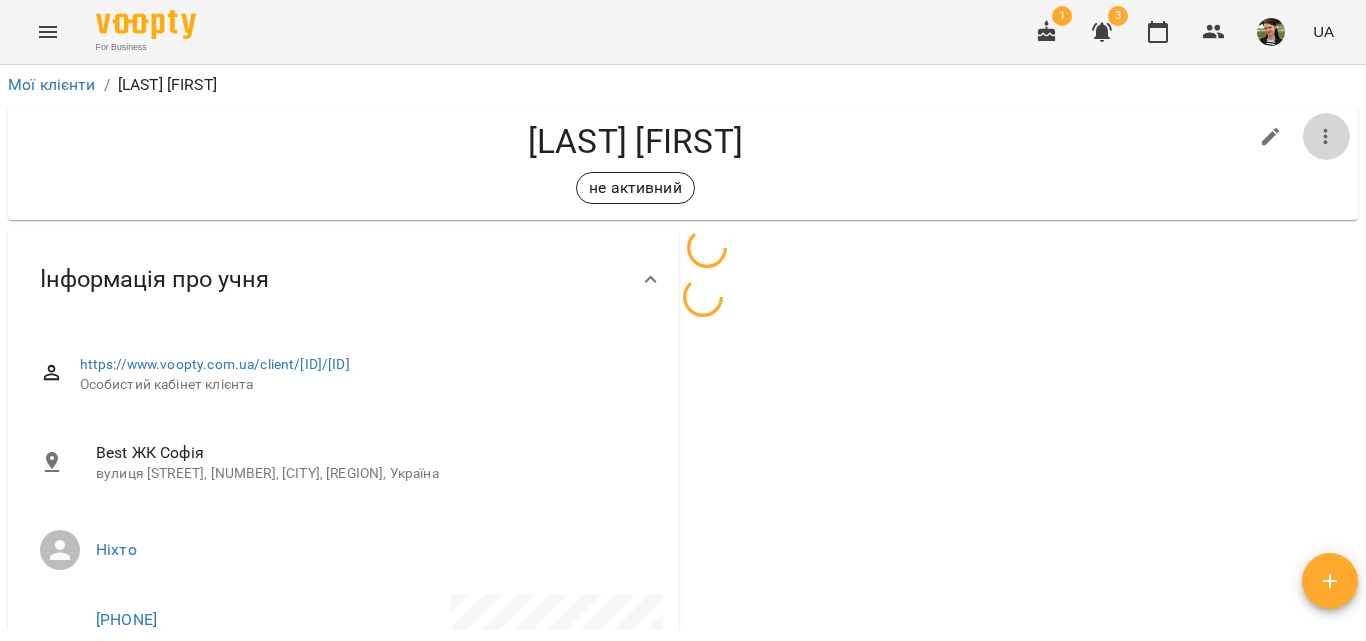 click 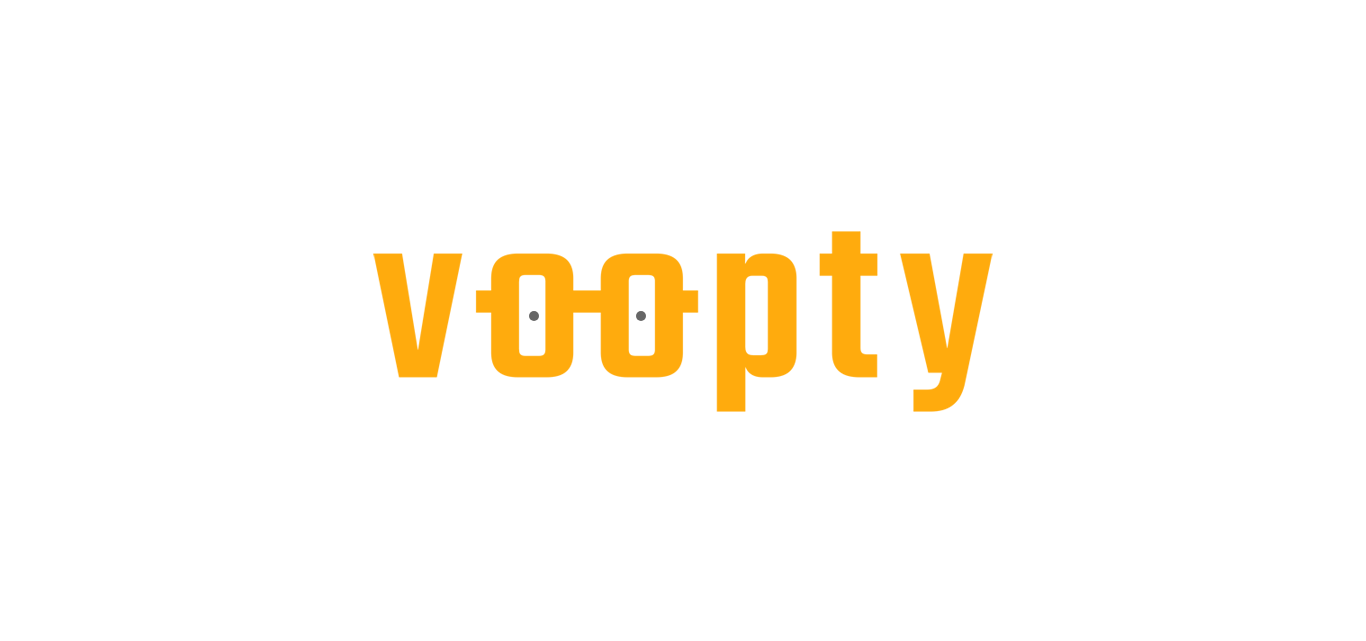 scroll, scrollTop: 0, scrollLeft: 0, axis: both 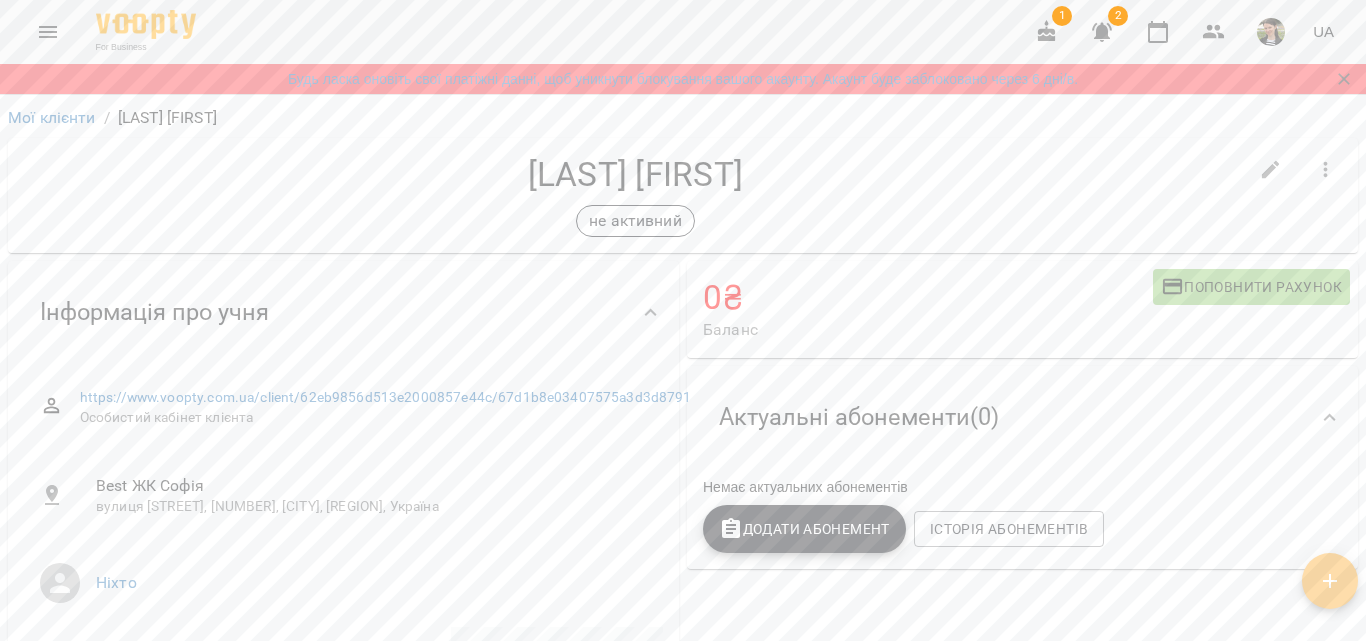 click 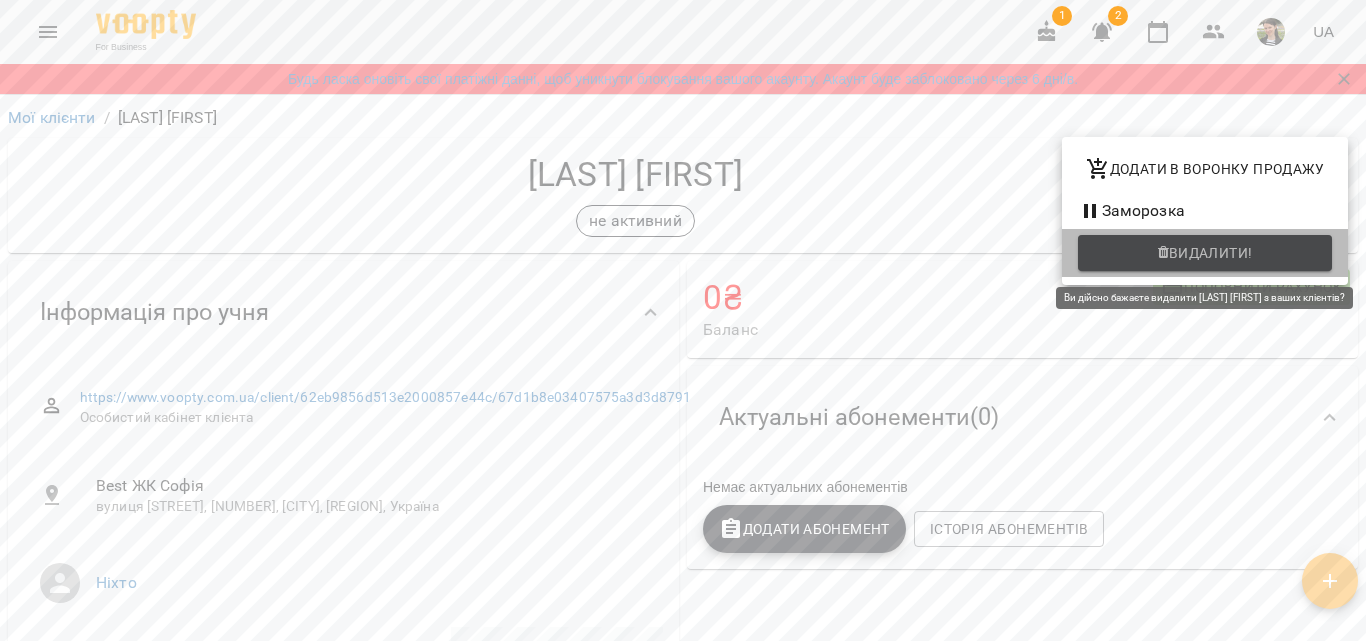 click on "Видалити!" at bounding box center [1211, 253] 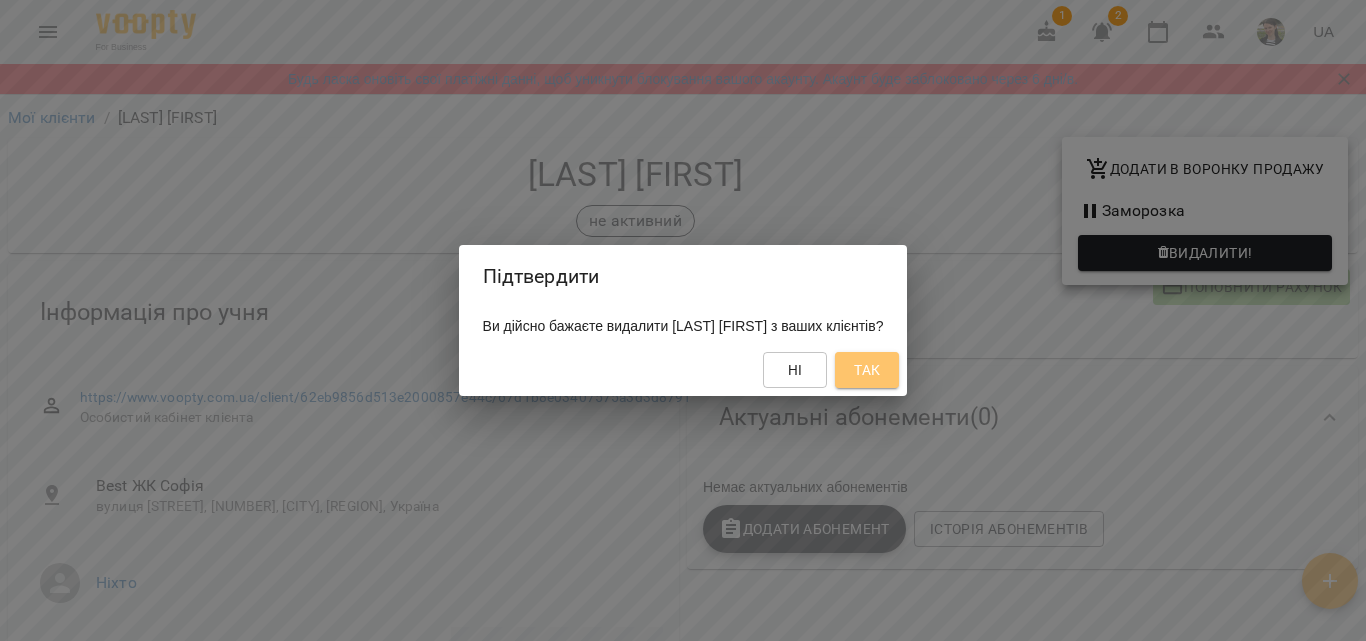 click on "Так" at bounding box center [867, 370] 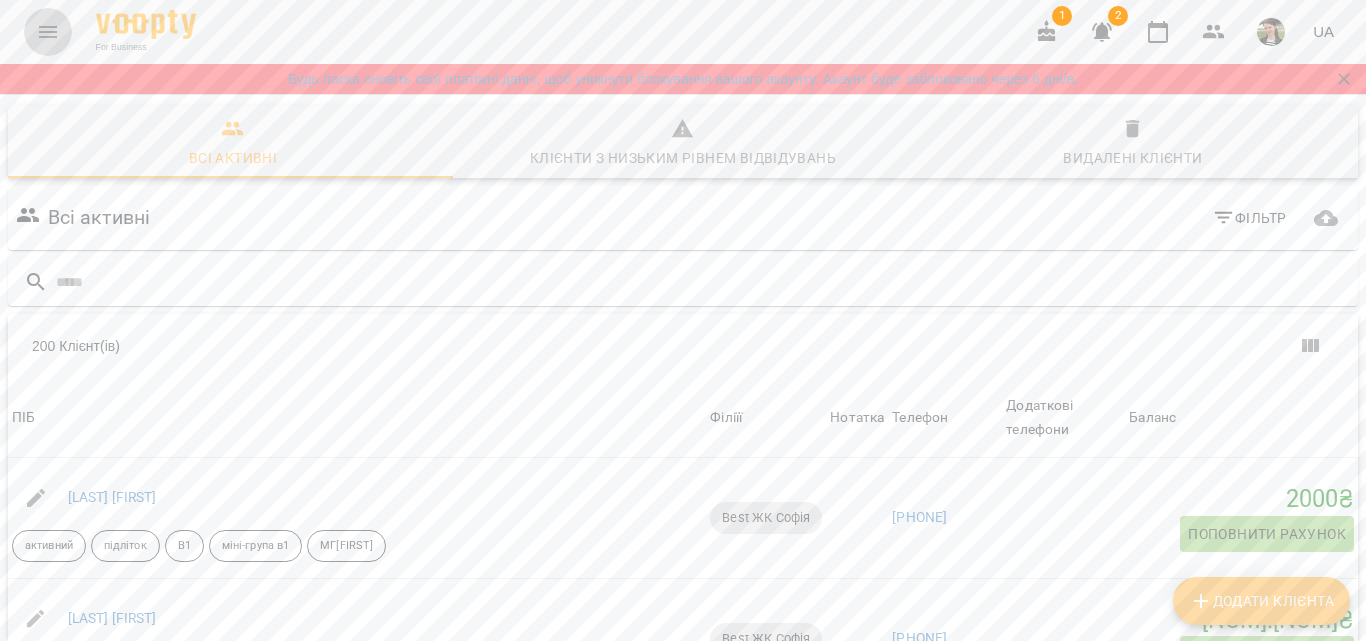 click 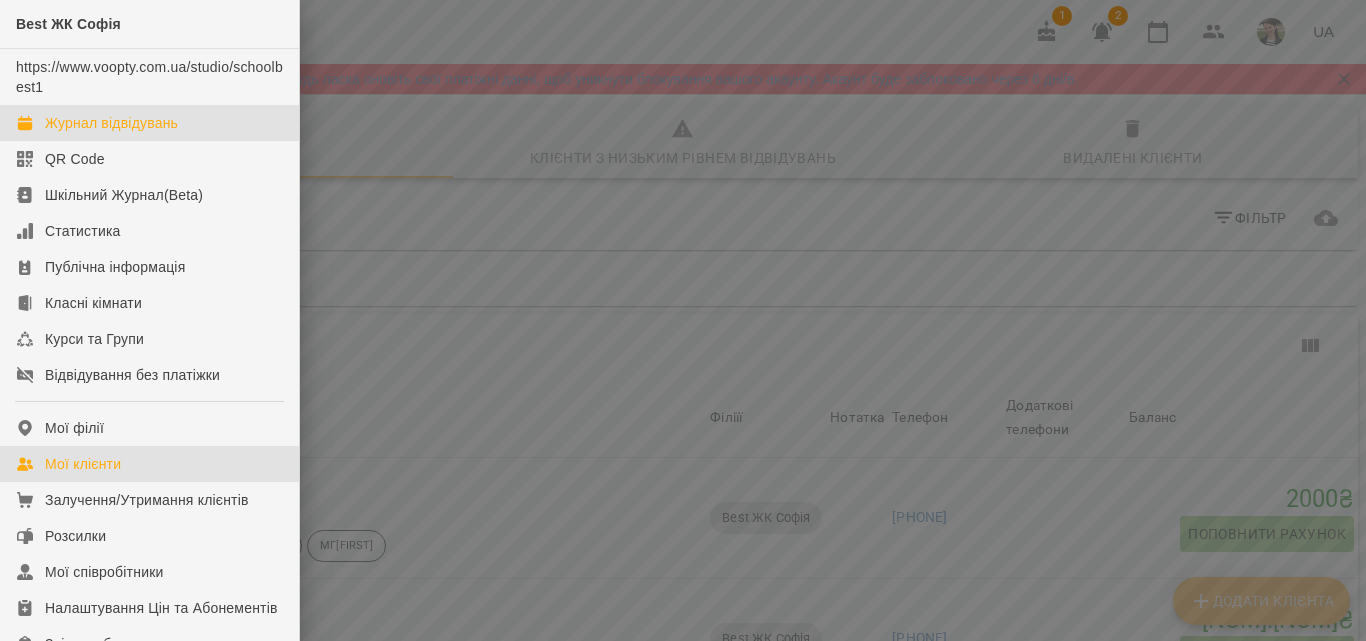 click on "Журнал відвідувань" at bounding box center [111, 123] 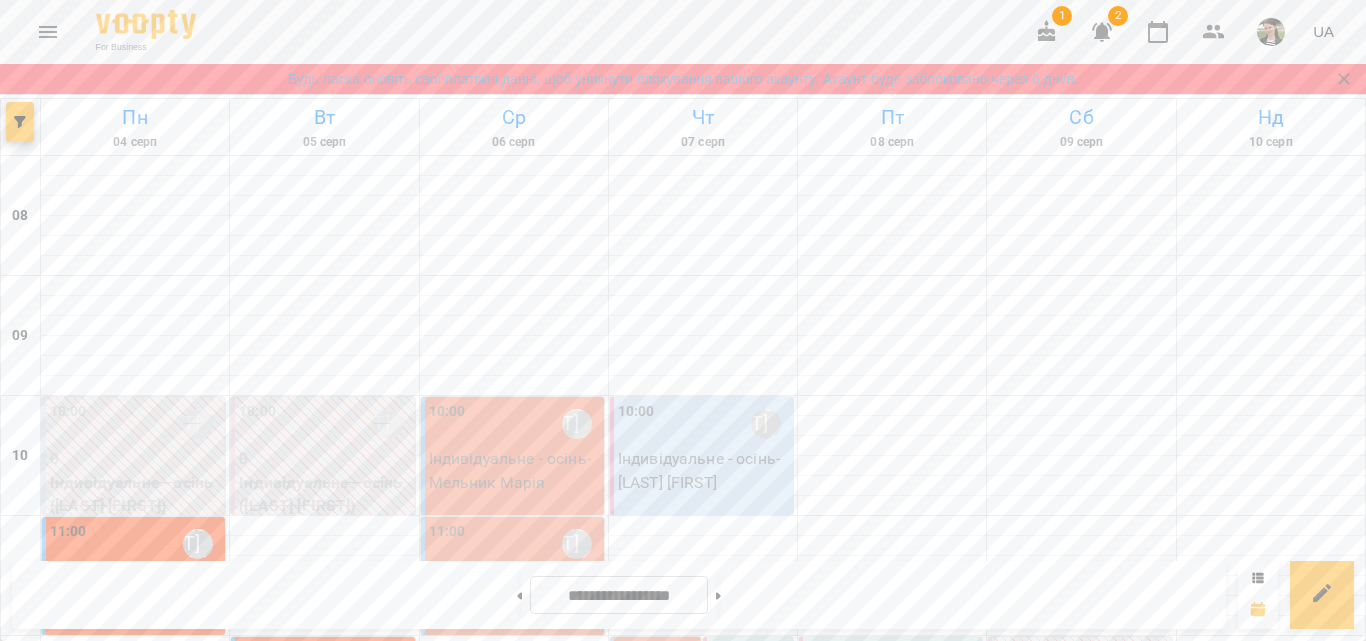 scroll, scrollTop: 1200, scrollLeft: 0, axis: vertical 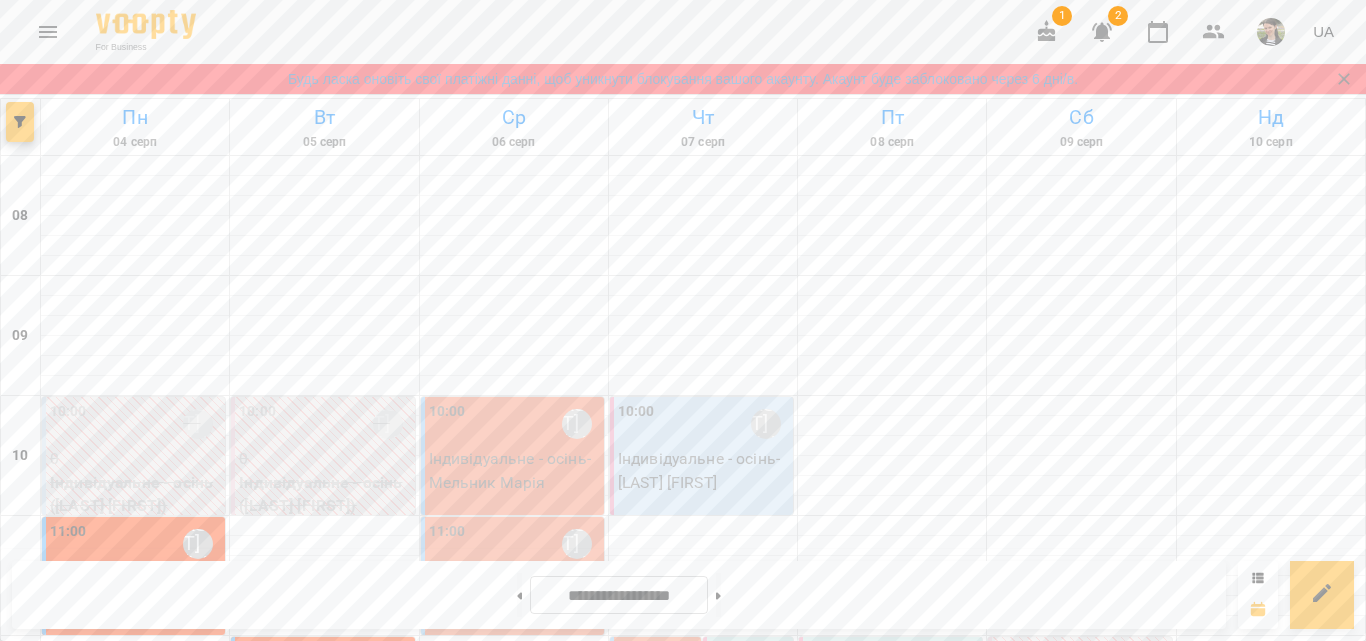 click on "[TIME] [FIRST] [LAST]" at bounding box center [657, 1217] 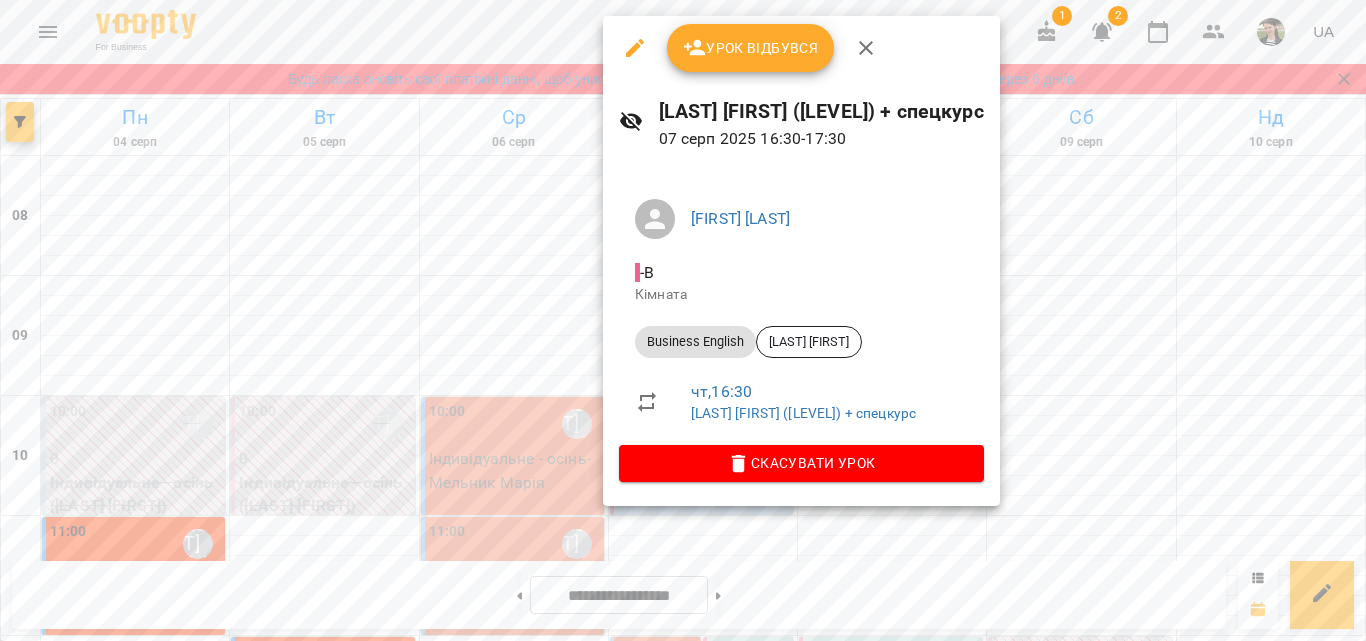 click 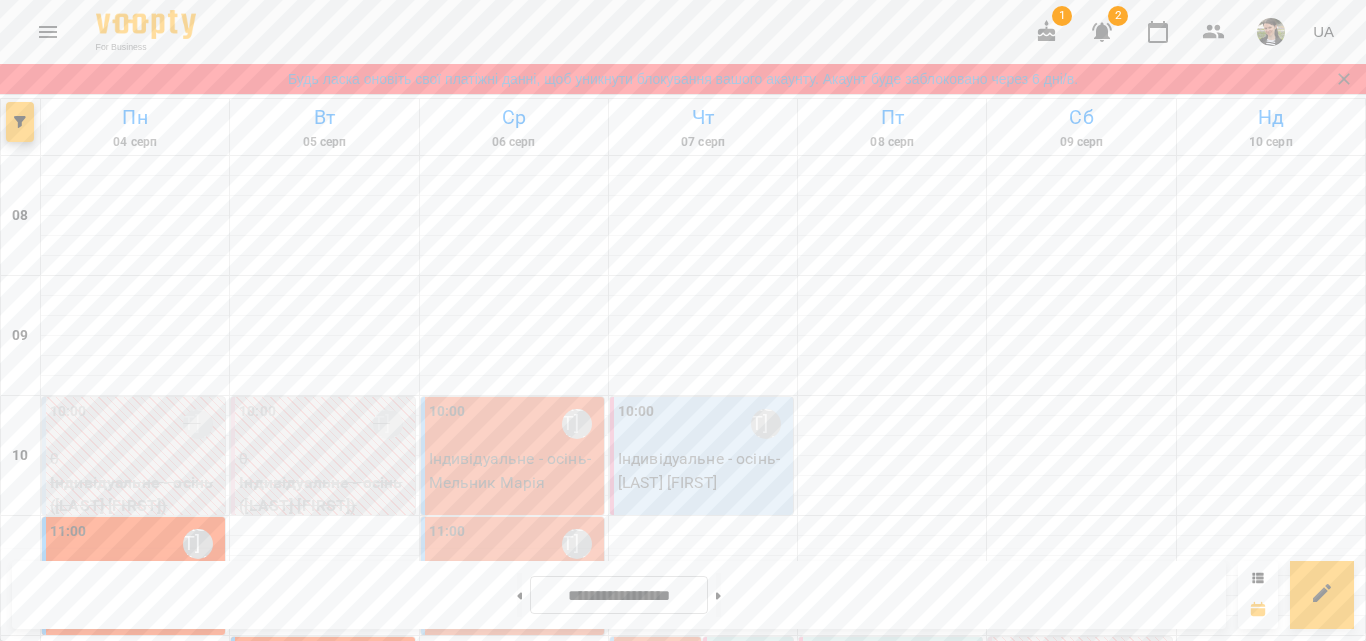 scroll, scrollTop: 385, scrollLeft: 0, axis: vertical 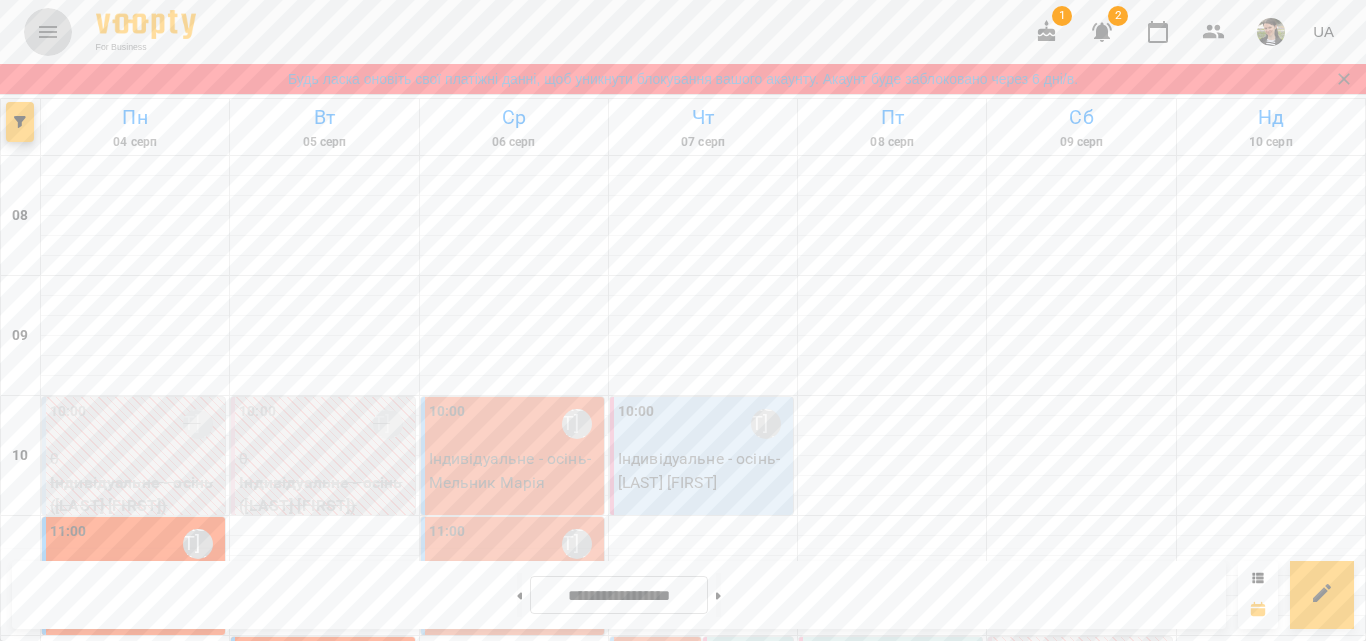 click 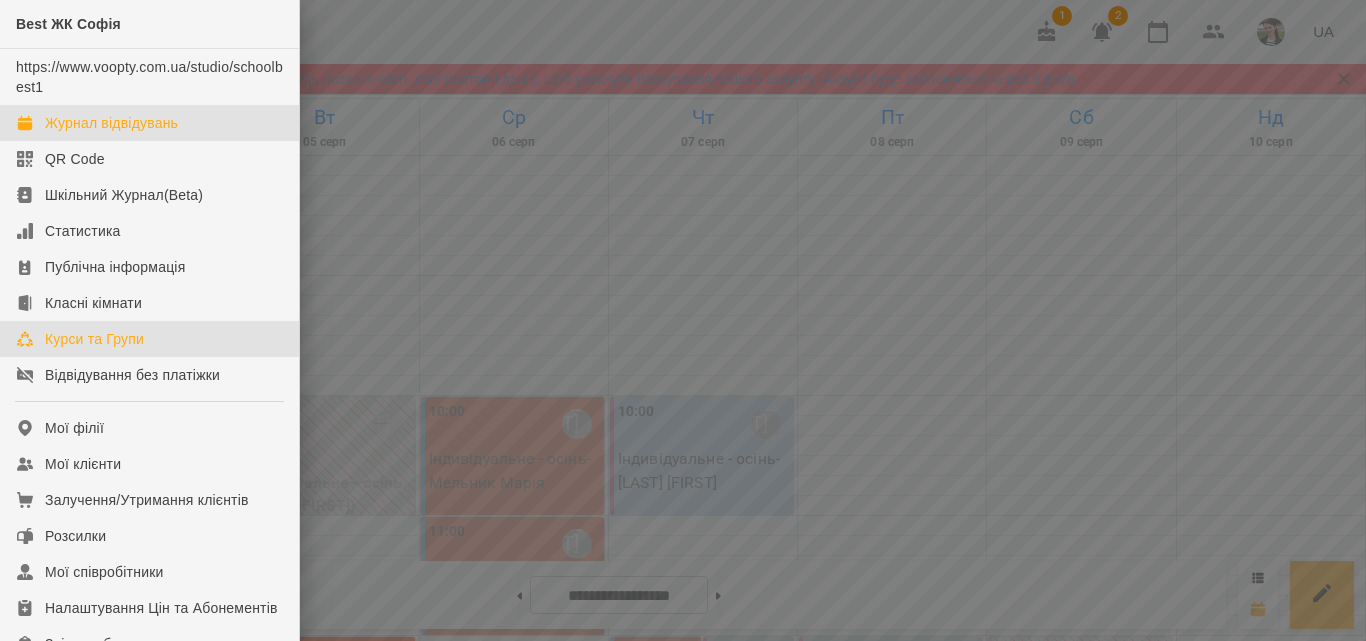 click on "Курси та Групи" at bounding box center [94, 339] 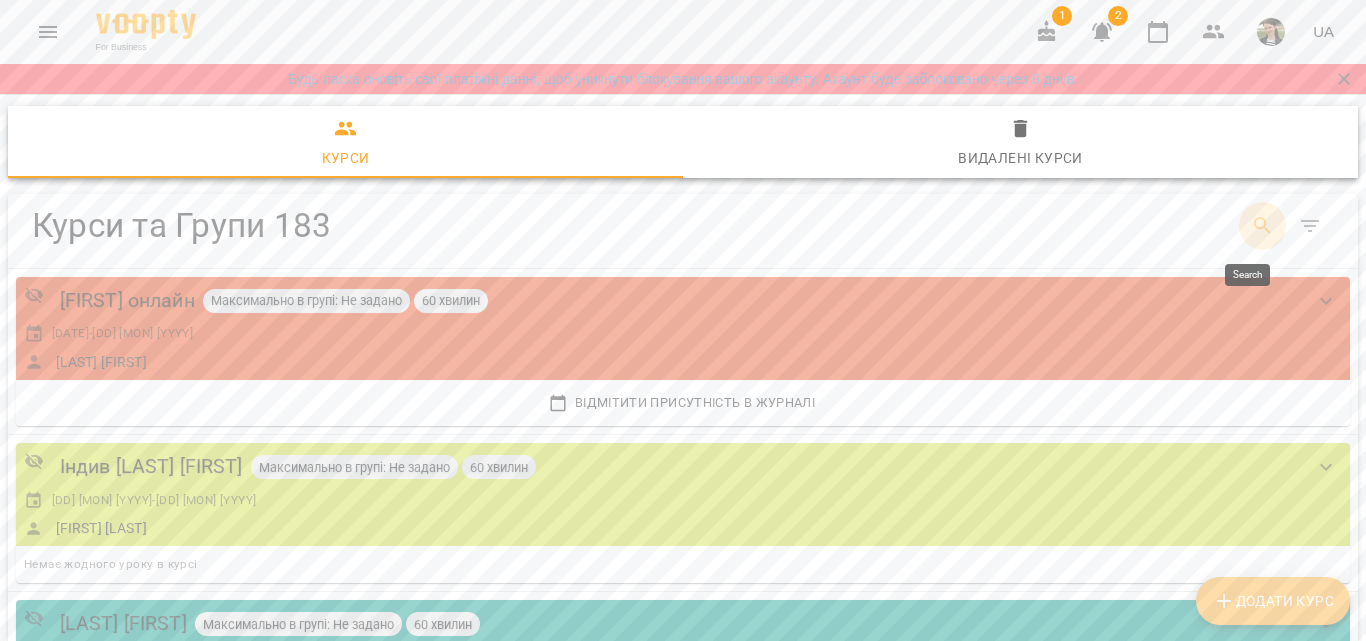 click 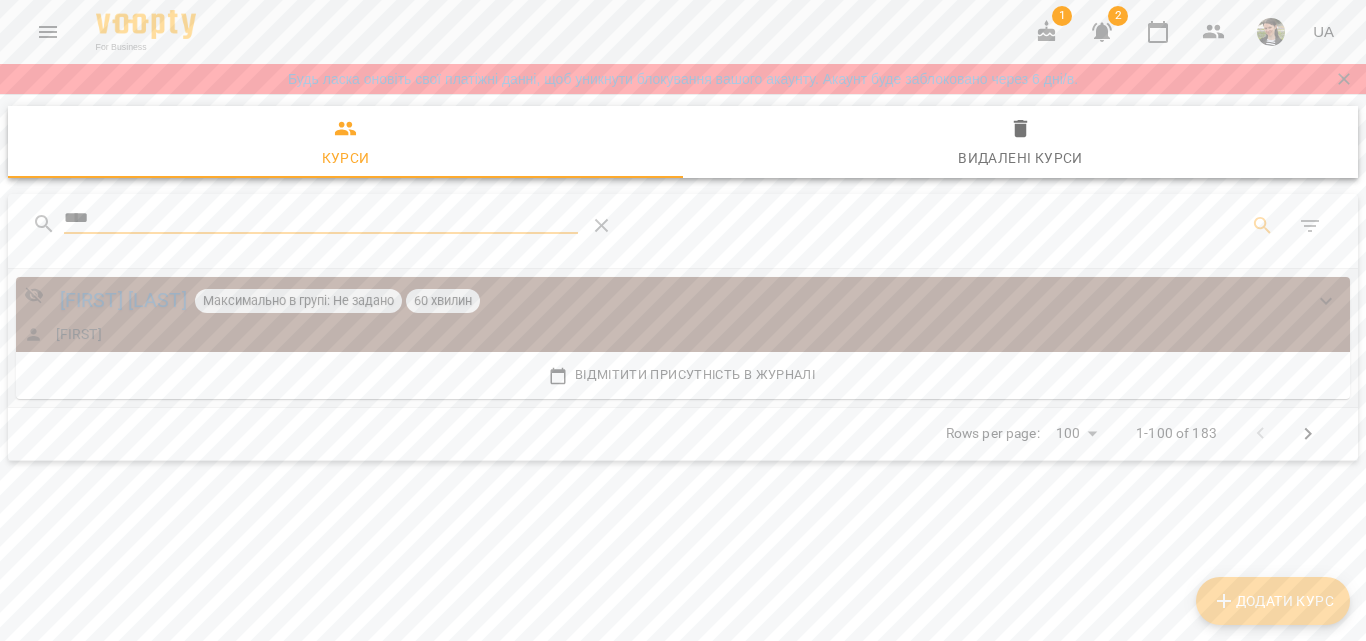 type on "****" 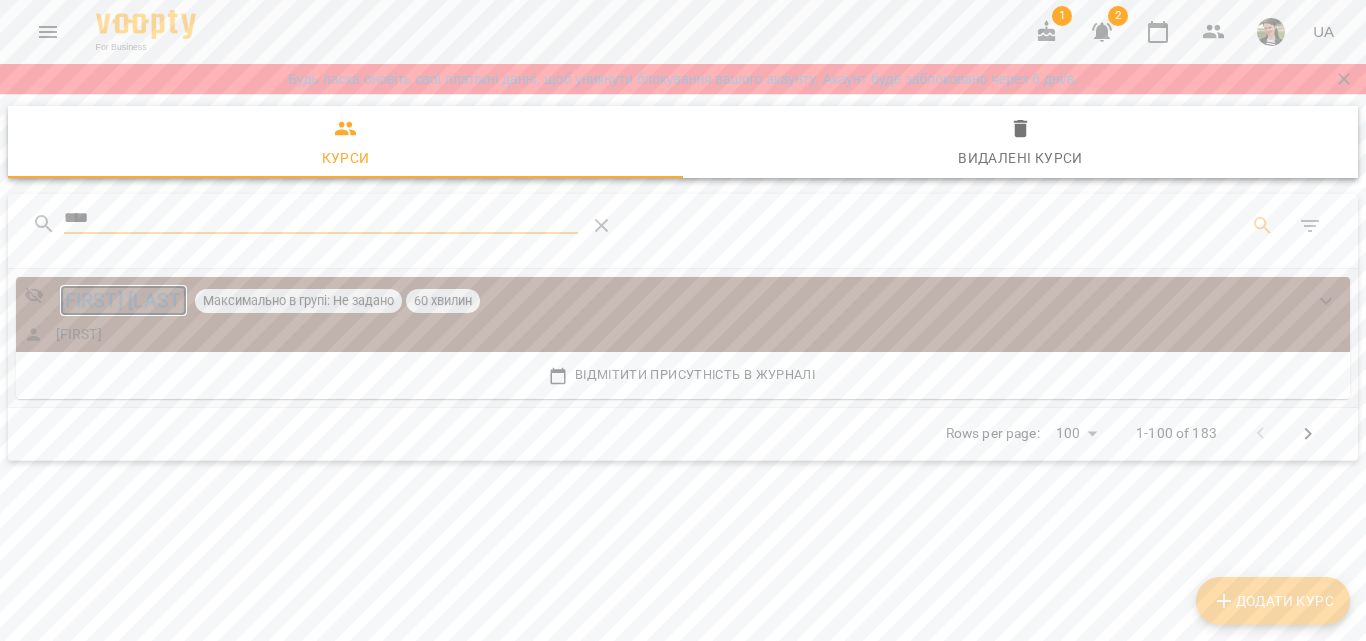 click on "[FIRST] [LAST]" at bounding box center (123, 300) 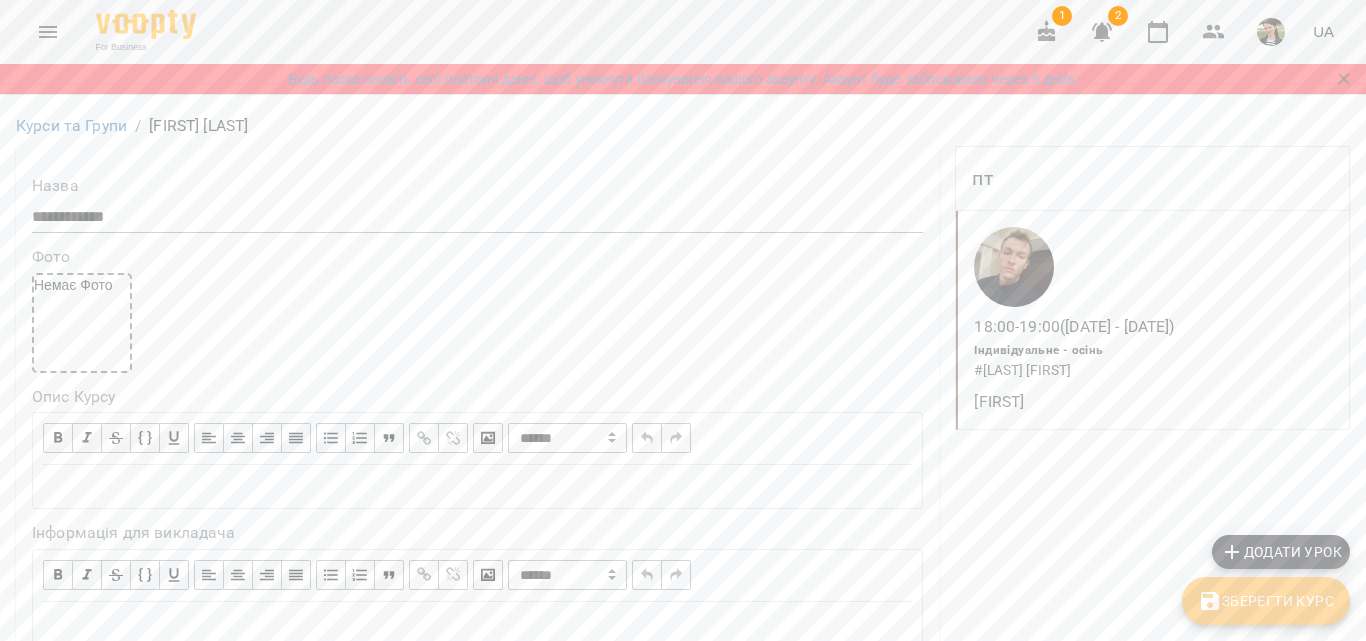 click on "[TIME] - [TIME] ([DD] [MON] - [DD] [MON]) Індивідуальне - осінь # [LAST] [FIRST]" at bounding box center (1152, 320) 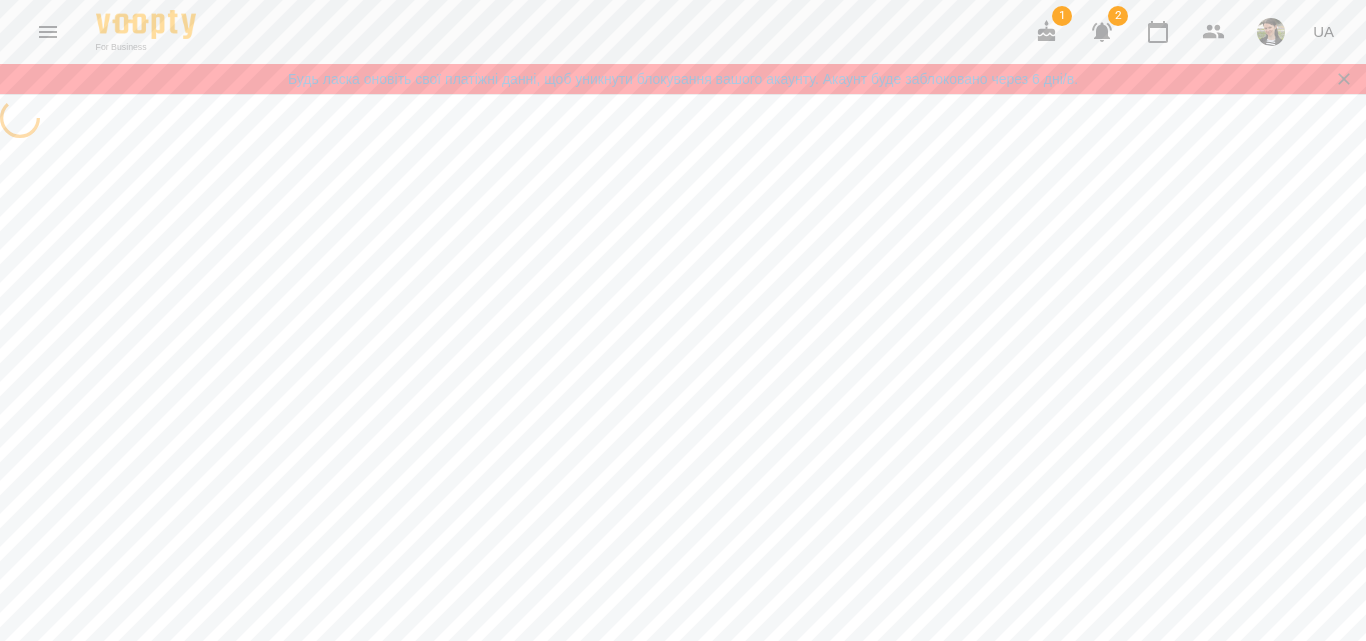 select on "*" 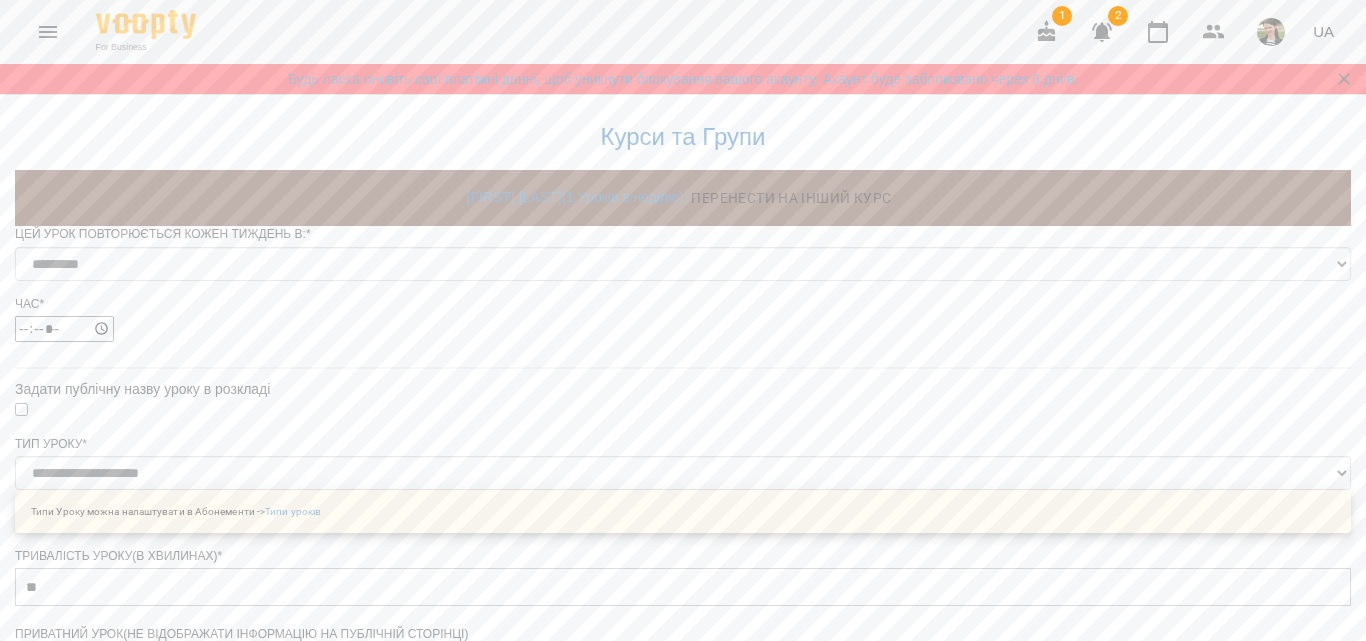 scroll, scrollTop: 1048, scrollLeft: 0, axis: vertical 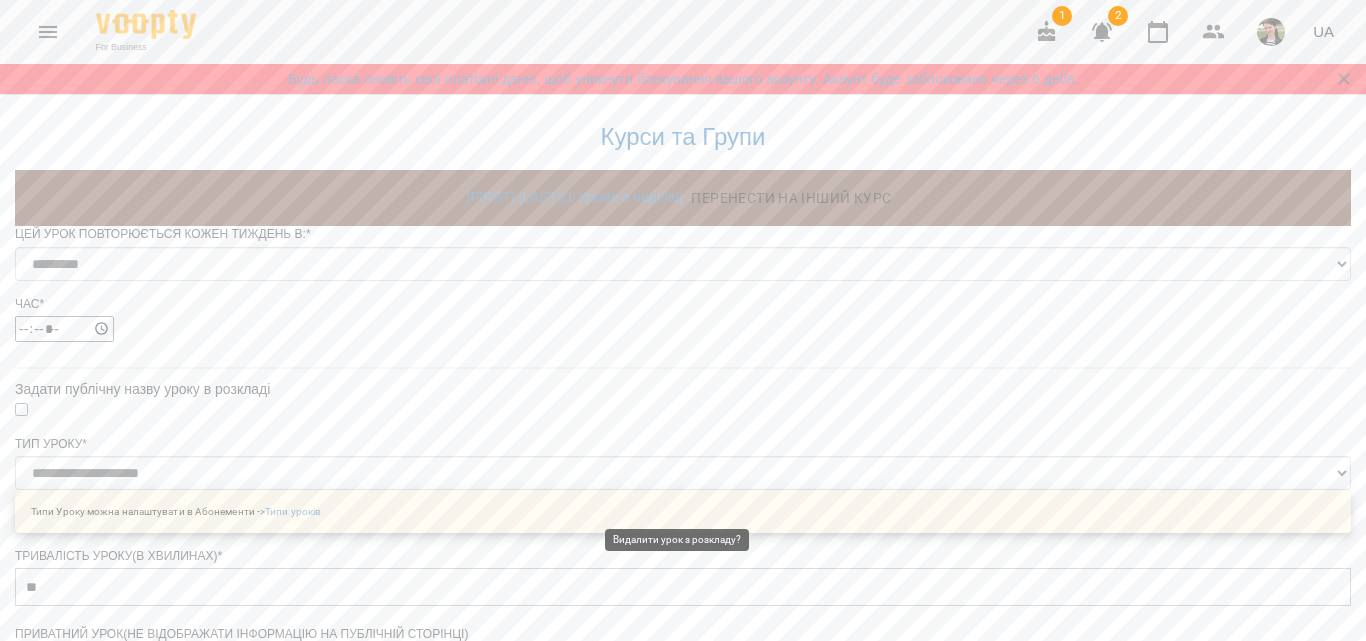 click on "Видалити урок з розкладу" at bounding box center [683, 1537] 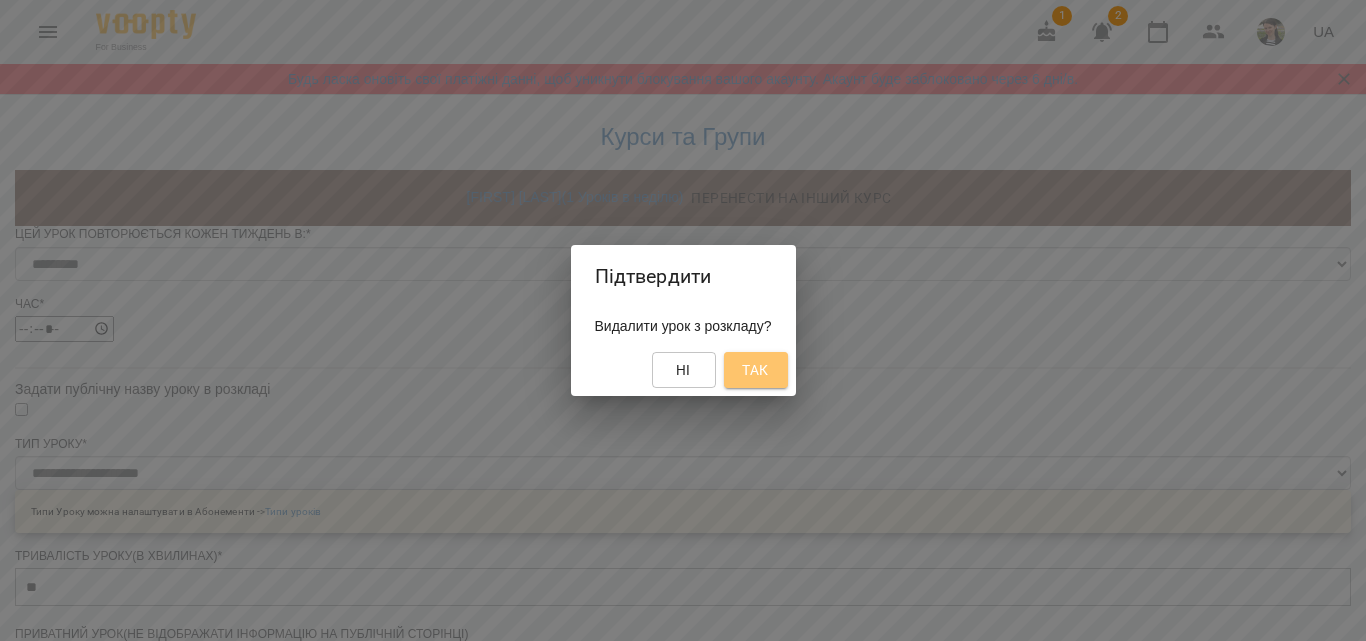 click on "Так" at bounding box center [755, 370] 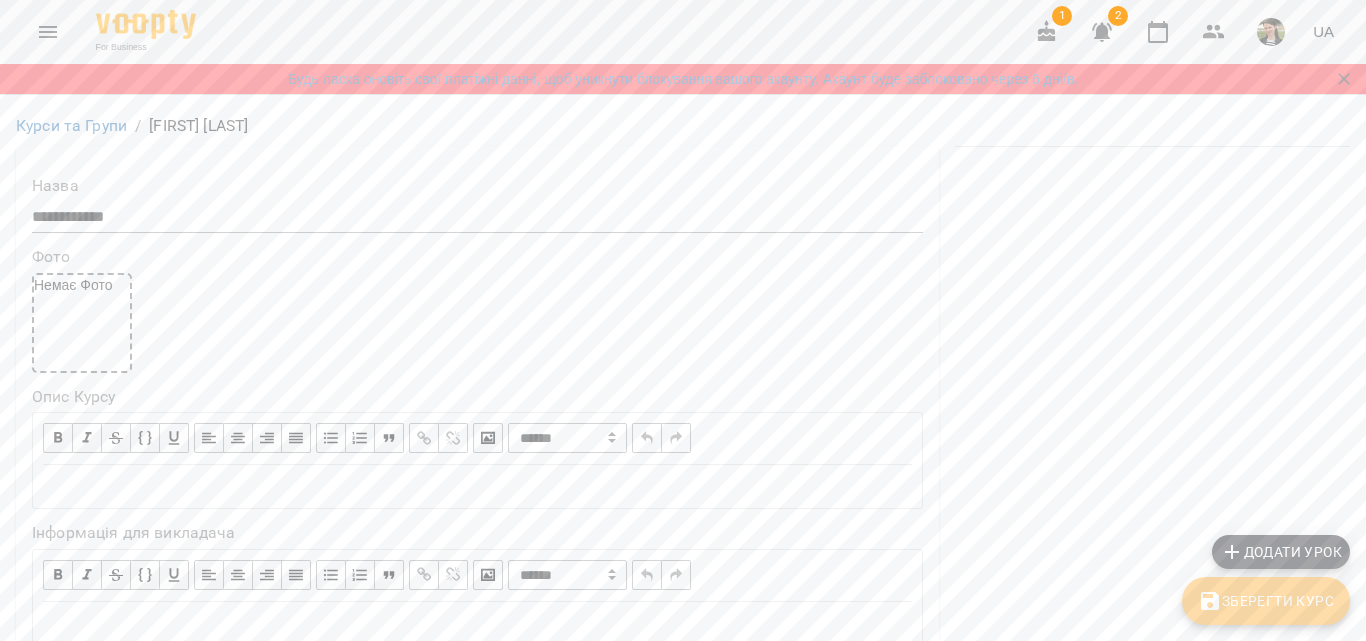scroll, scrollTop: 500, scrollLeft: 0, axis: vertical 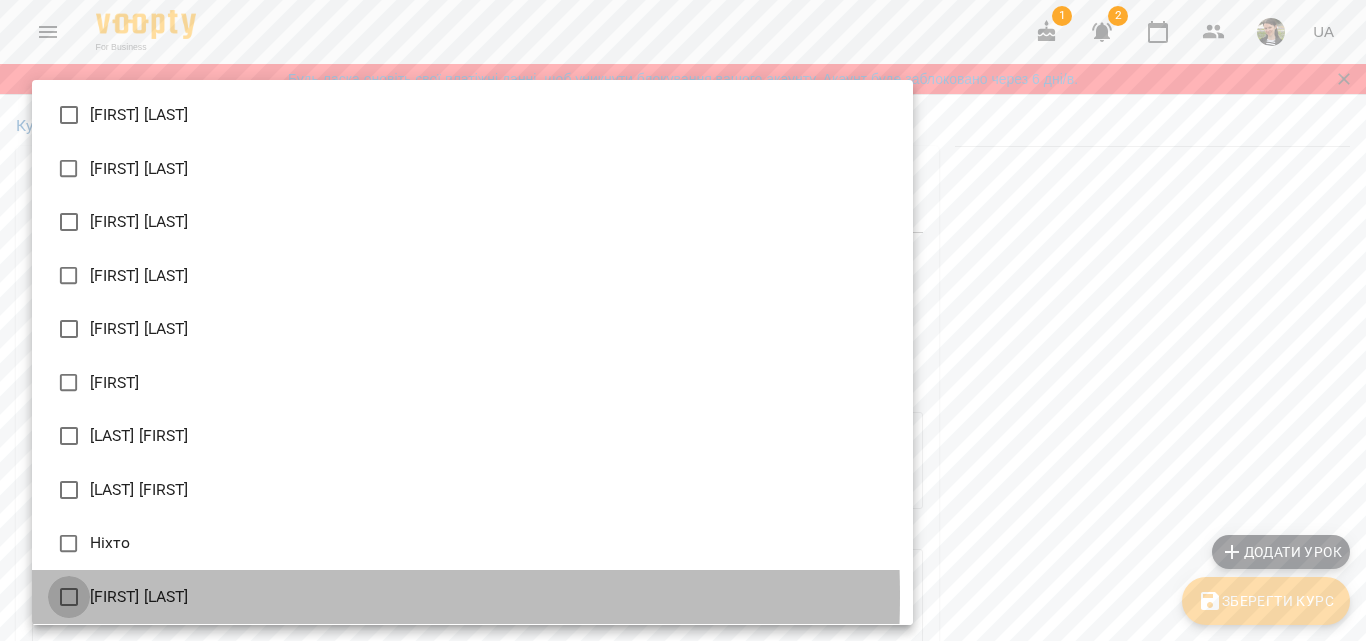 type on "**********" 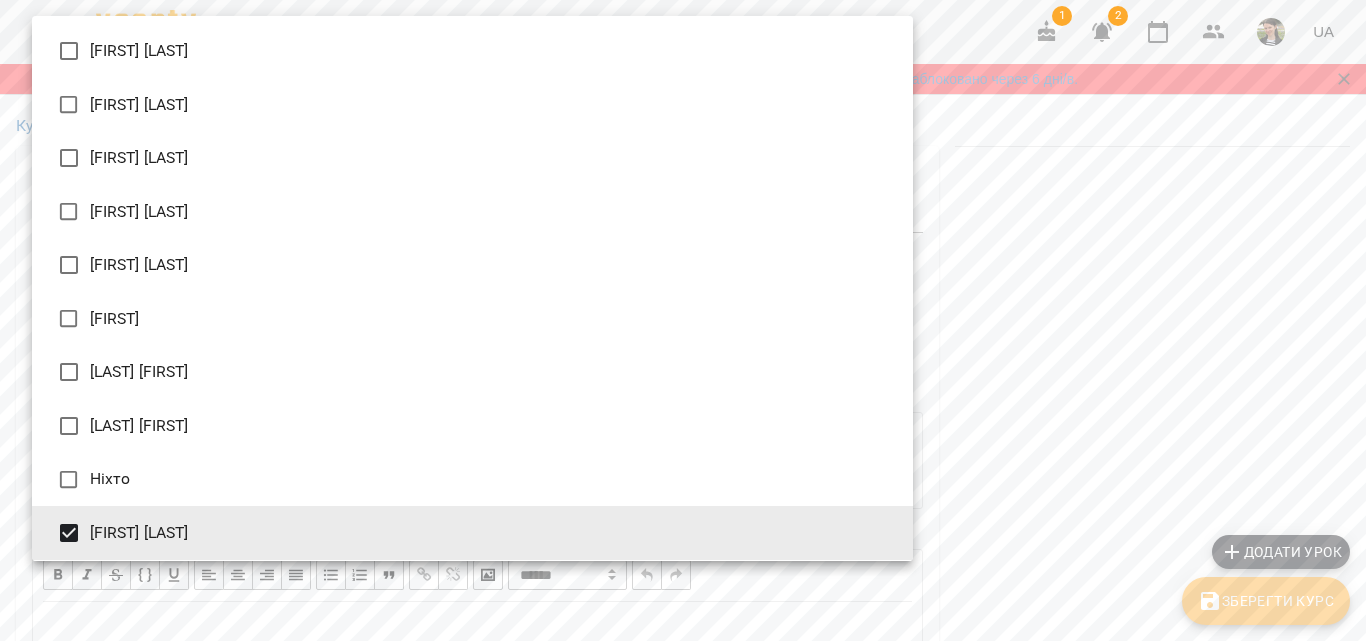 click at bounding box center [683, 320] 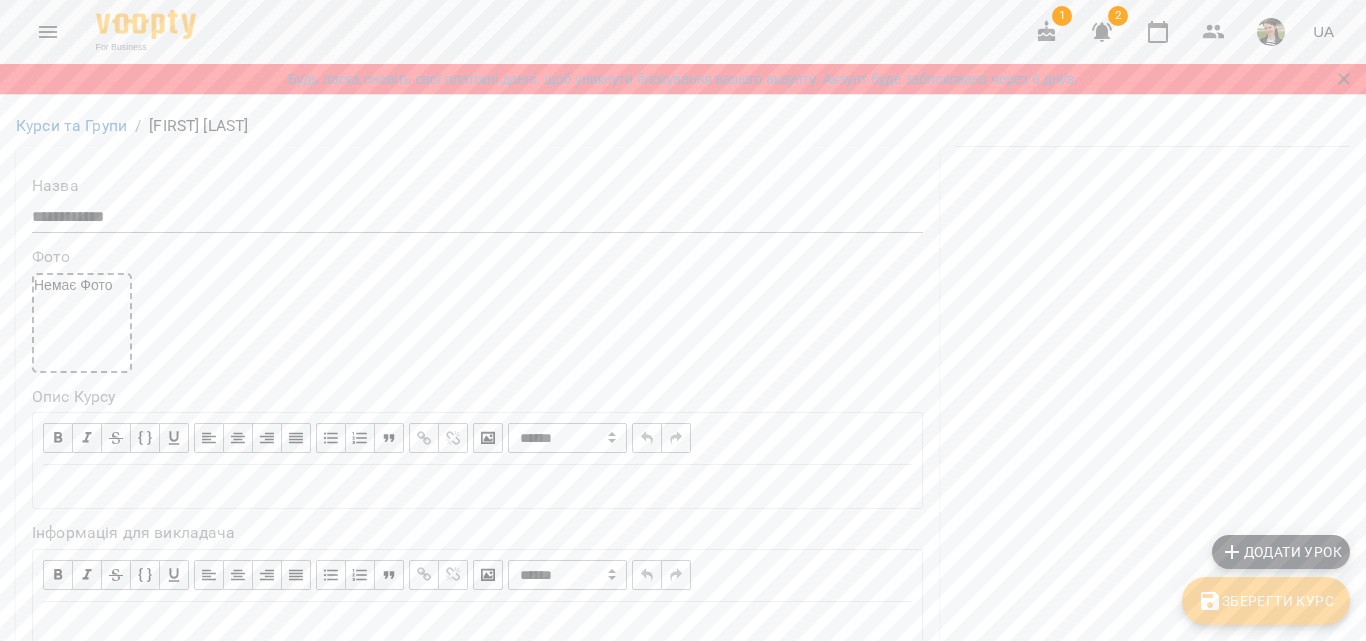 scroll, scrollTop: 900, scrollLeft: 0, axis: vertical 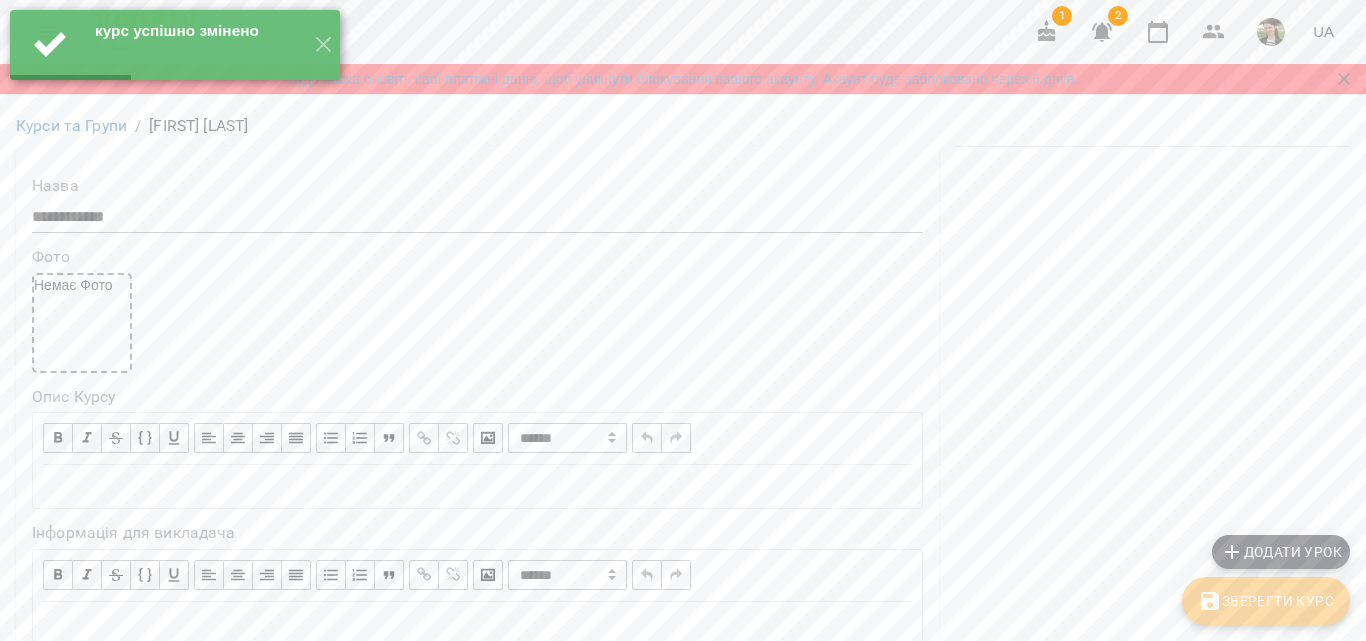 click on "Додати урок" at bounding box center [1281, 552] 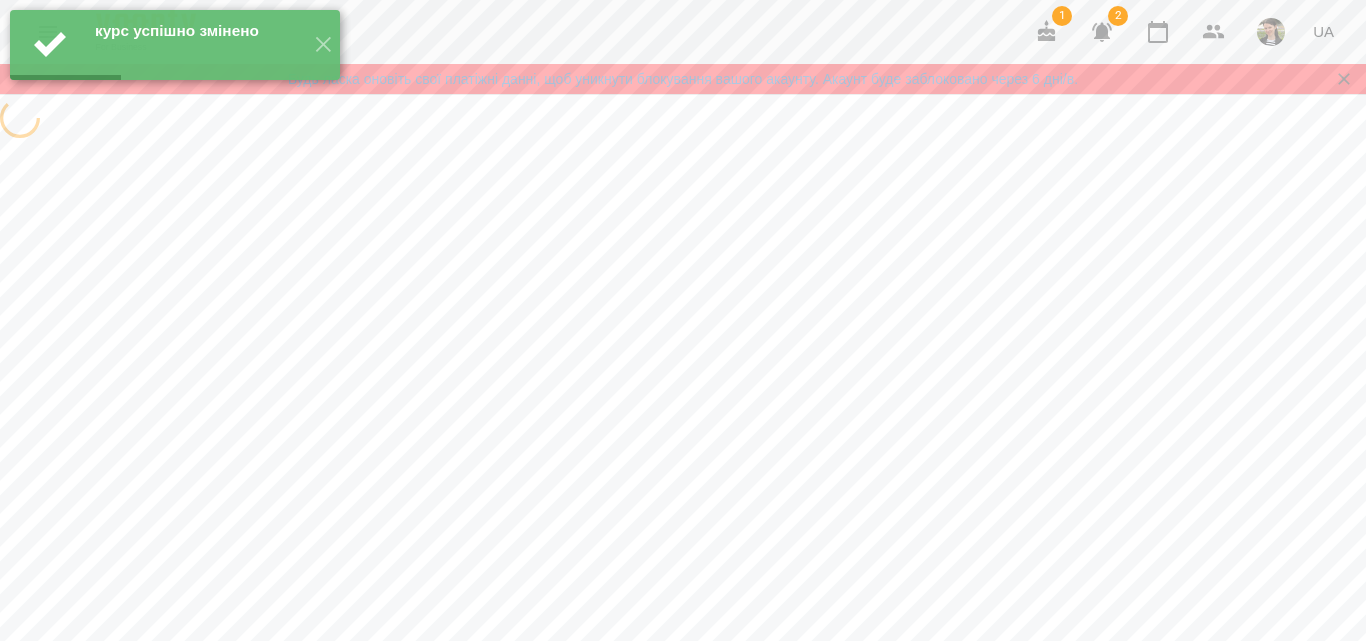 select on "**********" 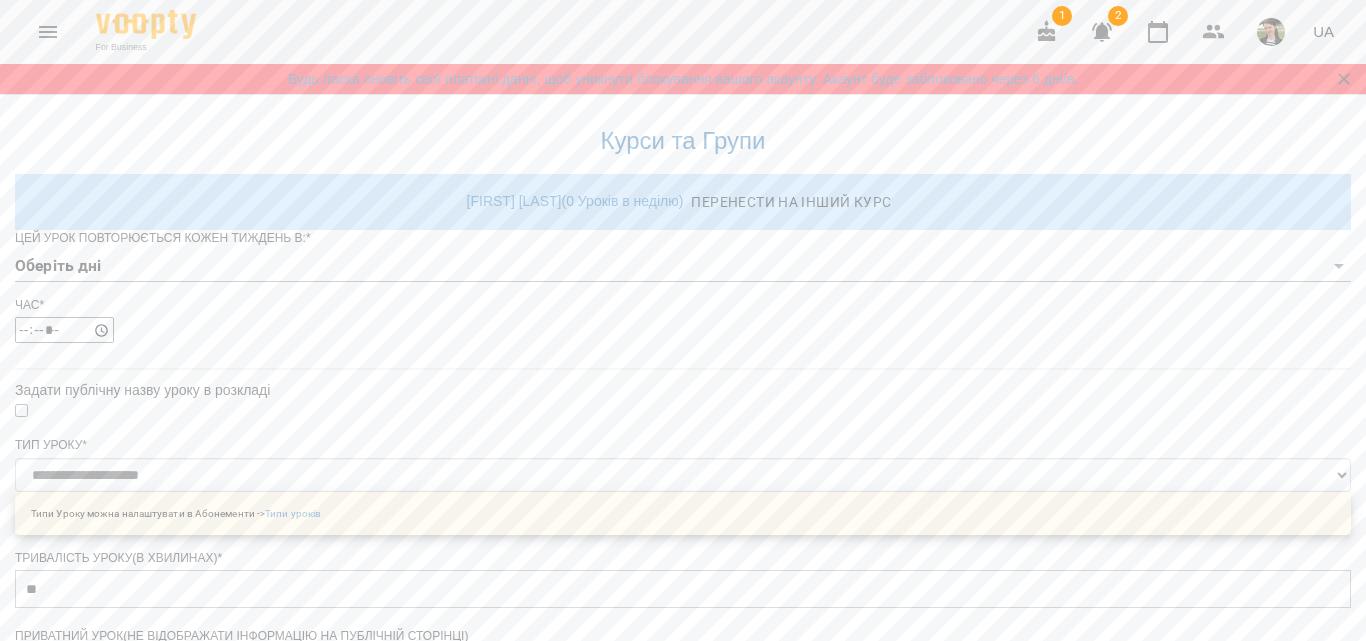 click on "**********" at bounding box center [683, 659] 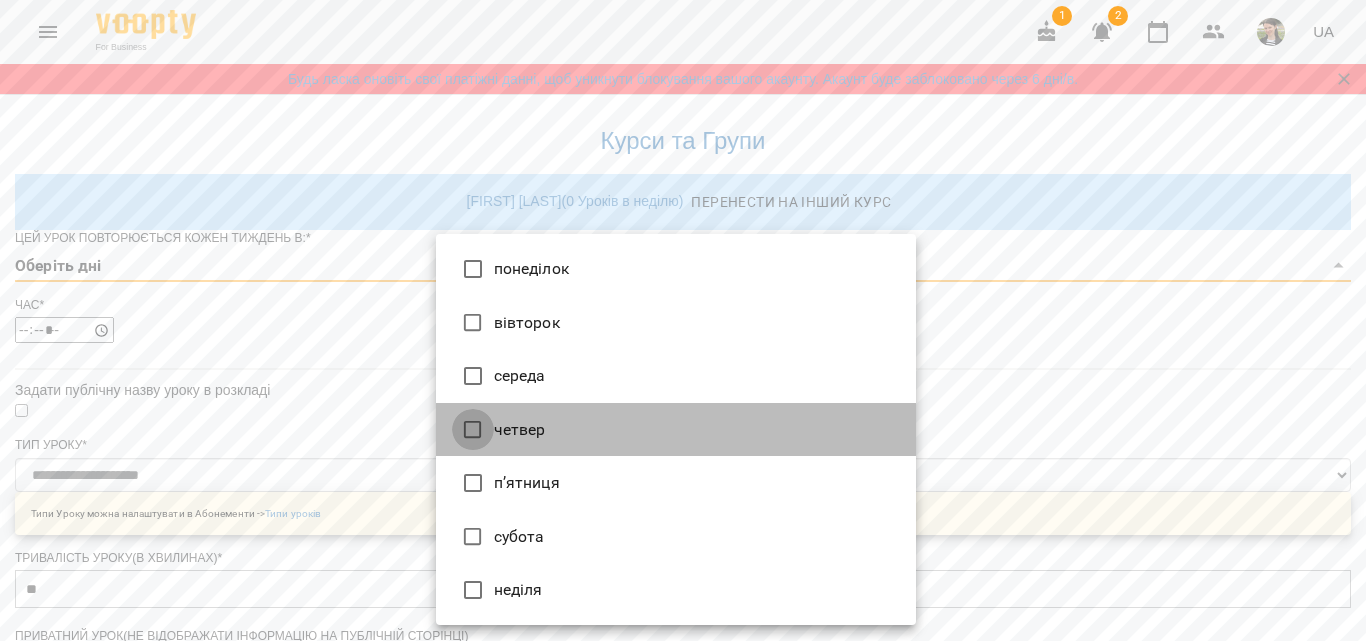 type on "*" 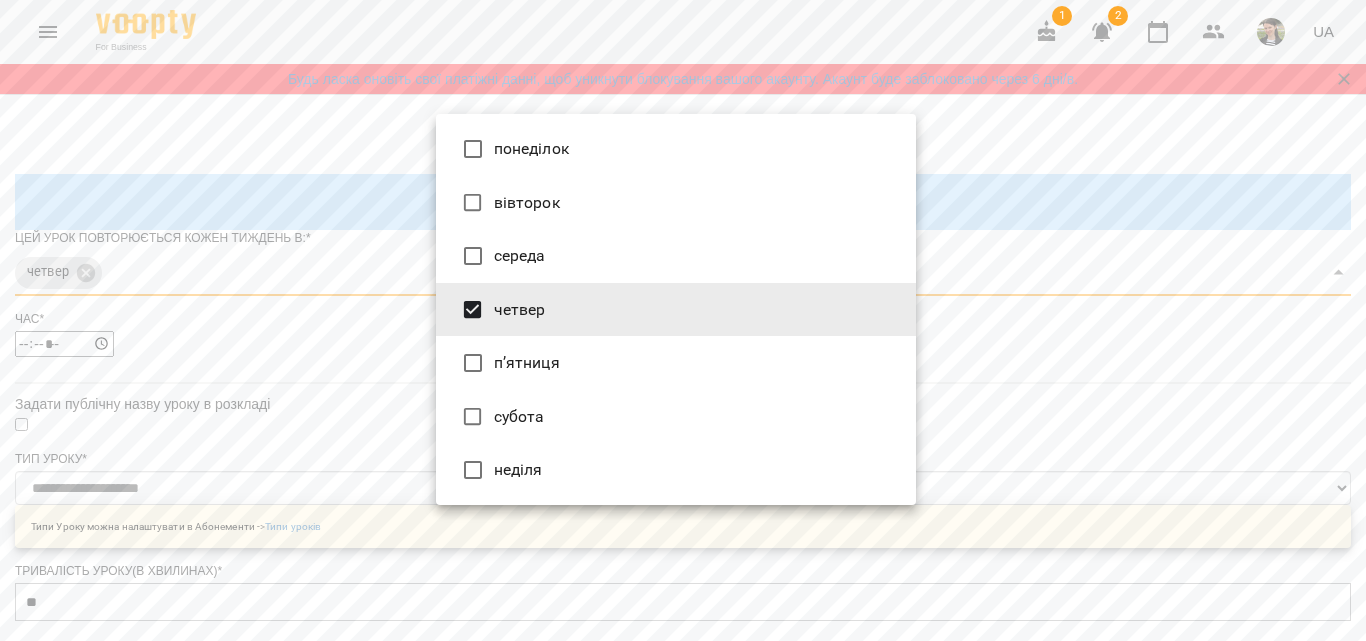 click at bounding box center (683, 320) 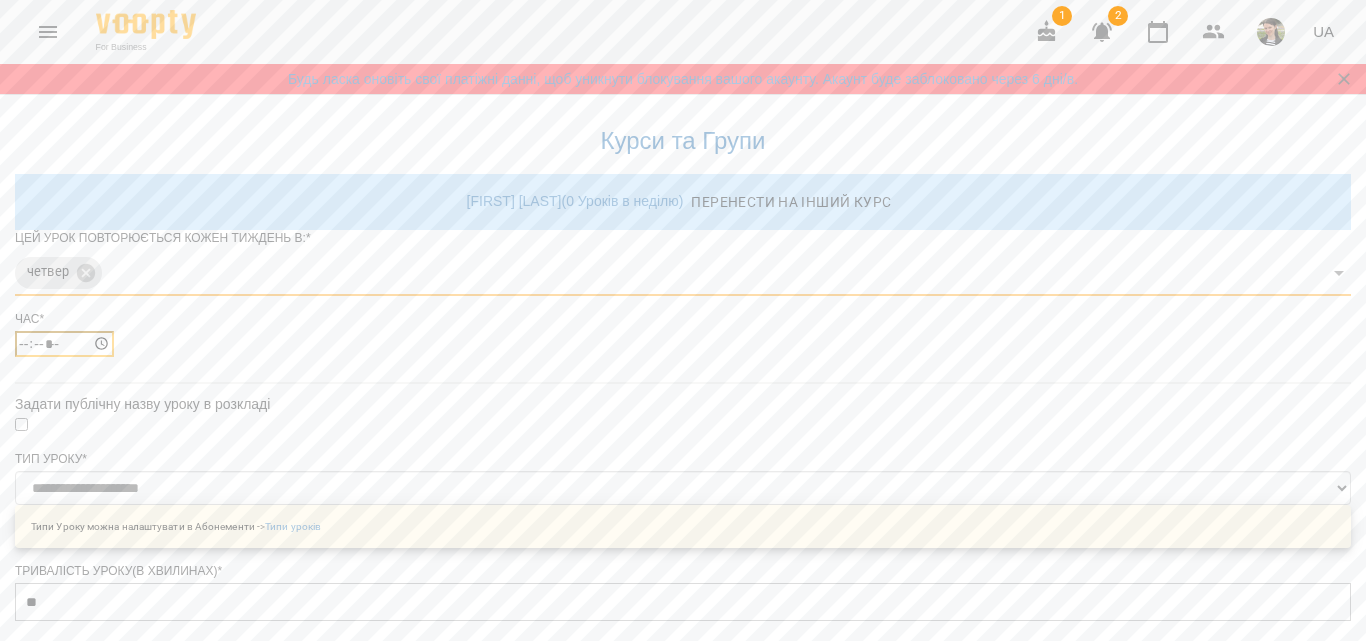 click on "*****" at bounding box center [64, 344] 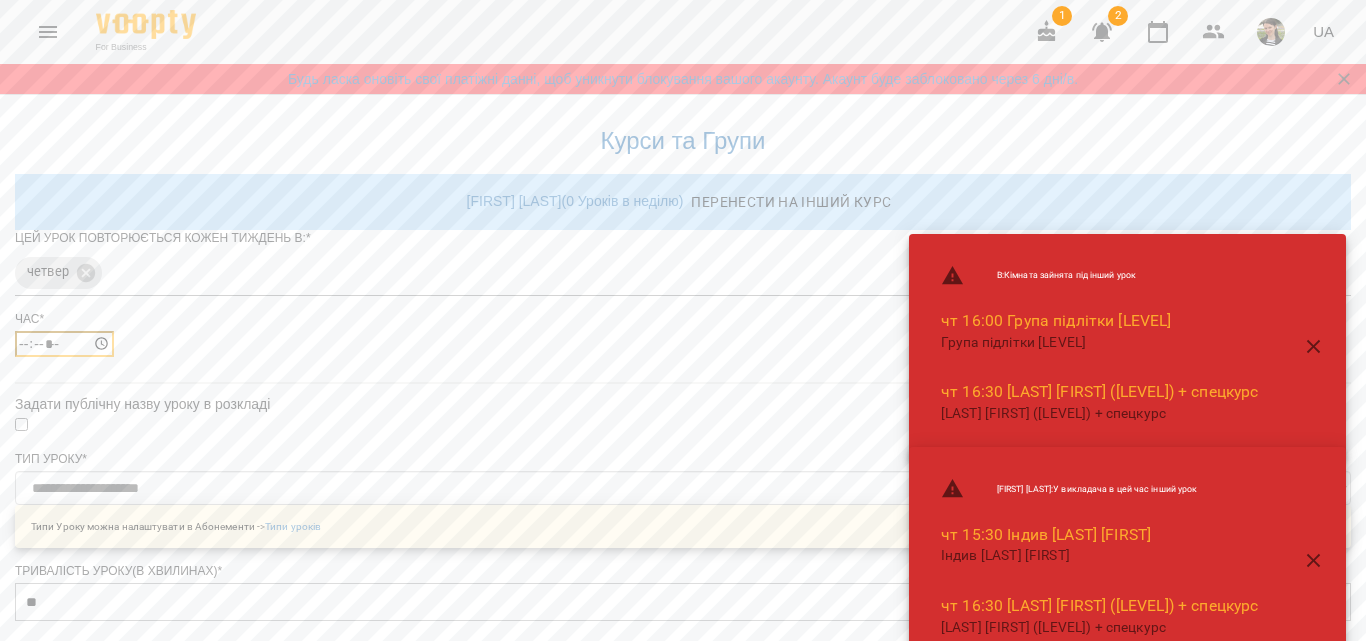 type on "*****" 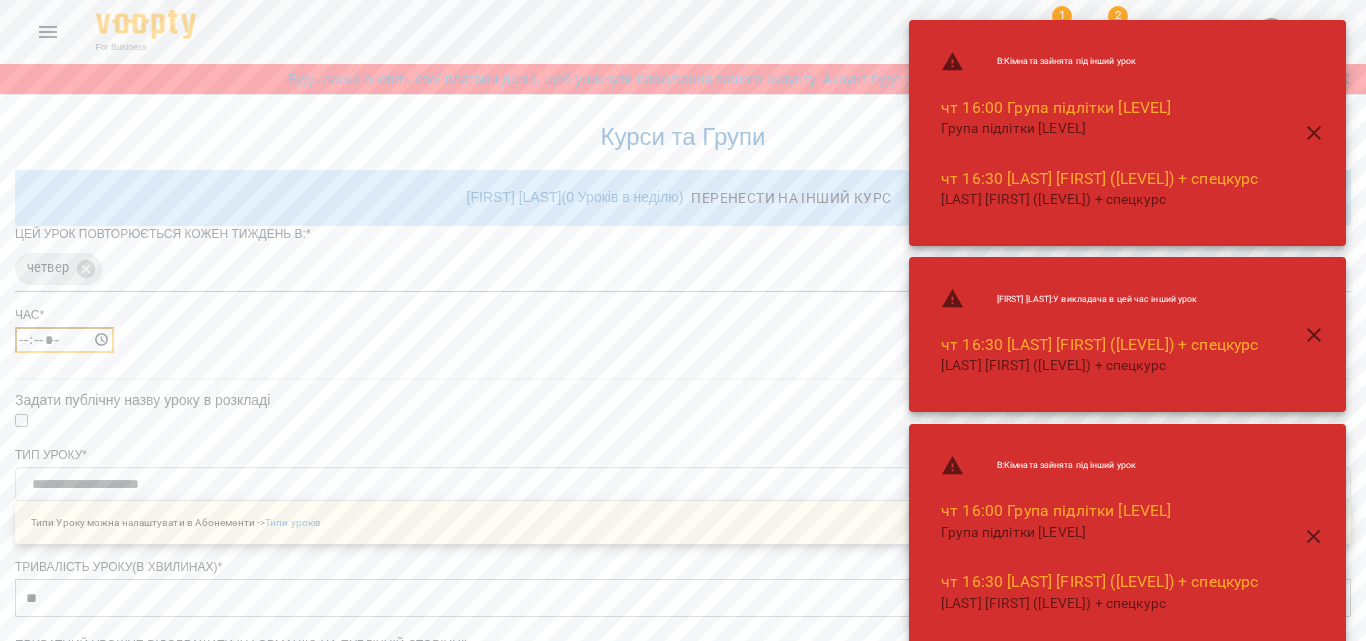 scroll, scrollTop: 796, scrollLeft: 0, axis: vertical 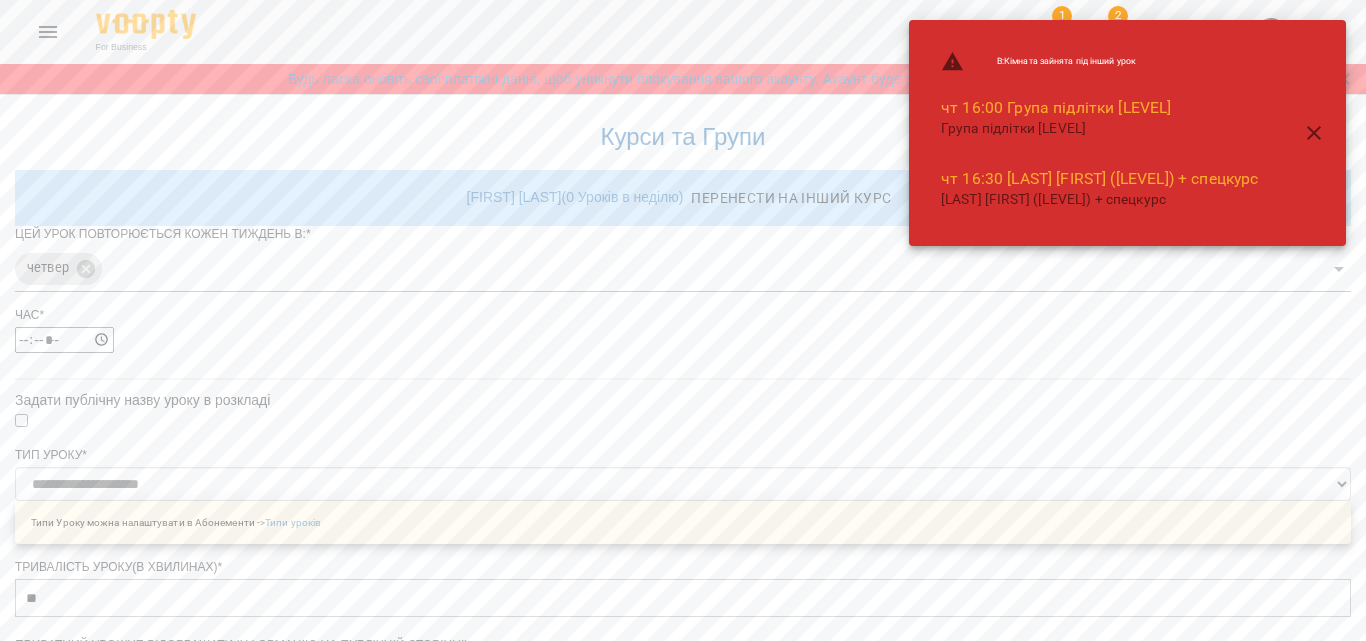 click on "**********" at bounding box center [108, 1254] 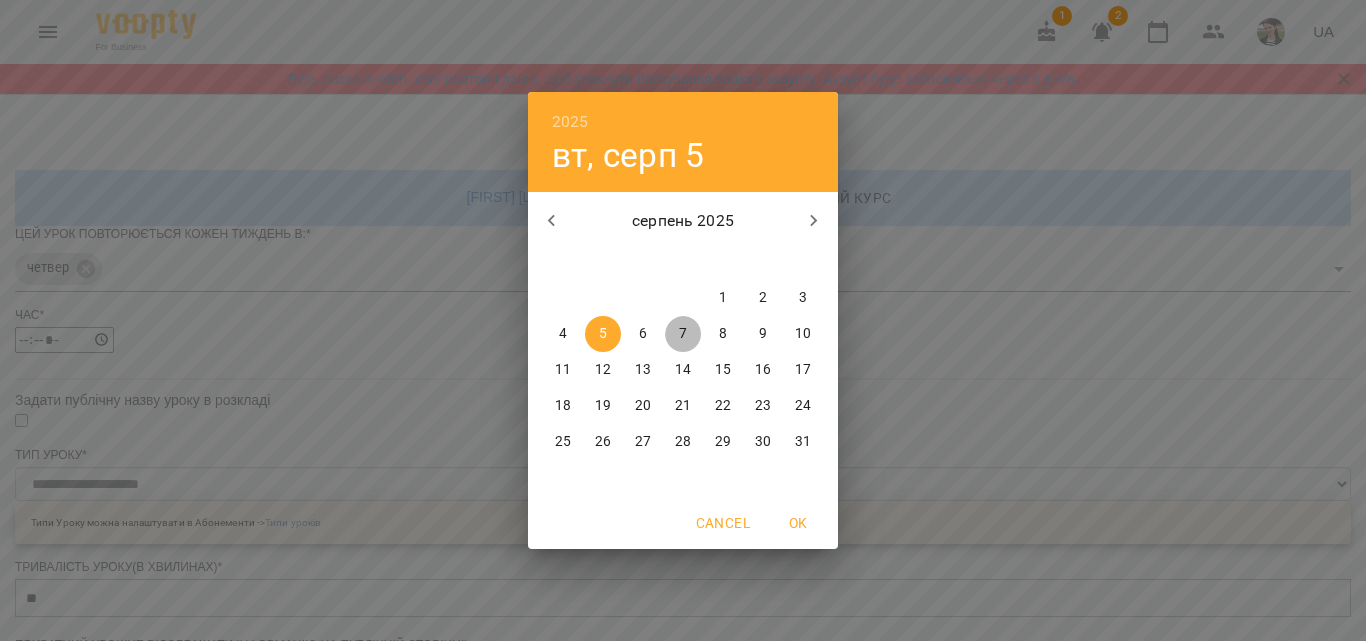 click on "7" at bounding box center (683, 334) 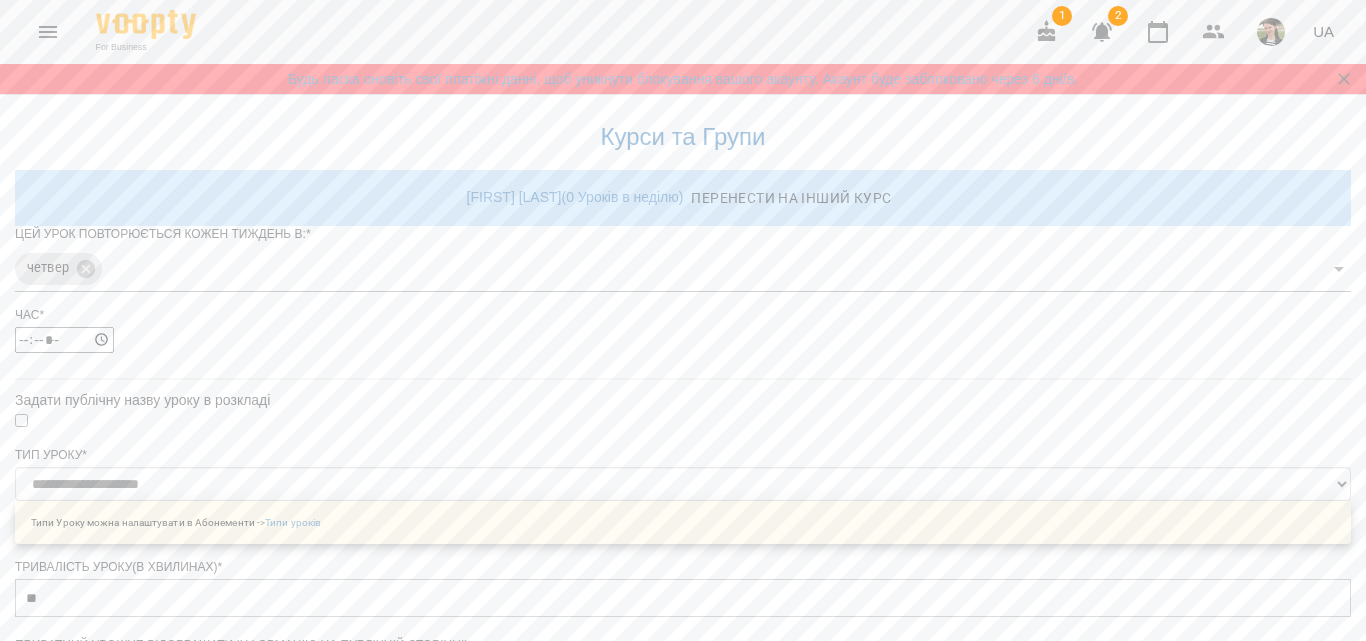 scroll, scrollTop: 852, scrollLeft: 0, axis: vertical 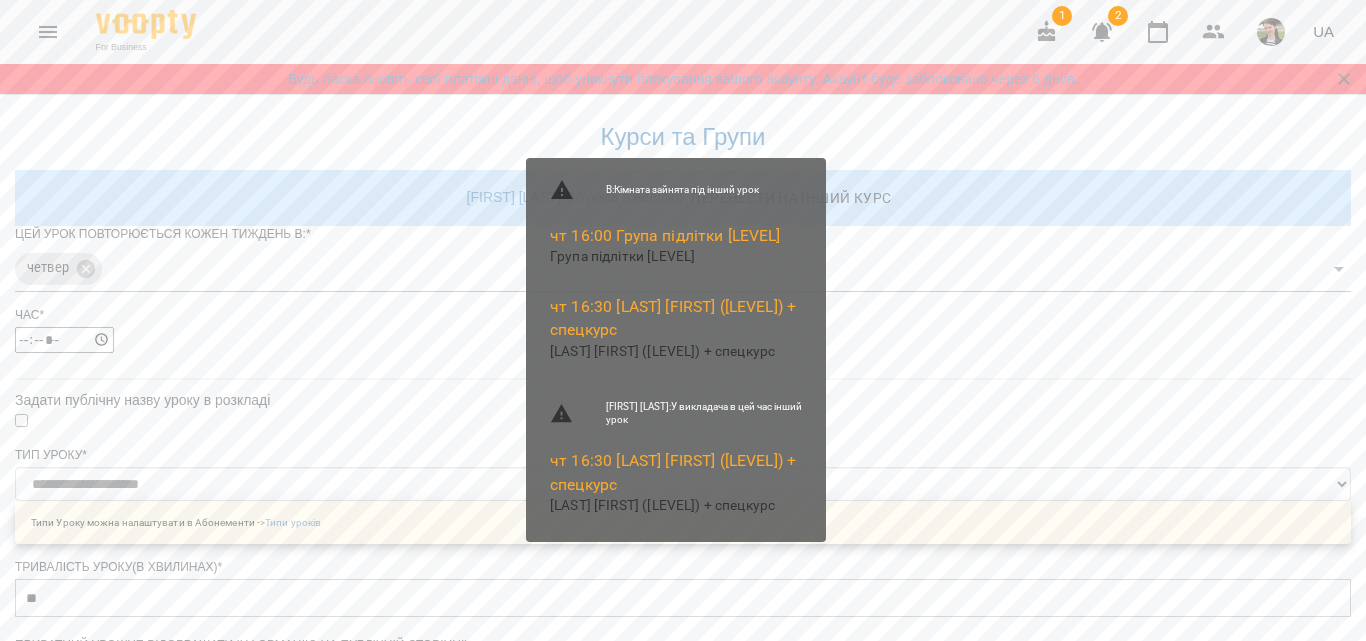 click on "Зберегти" at bounding box center (683, 1356) 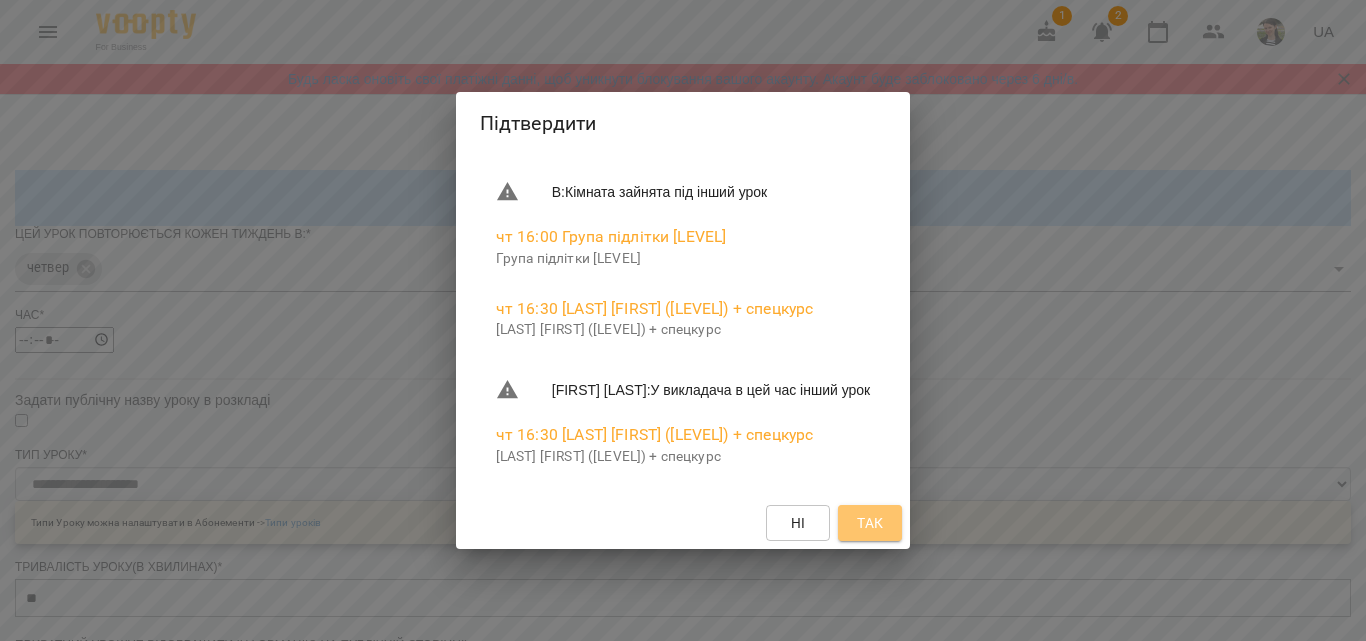 click on "Так" at bounding box center (870, 523) 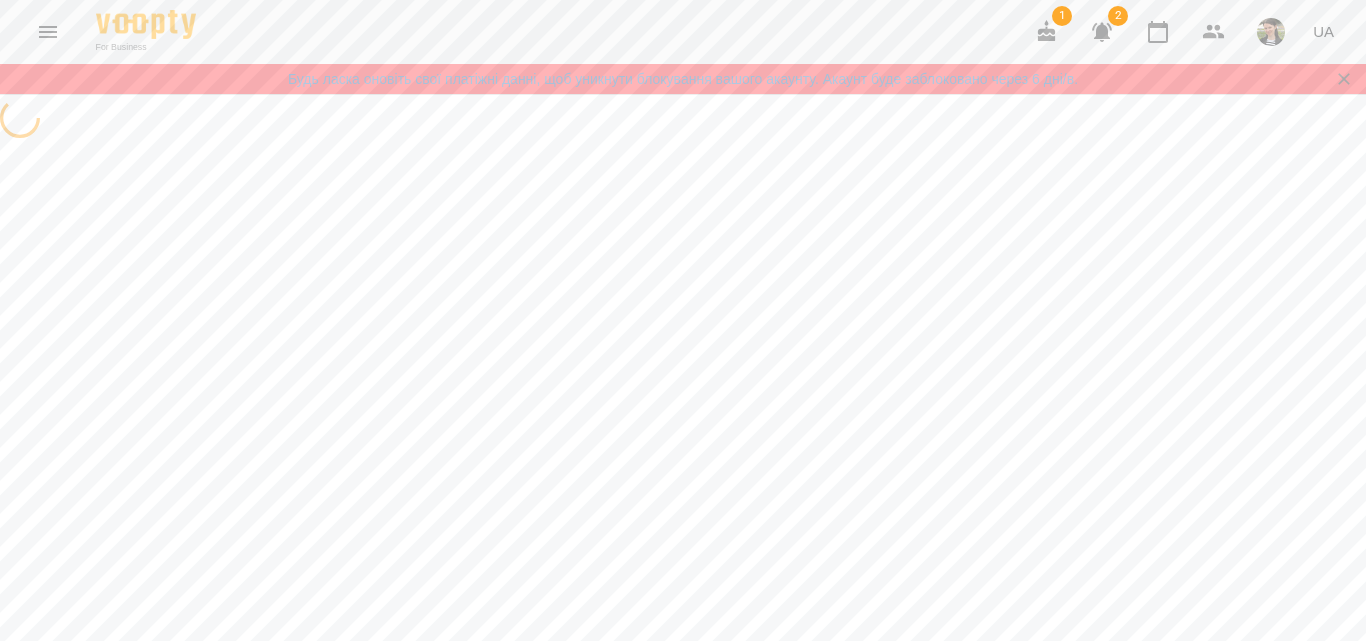 scroll, scrollTop: 0, scrollLeft: 0, axis: both 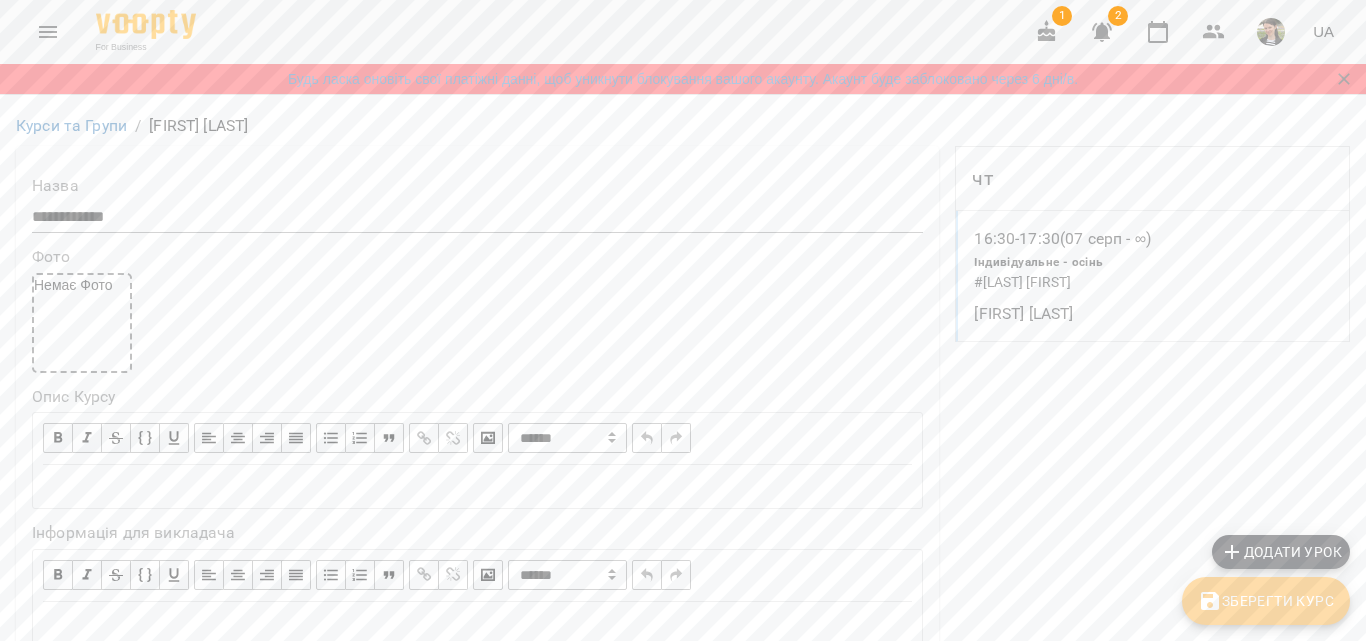 click on "Зберегти Курс" at bounding box center (1266, 601) 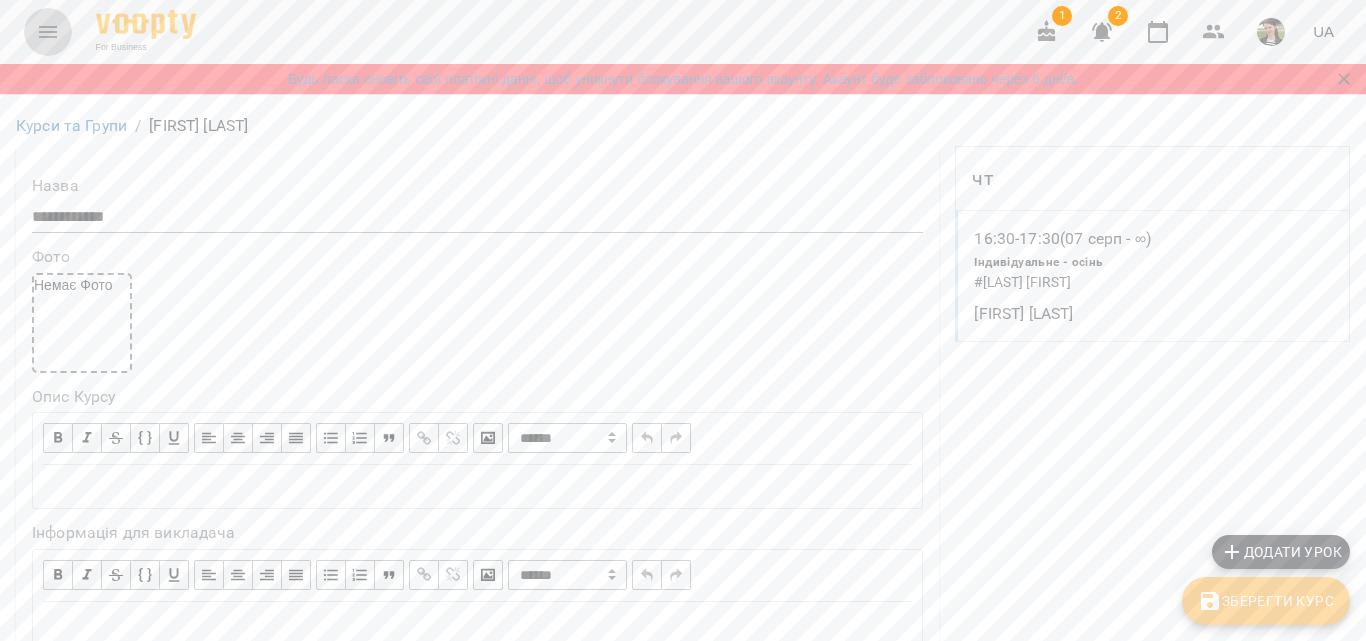 click 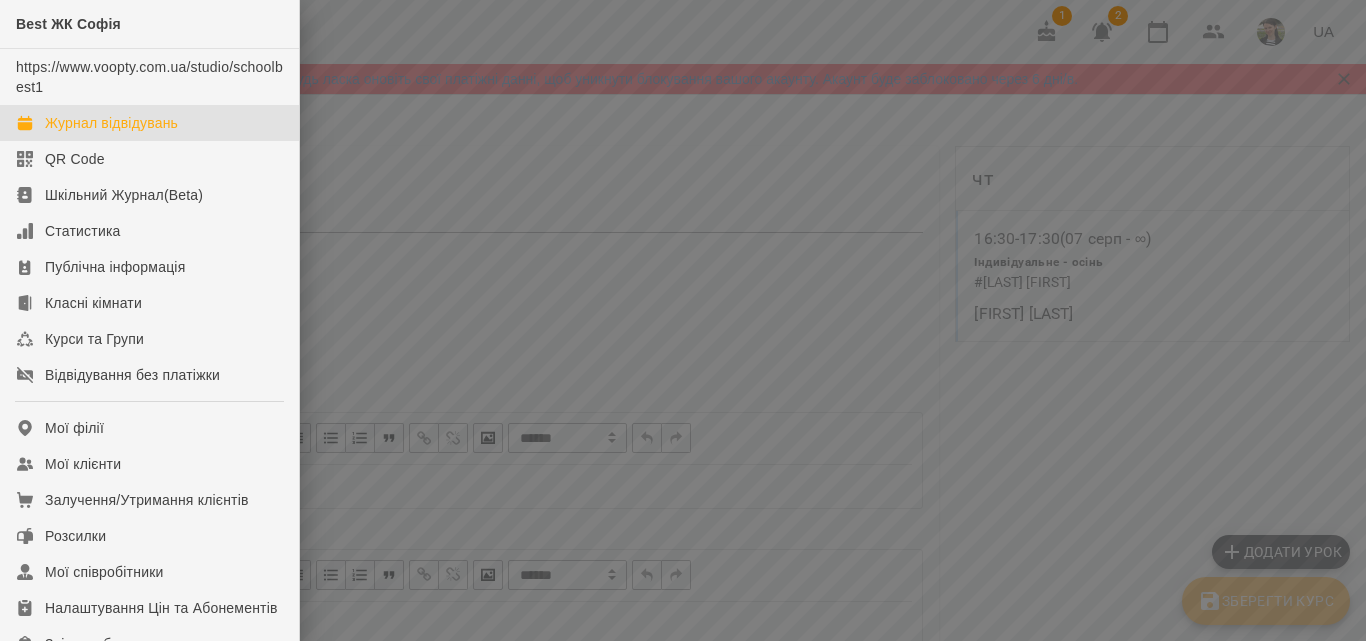 click on "Журнал відвідувань" at bounding box center [111, 123] 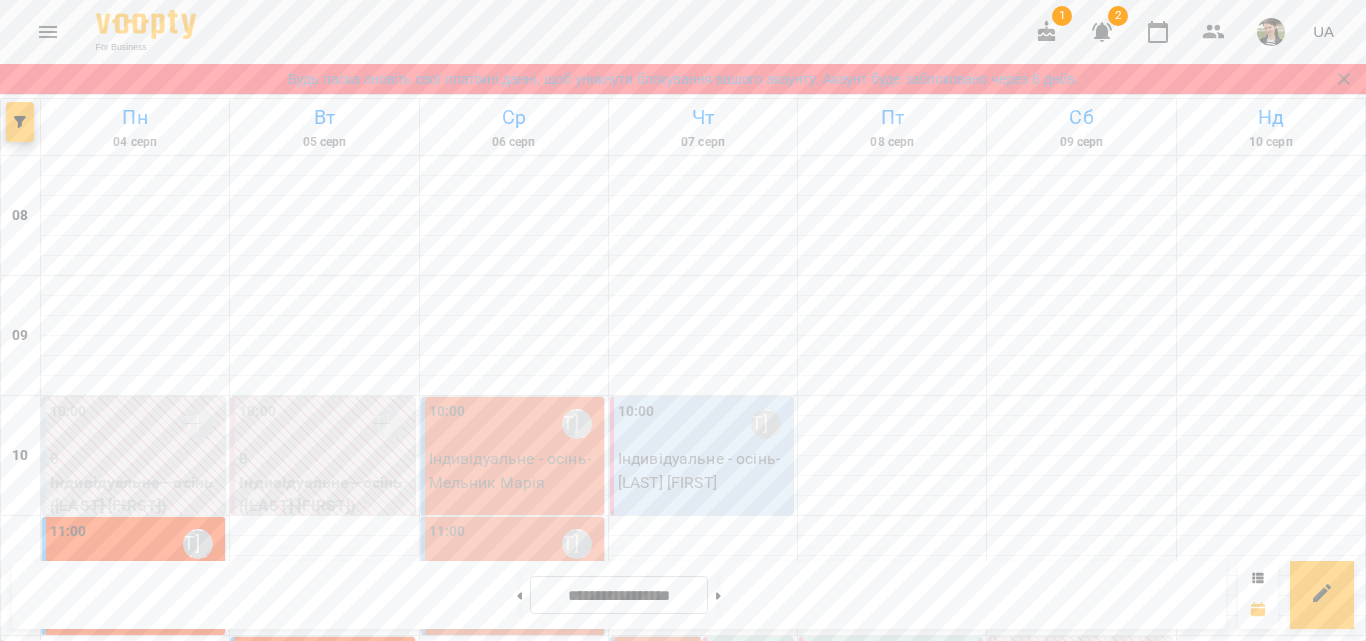 scroll, scrollTop: 1285, scrollLeft: 0, axis: vertical 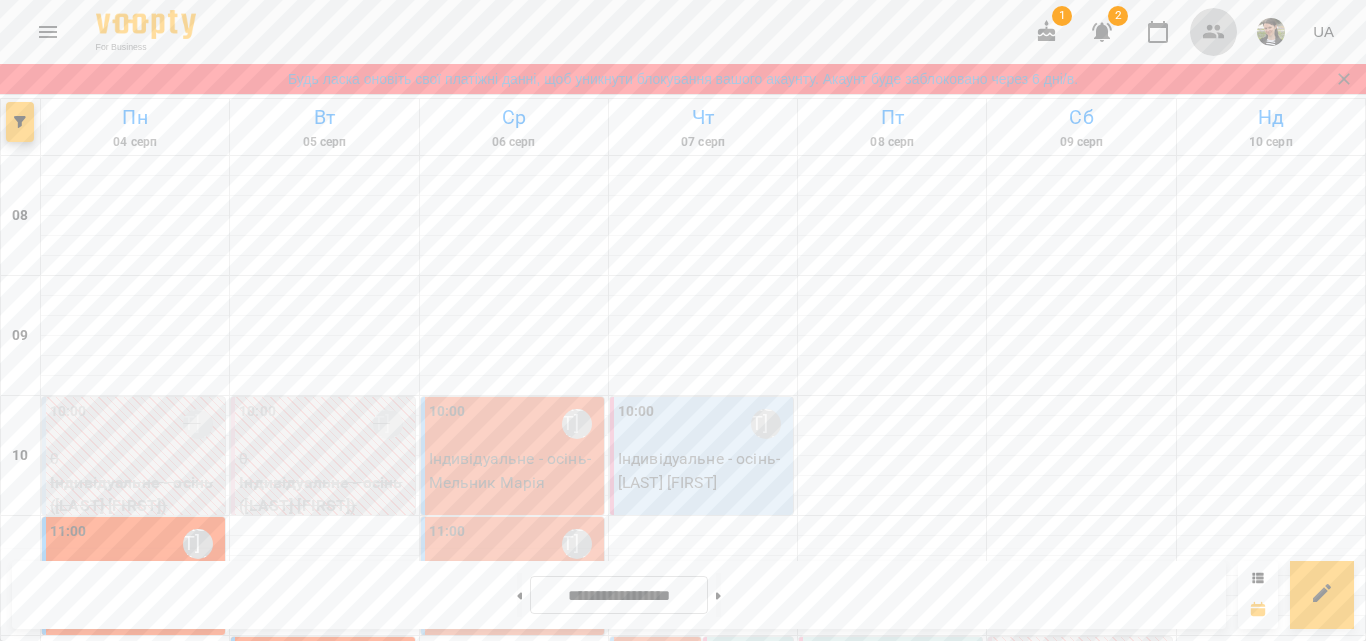 click 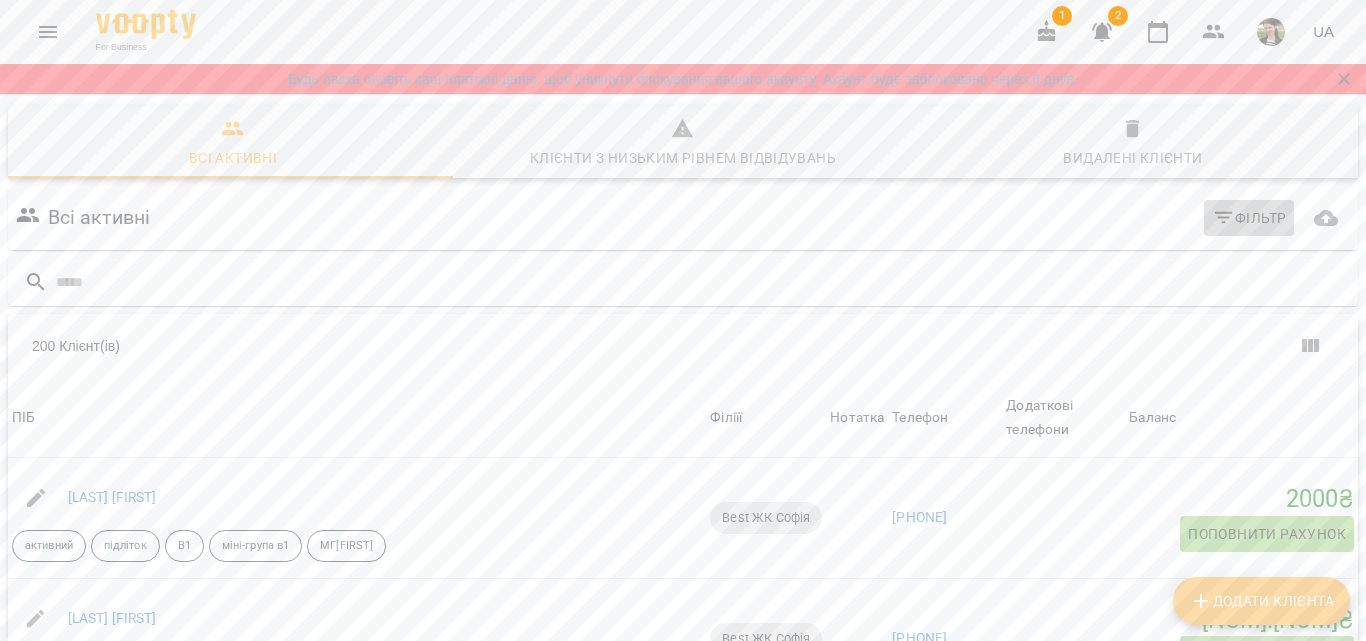 click 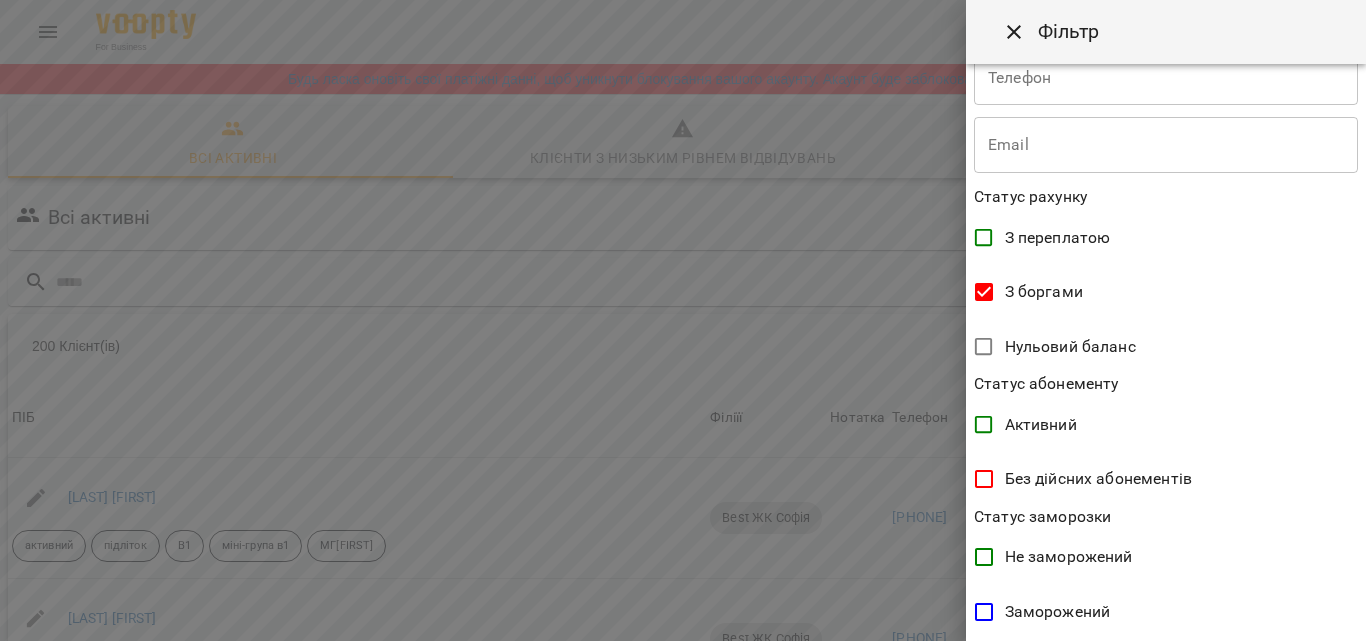 scroll, scrollTop: 473, scrollLeft: 0, axis: vertical 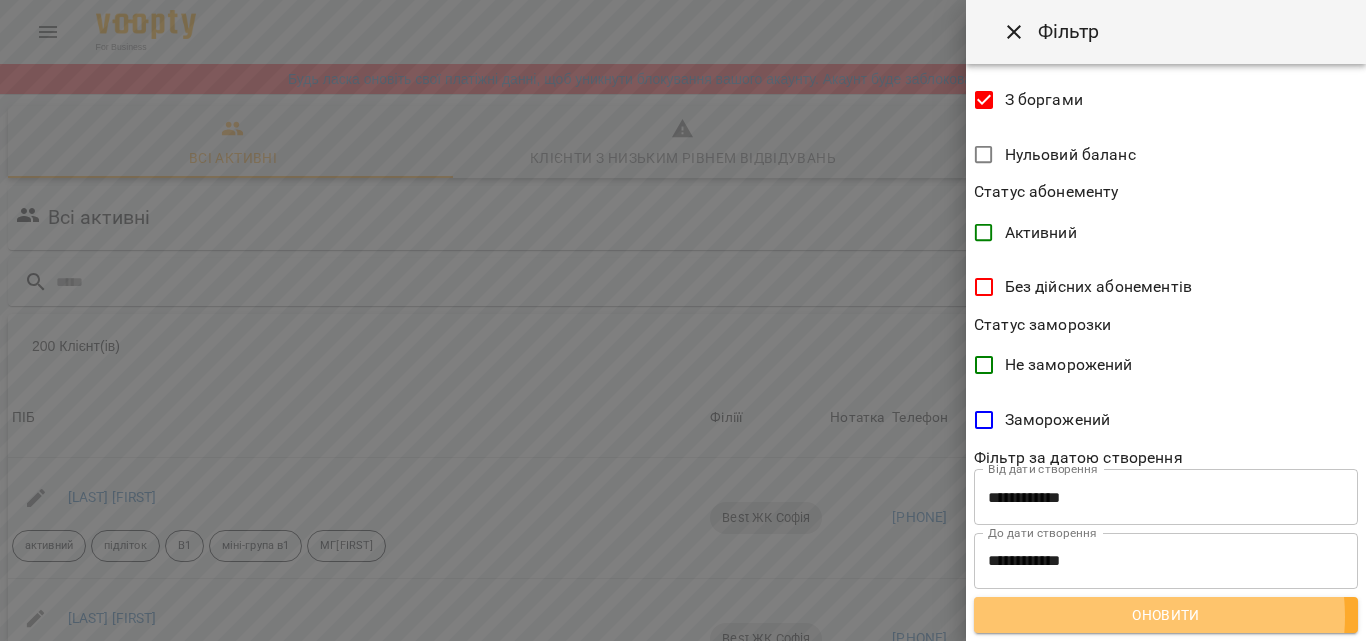 click on "Оновити" at bounding box center [1166, 615] 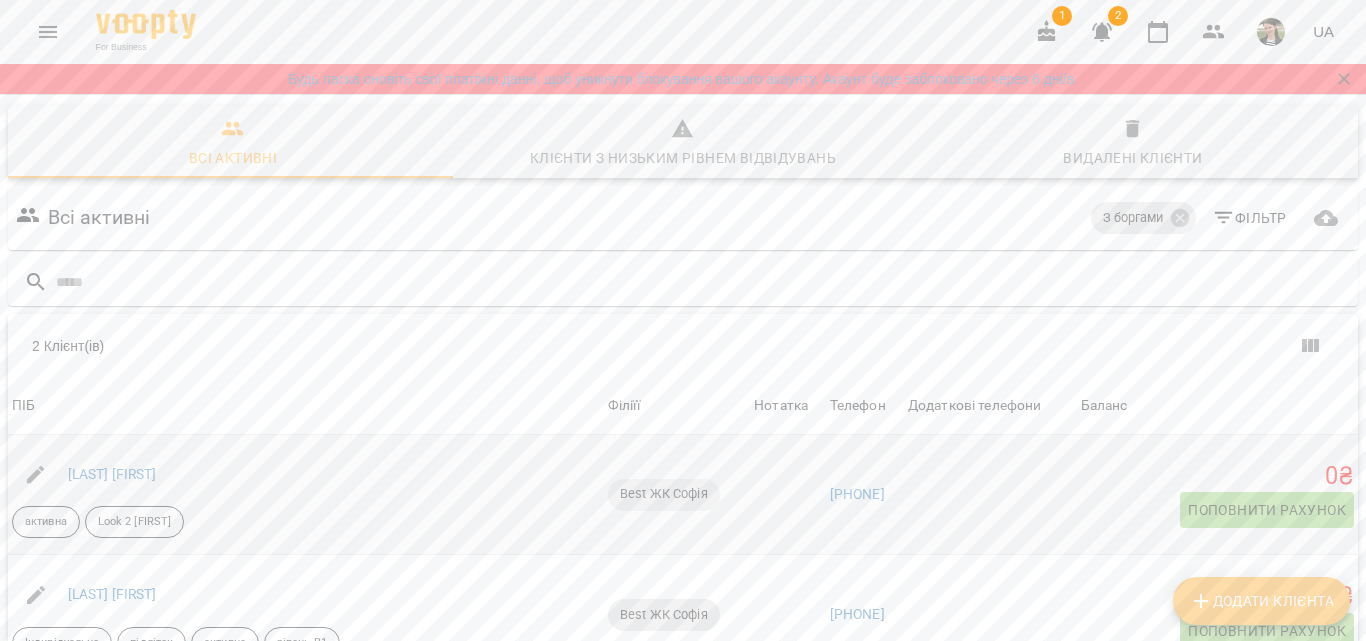 scroll, scrollTop: 158, scrollLeft: 0, axis: vertical 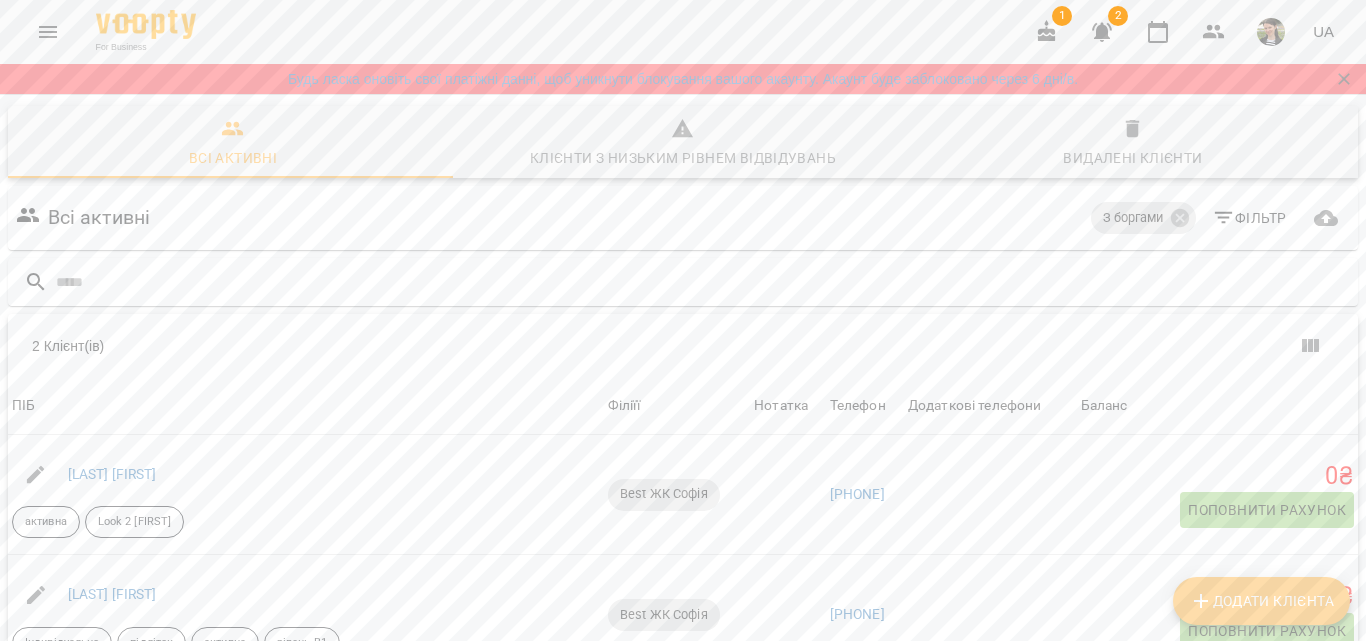 click 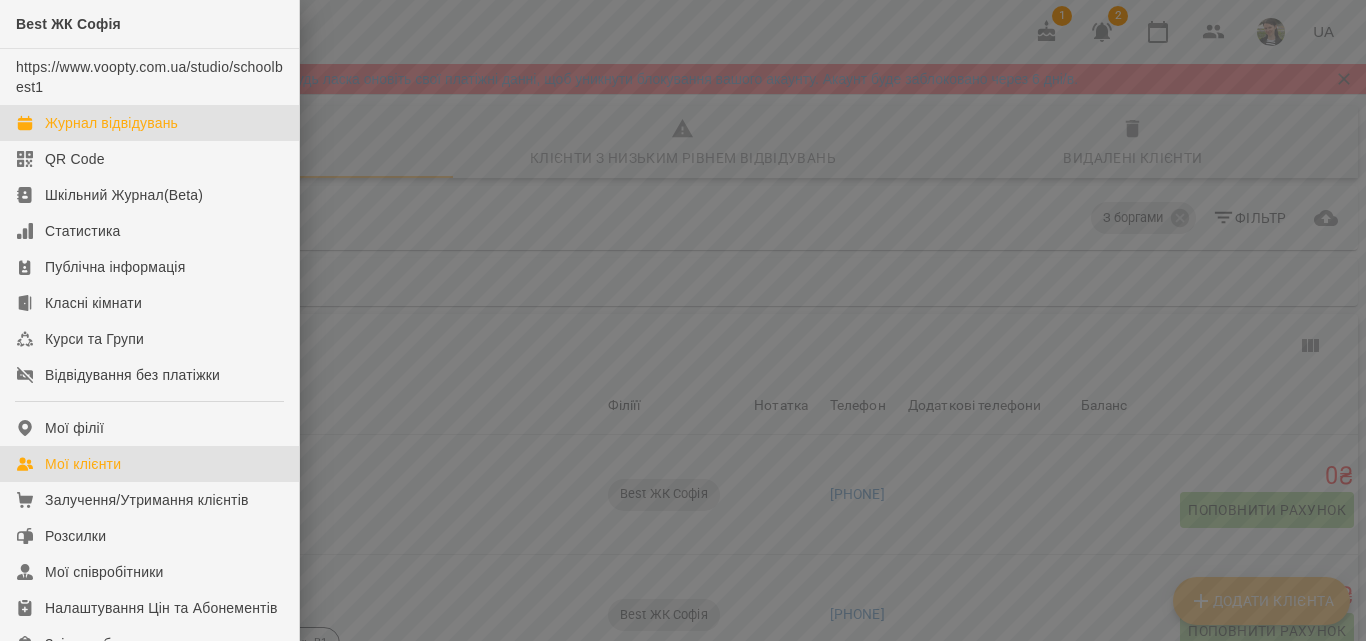 click on "Журнал відвідувань" at bounding box center (111, 123) 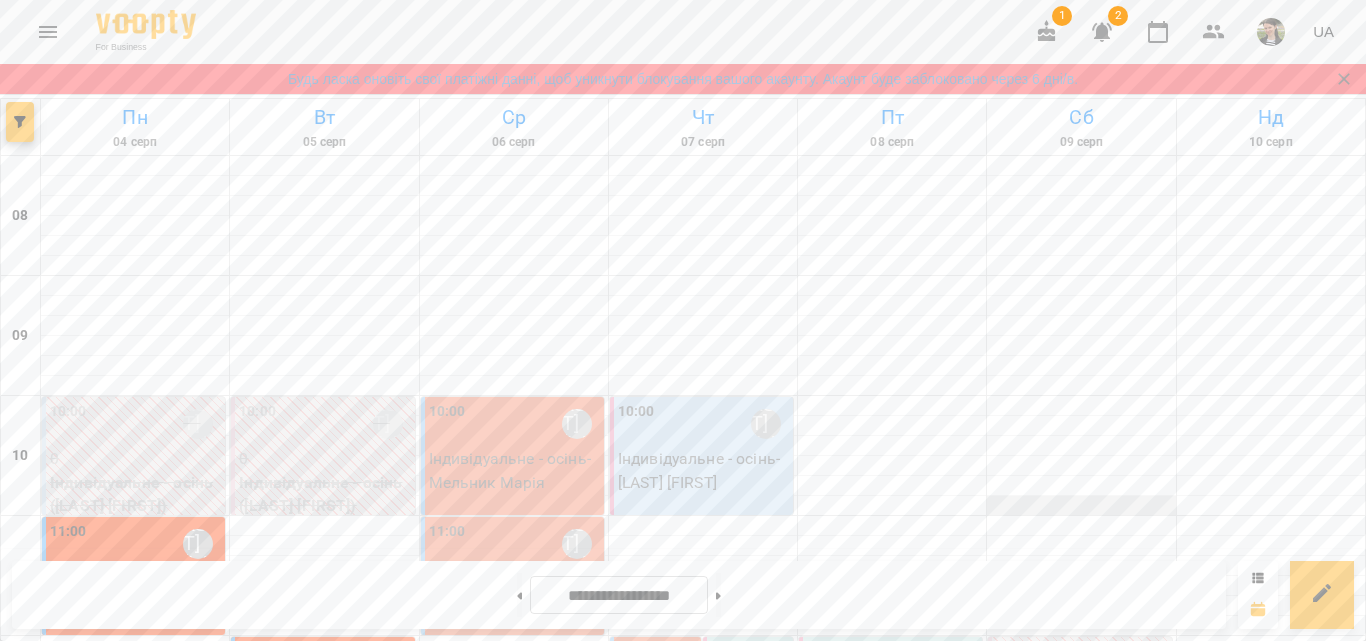 scroll, scrollTop: 900, scrollLeft: 0, axis: vertical 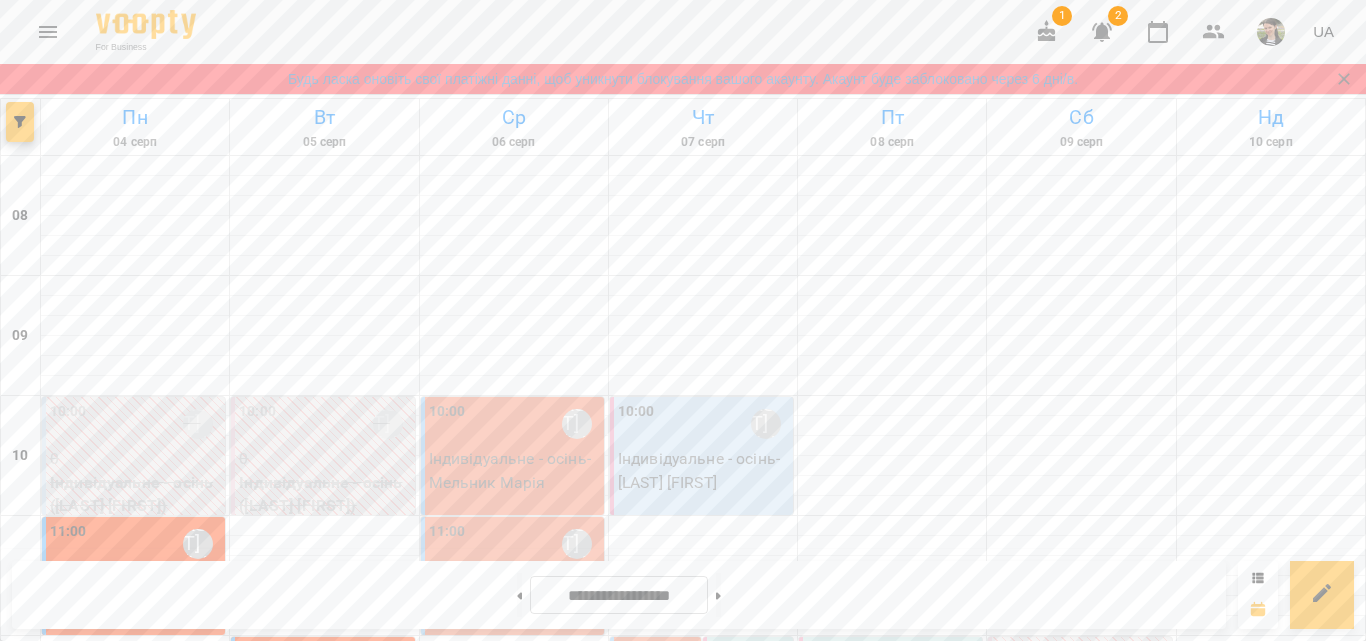 click on "[TIME] [FIRST] [LAST]" at bounding box center [642, 1217] 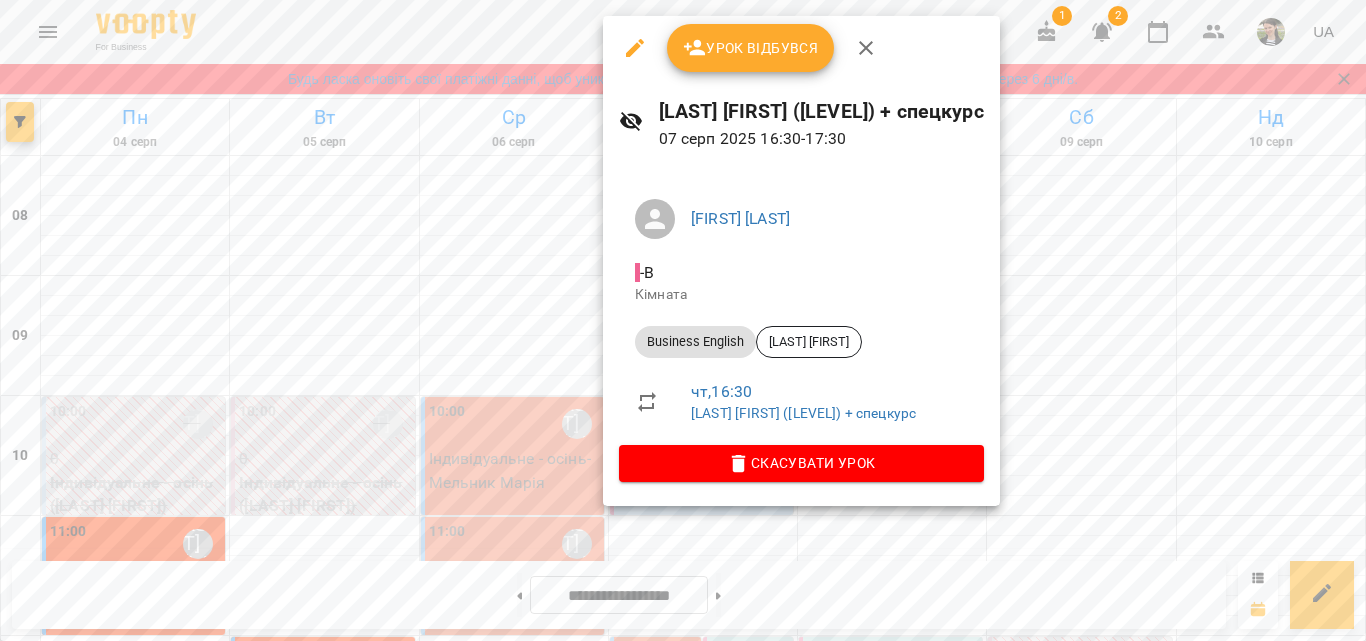 click at bounding box center [683, 320] 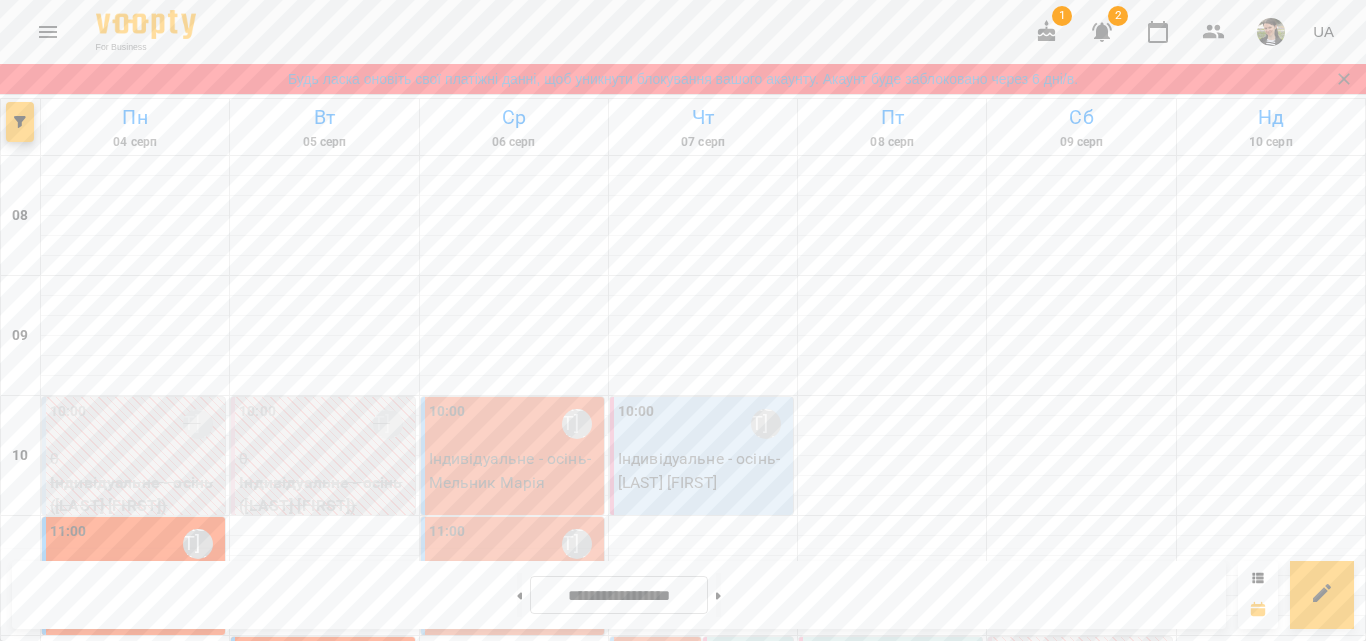scroll, scrollTop: 600, scrollLeft: 0, axis: vertical 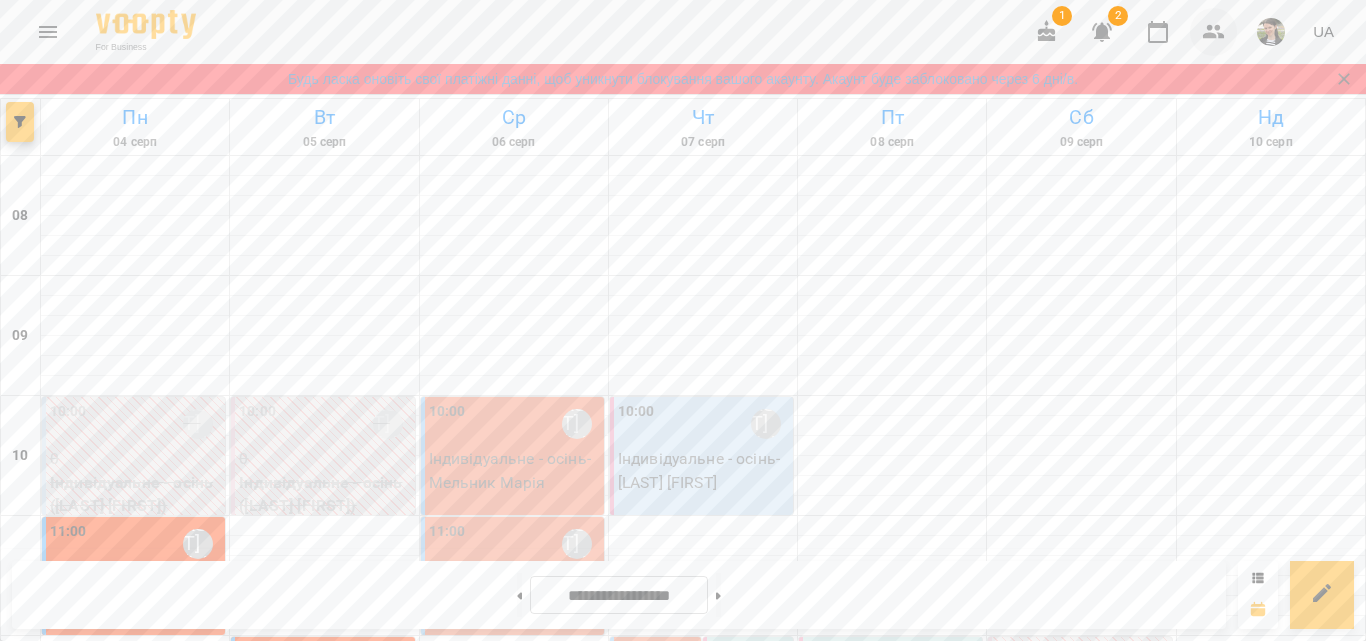 click 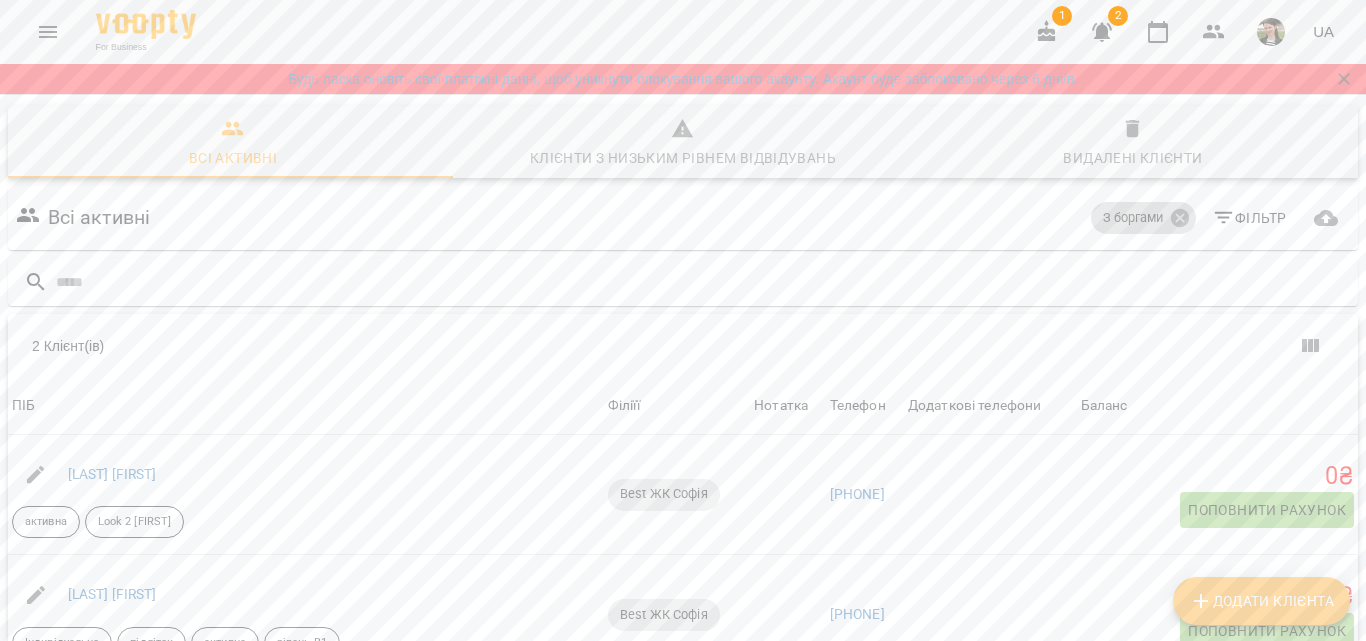 click 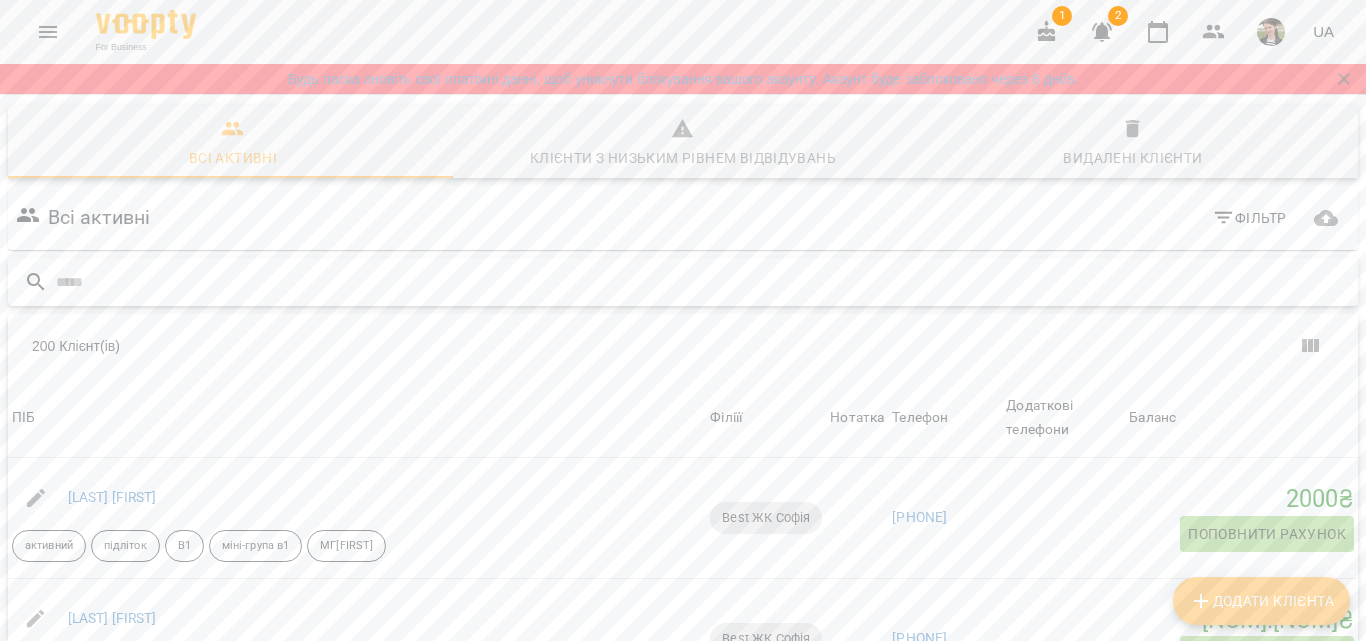 click at bounding box center [703, 282] 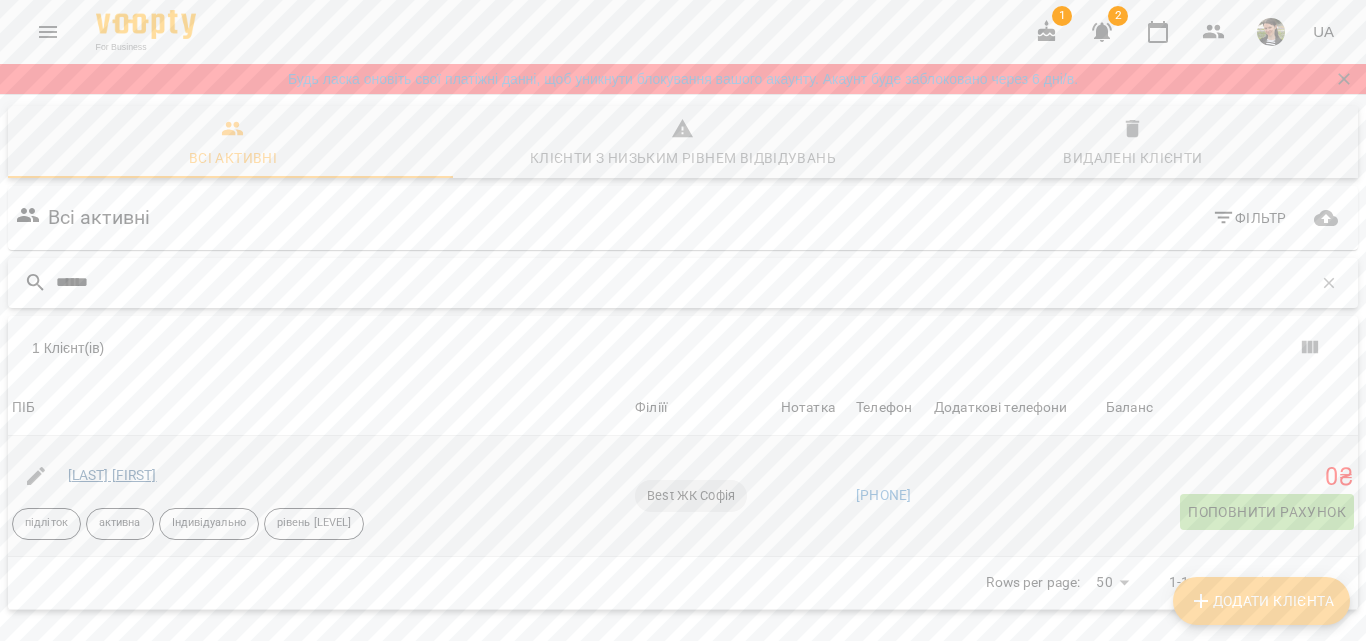 type on "******" 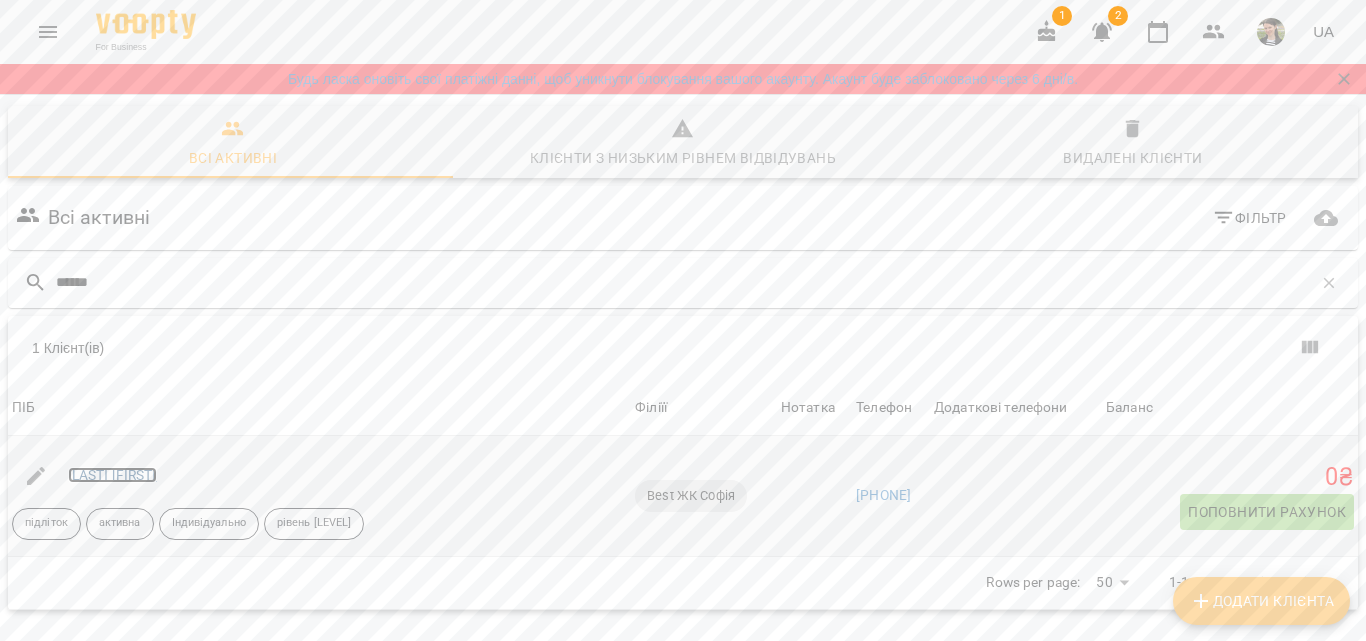 click on "[LAST] [FIRST]" at bounding box center (112, 475) 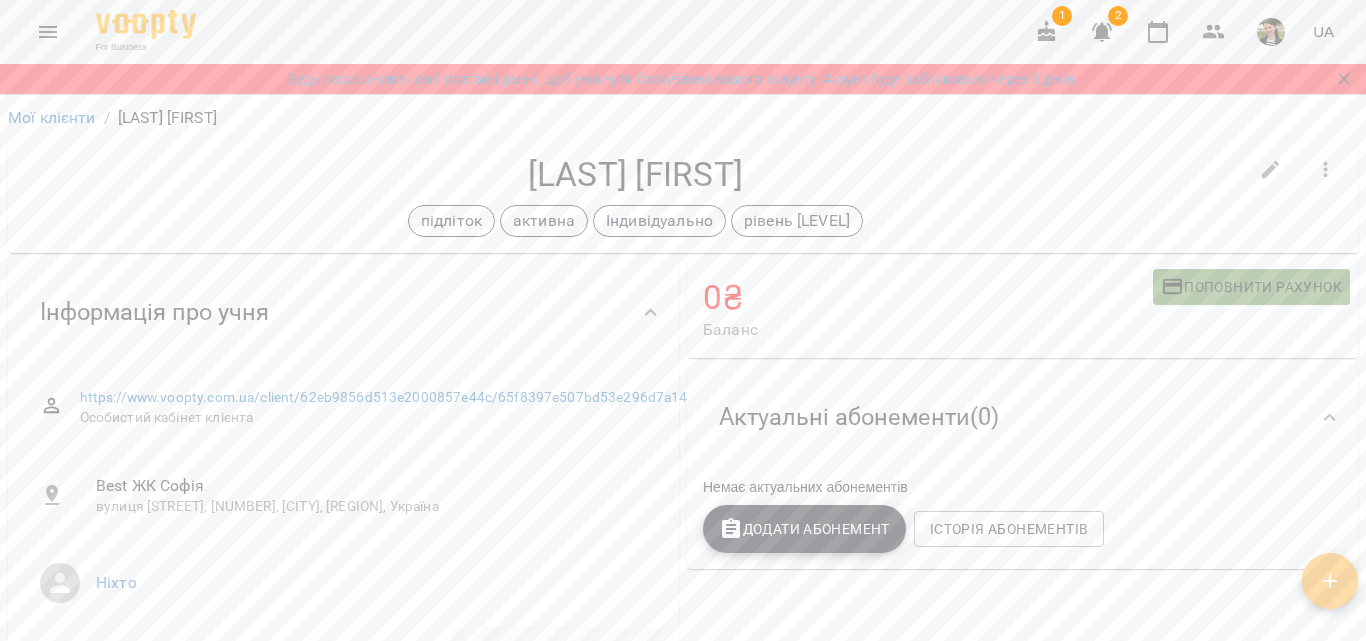 click on "Поповнити рахунок" at bounding box center [1251, 287] 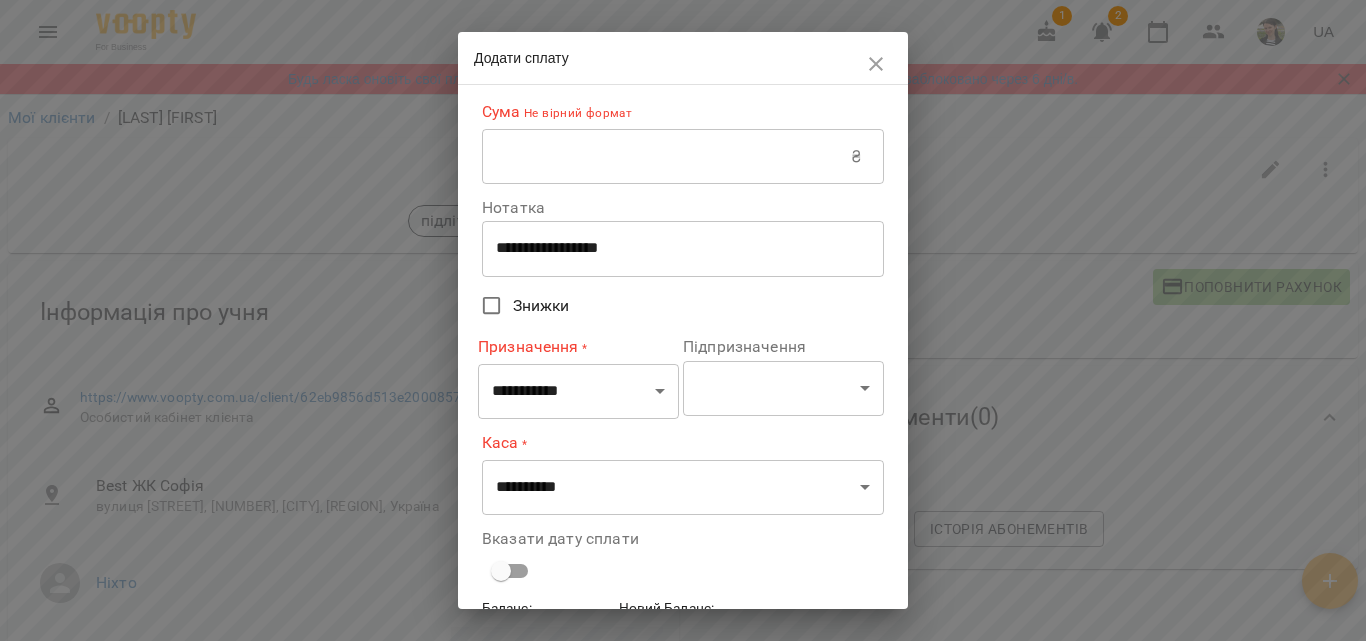 click at bounding box center [666, 157] 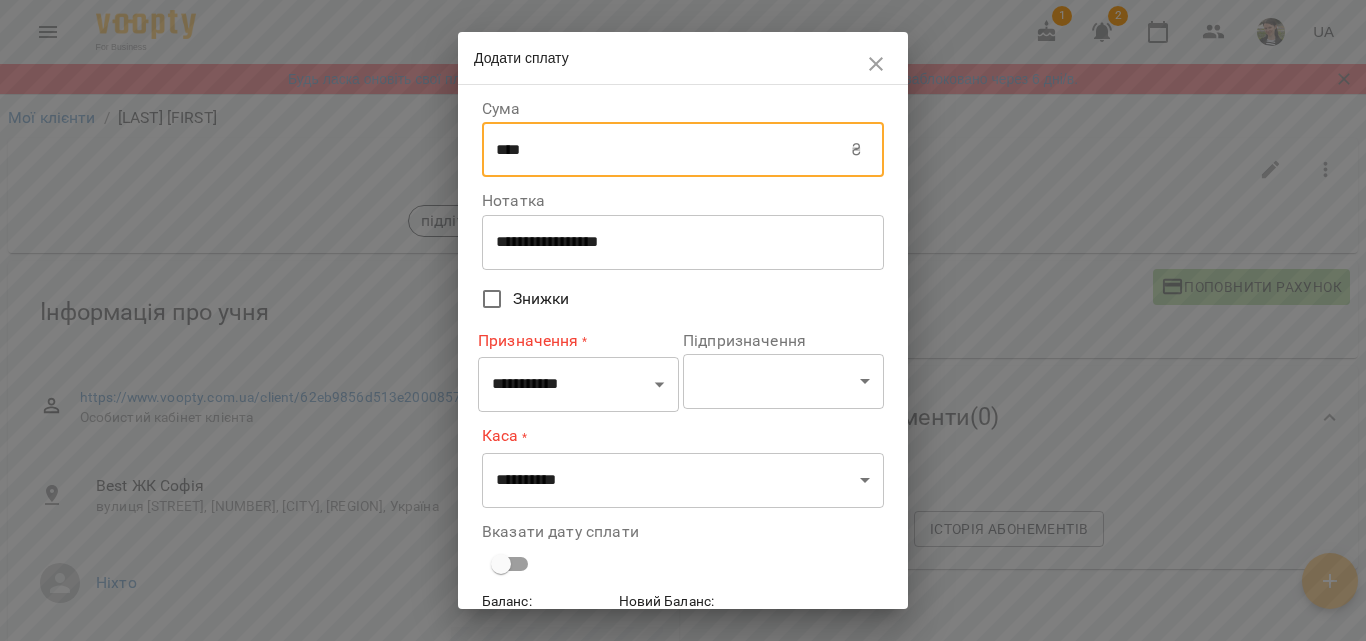 type on "****" 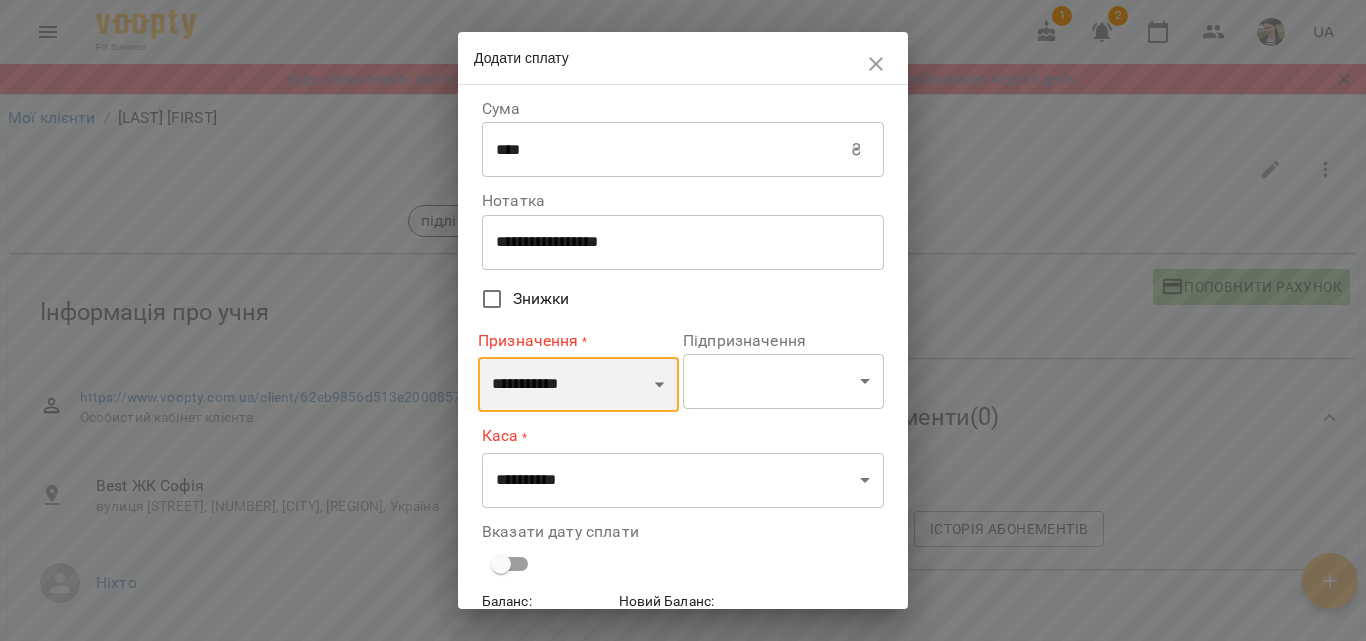 click on "**********" at bounding box center [578, 385] 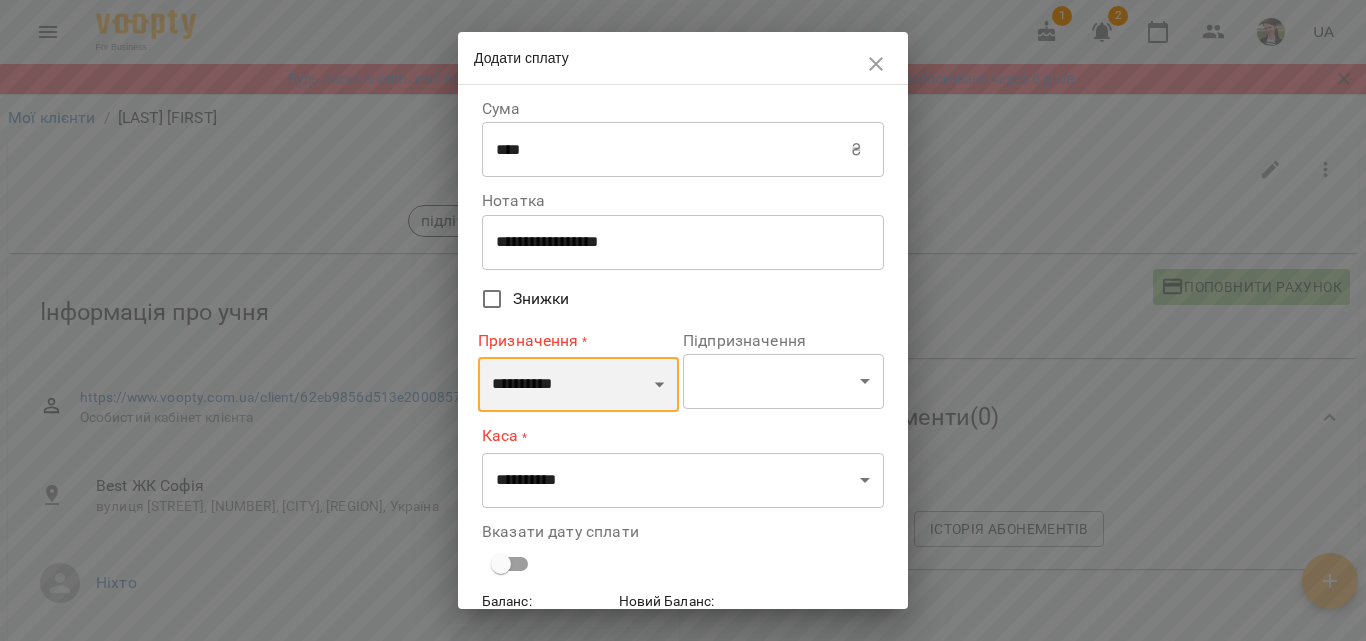 click on "**********" at bounding box center [578, 385] 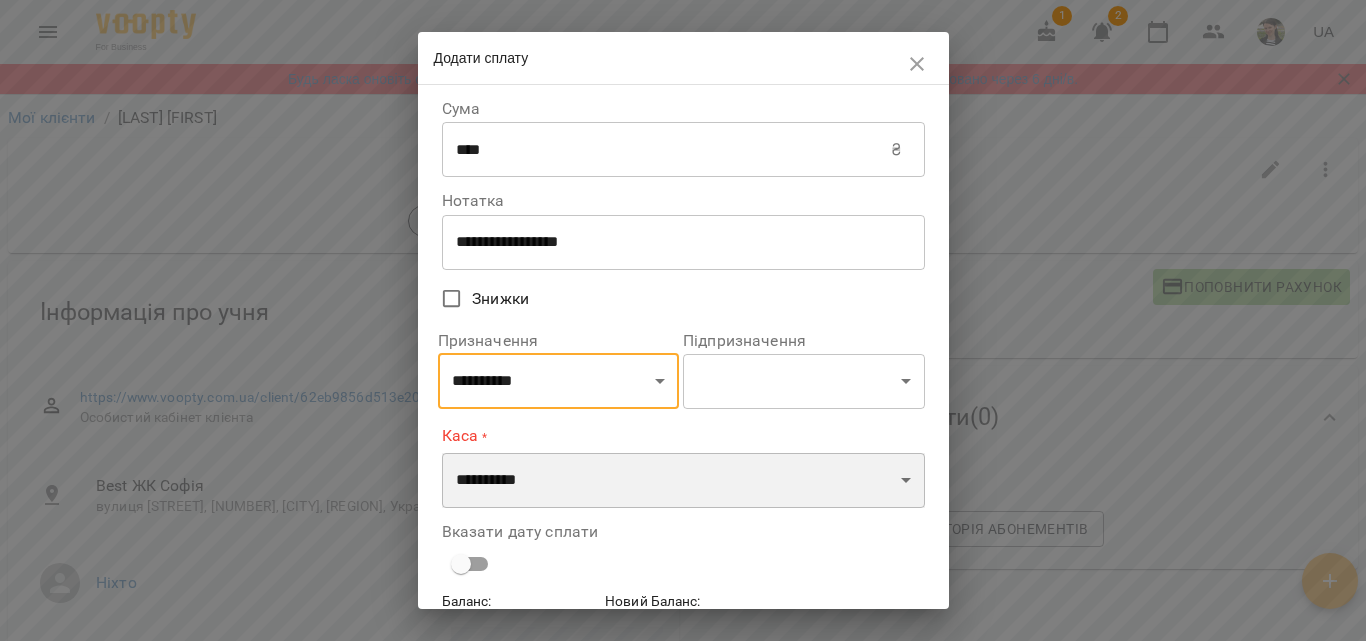 click on "**********" at bounding box center [683, 481] 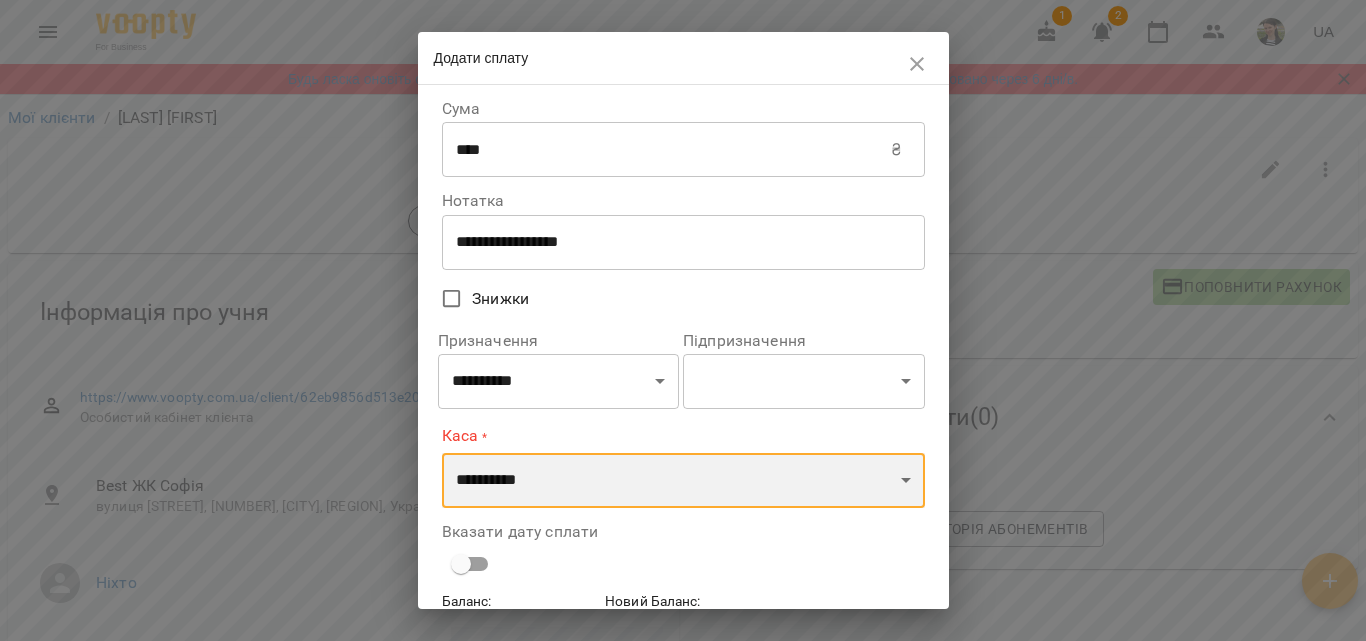select on "**********" 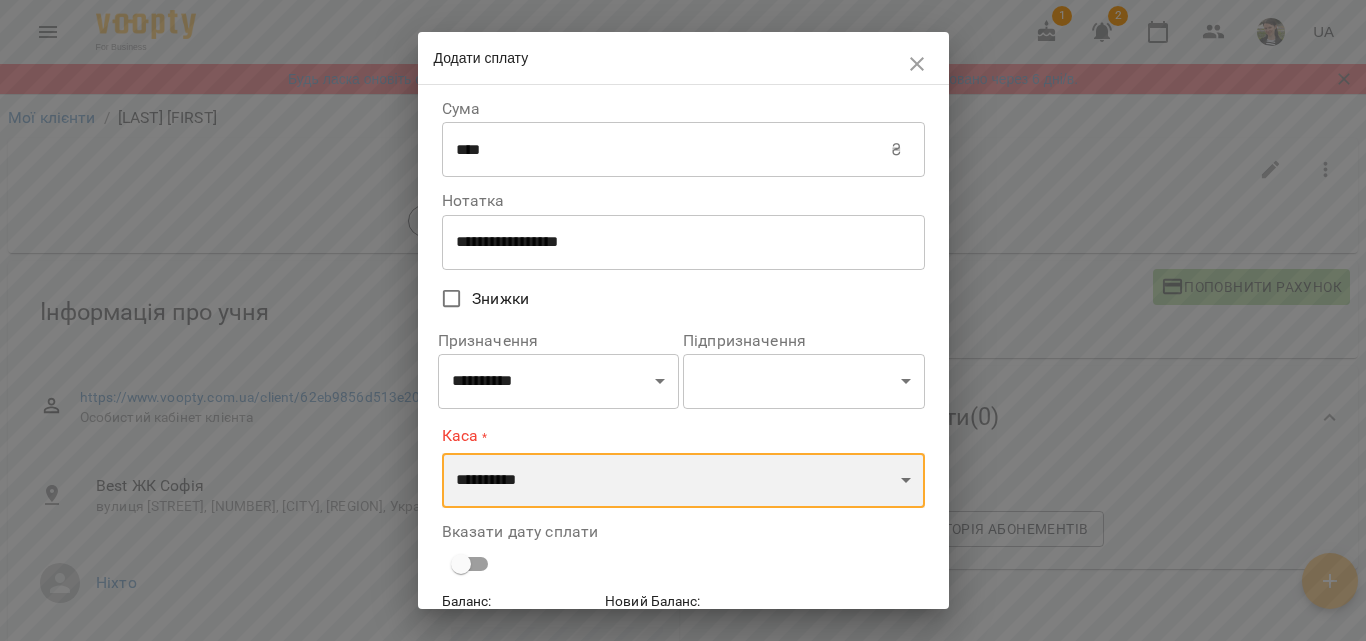 click on "**********" at bounding box center (683, 481) 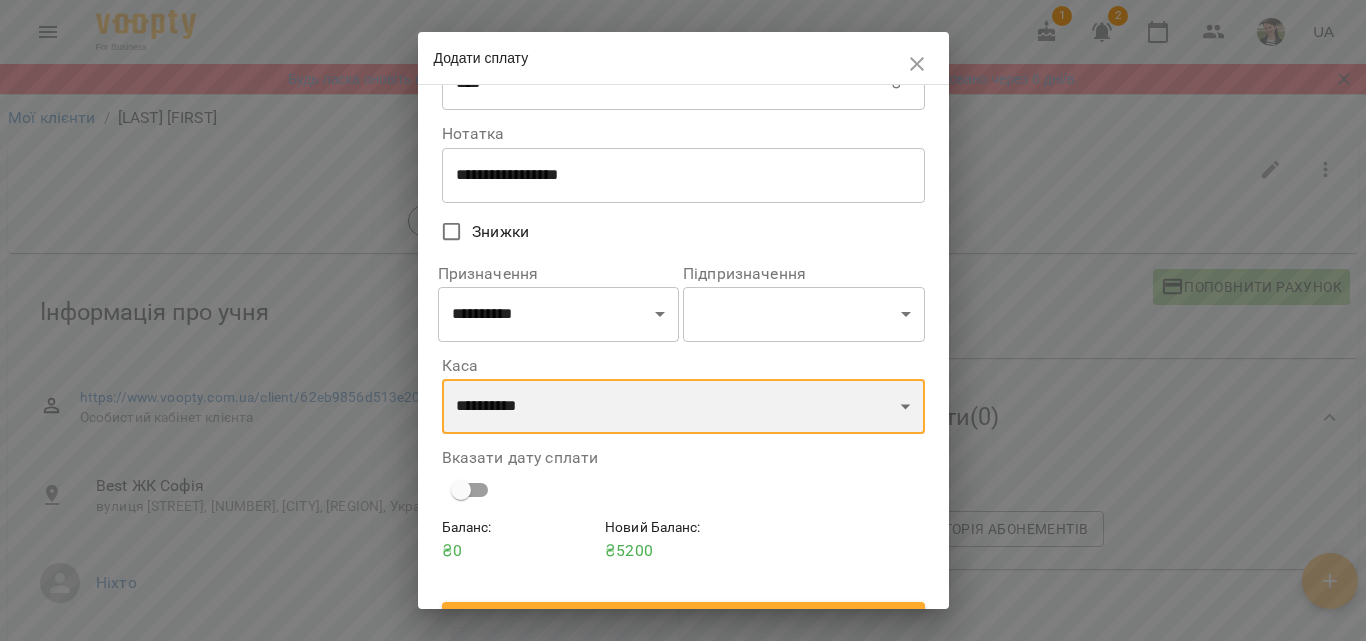 scroll, scrollTop: 107, scrollLeft: 0, axis: vertical 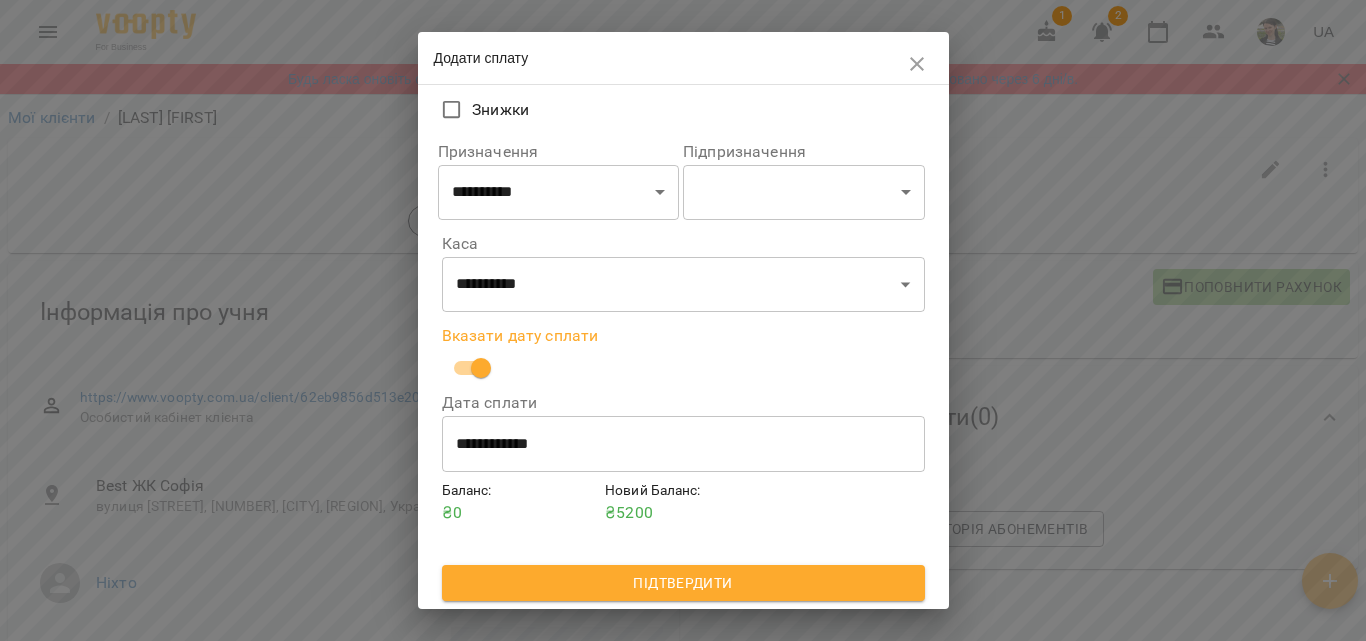 click on "Підтвердити" at bounding box center (683, 583) 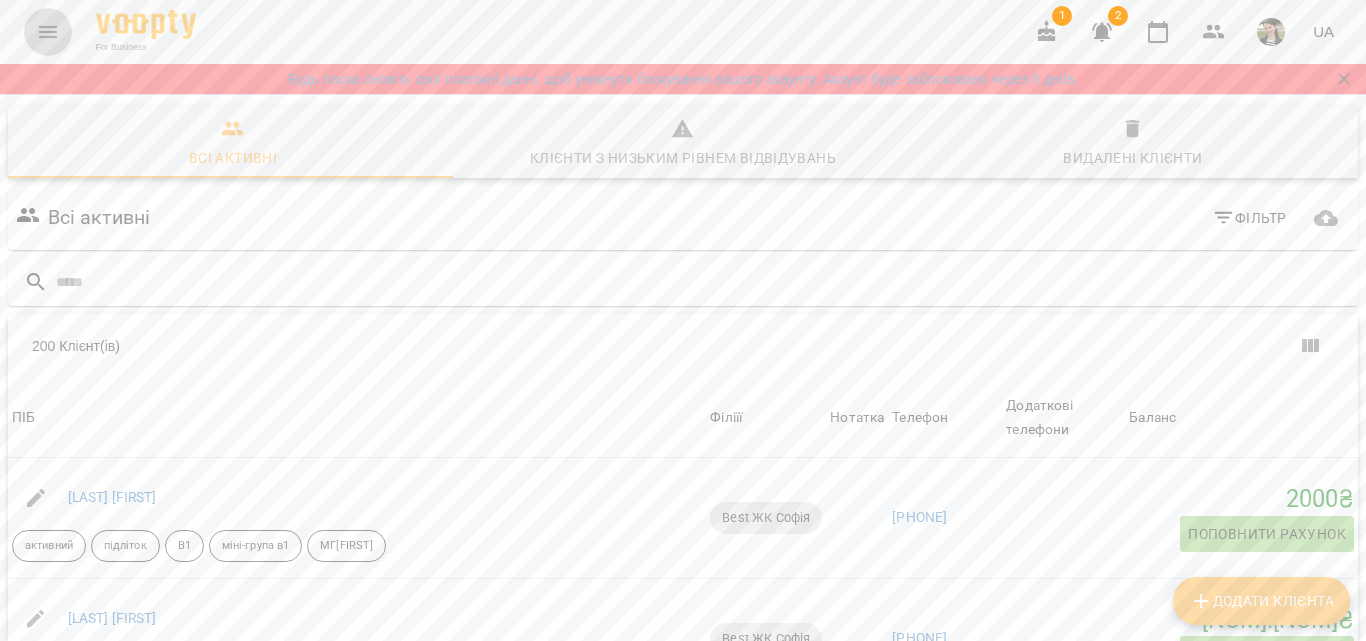 click 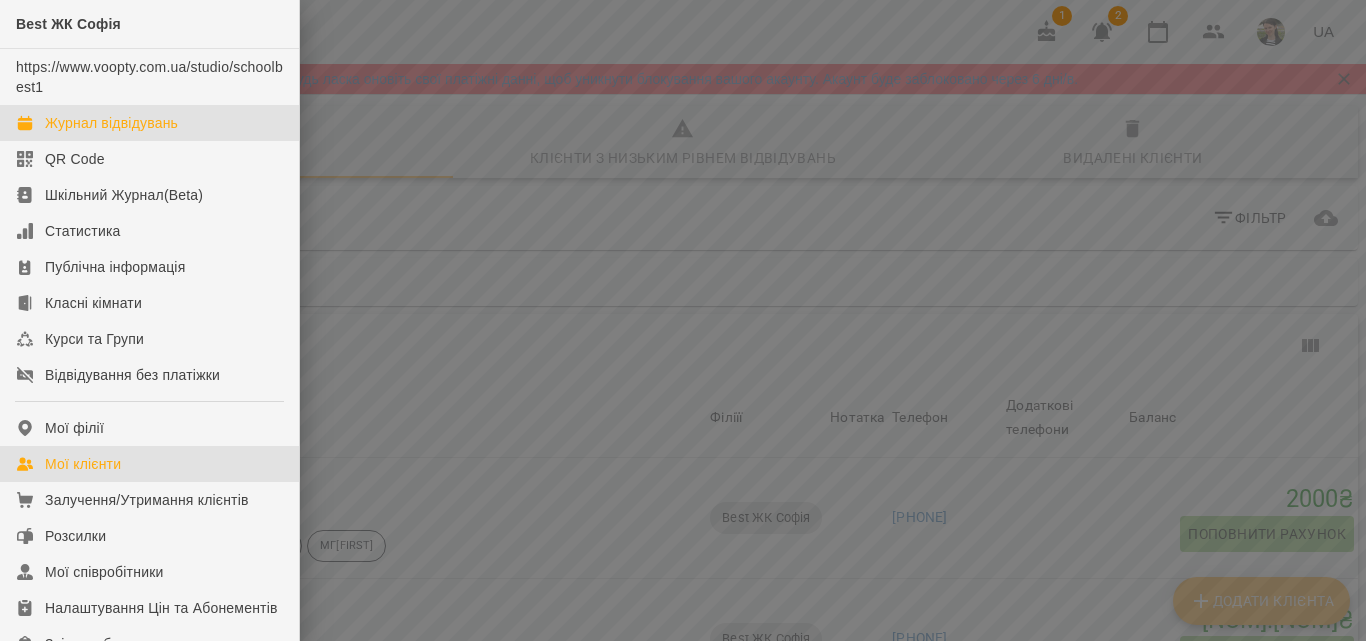 click on "Журнал відвідувань" at bounding box center (111, 123) 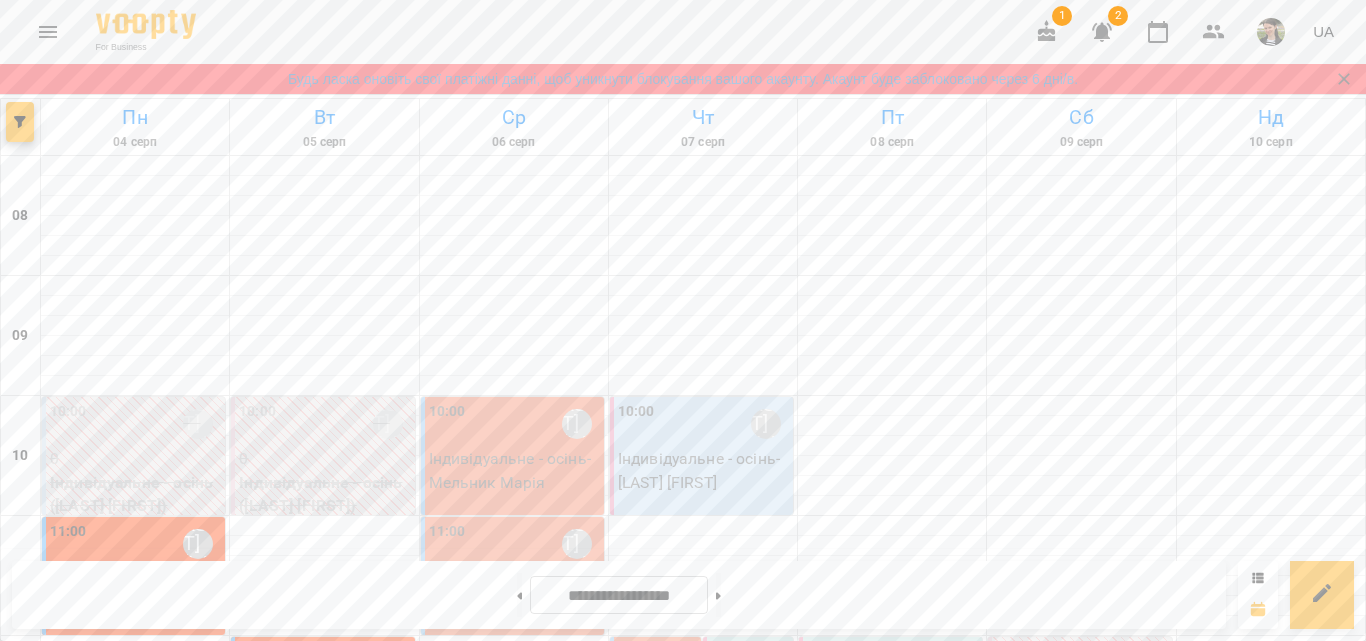 scroll, scrollTop: 100, scrollLeft: 0, axis: vertical 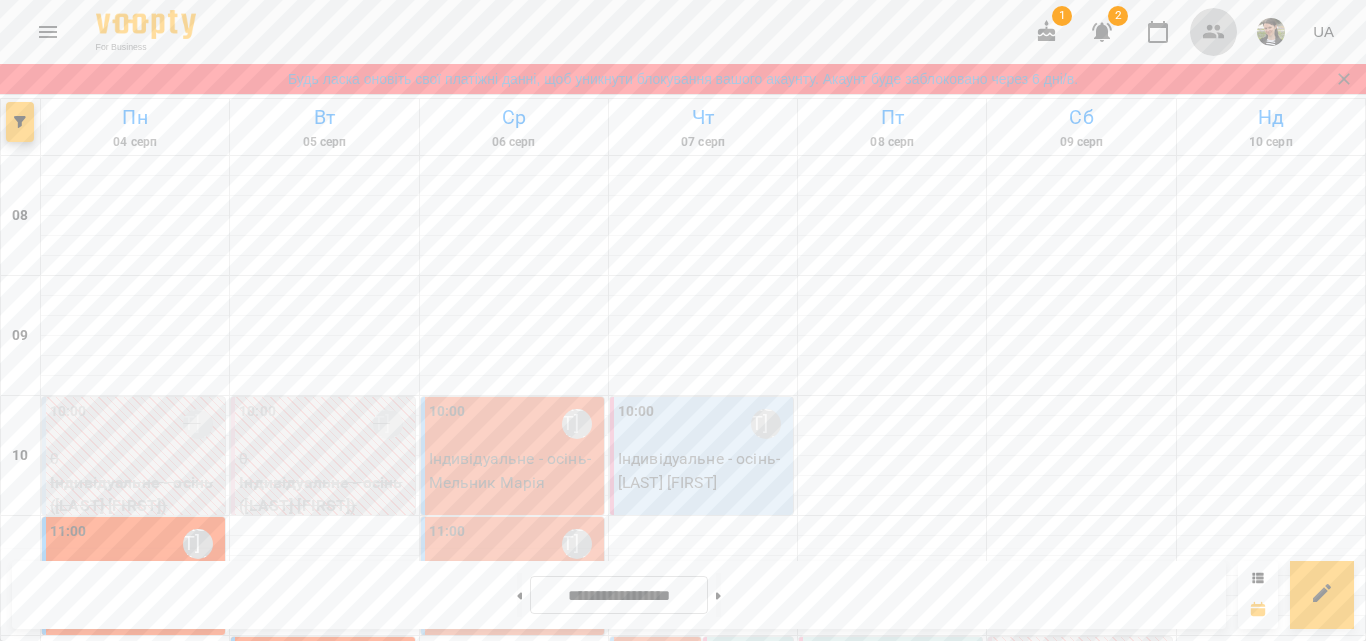 click 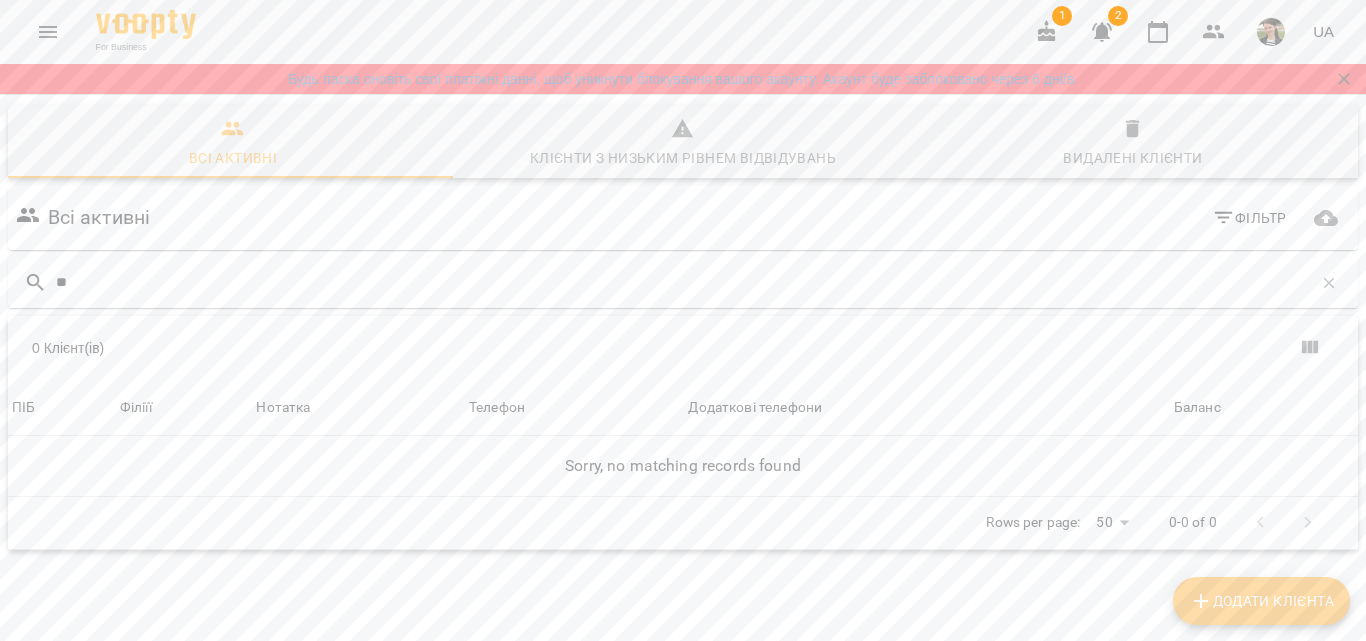 type on "*" 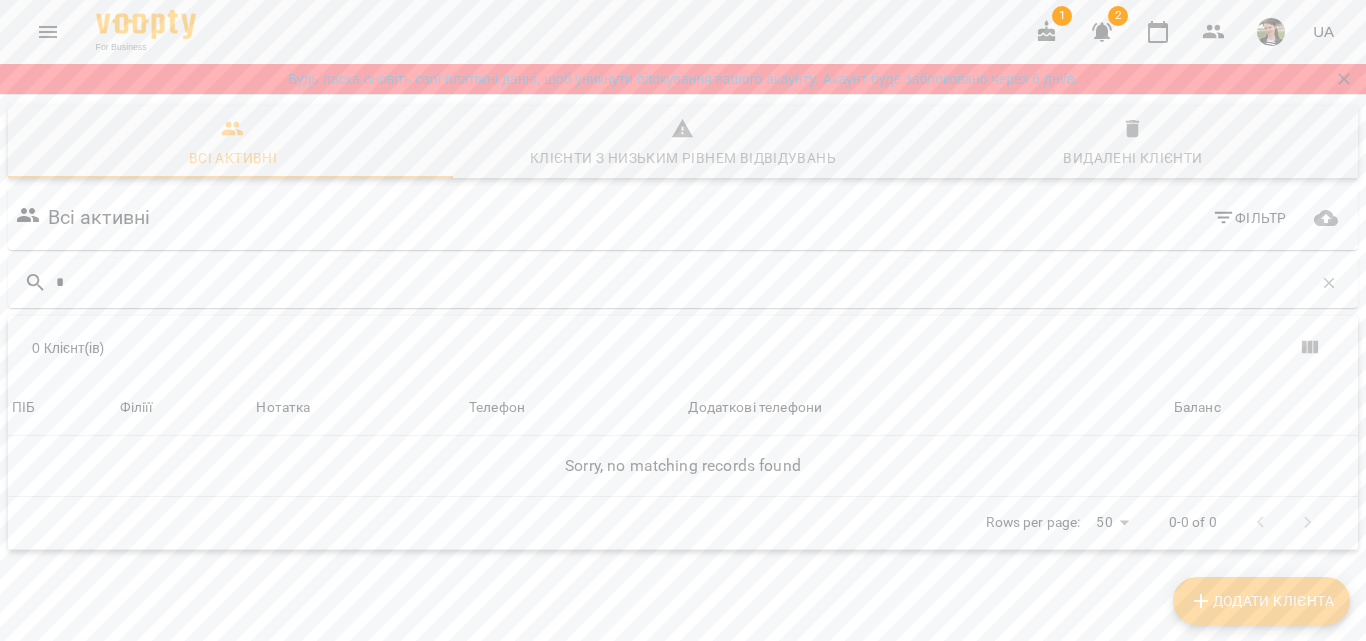 type 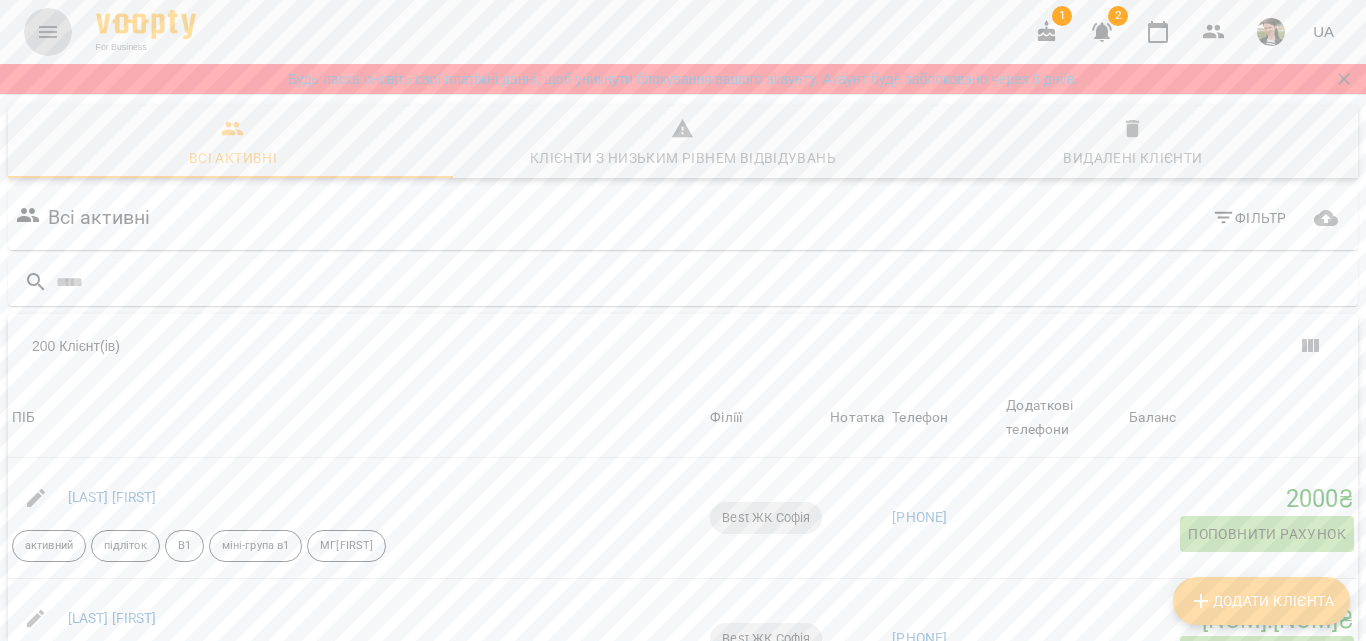 click 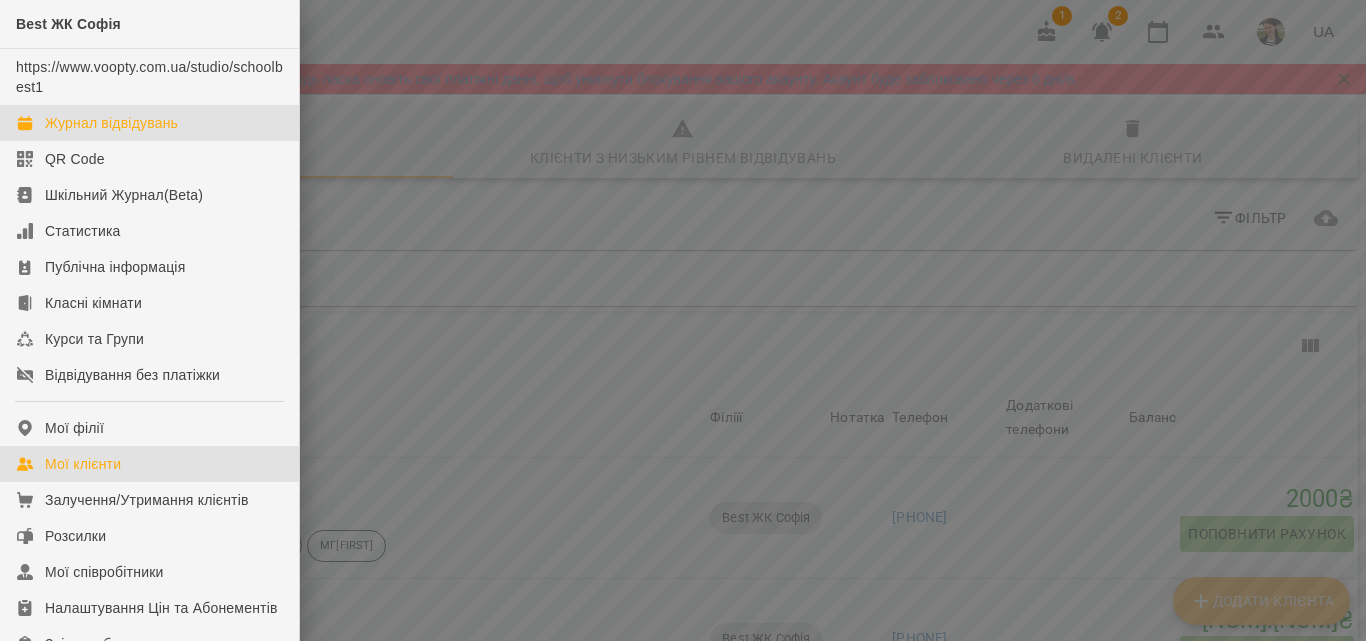 click on "Журнал відвідувань" at bounding box center (111, 123) 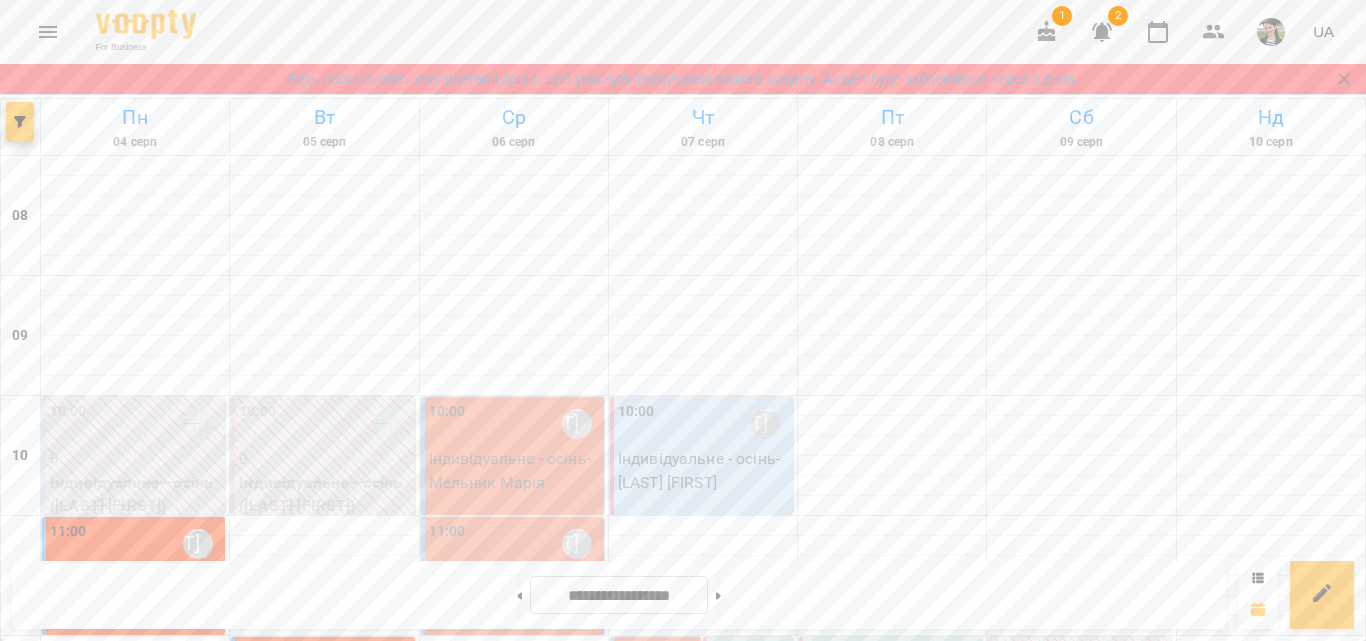 type 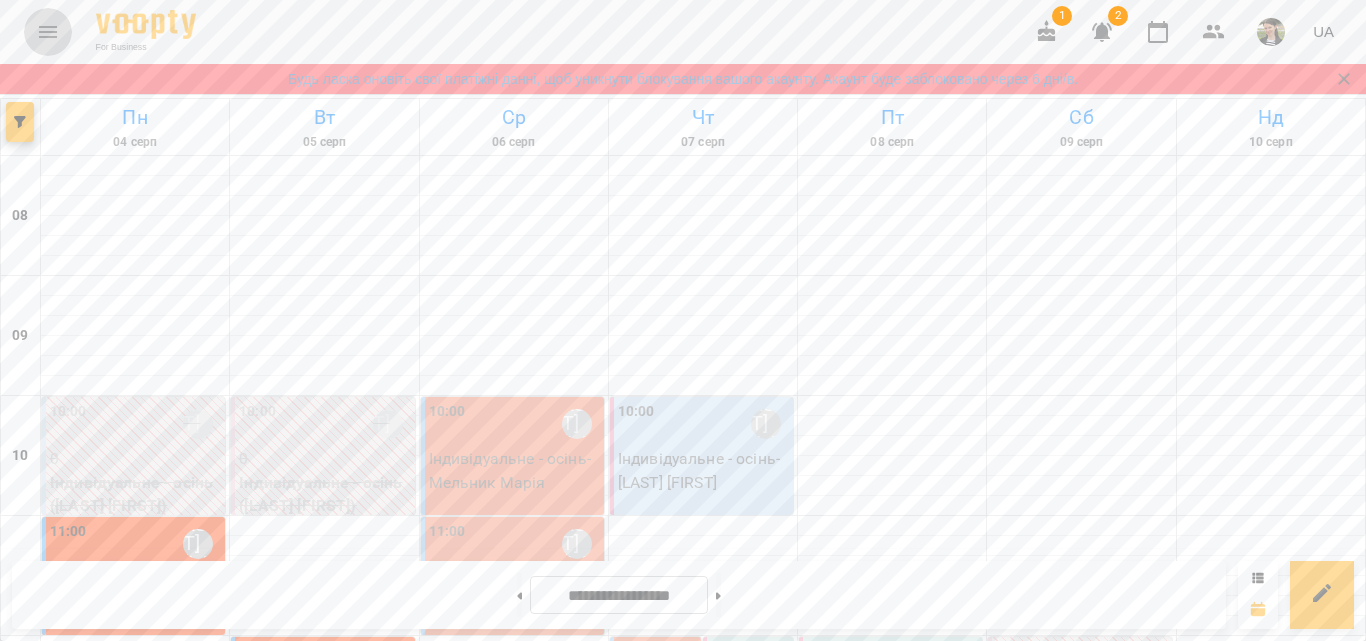 scroll, scrollTop: 885, scrollLeft: 0, axis: vertical 